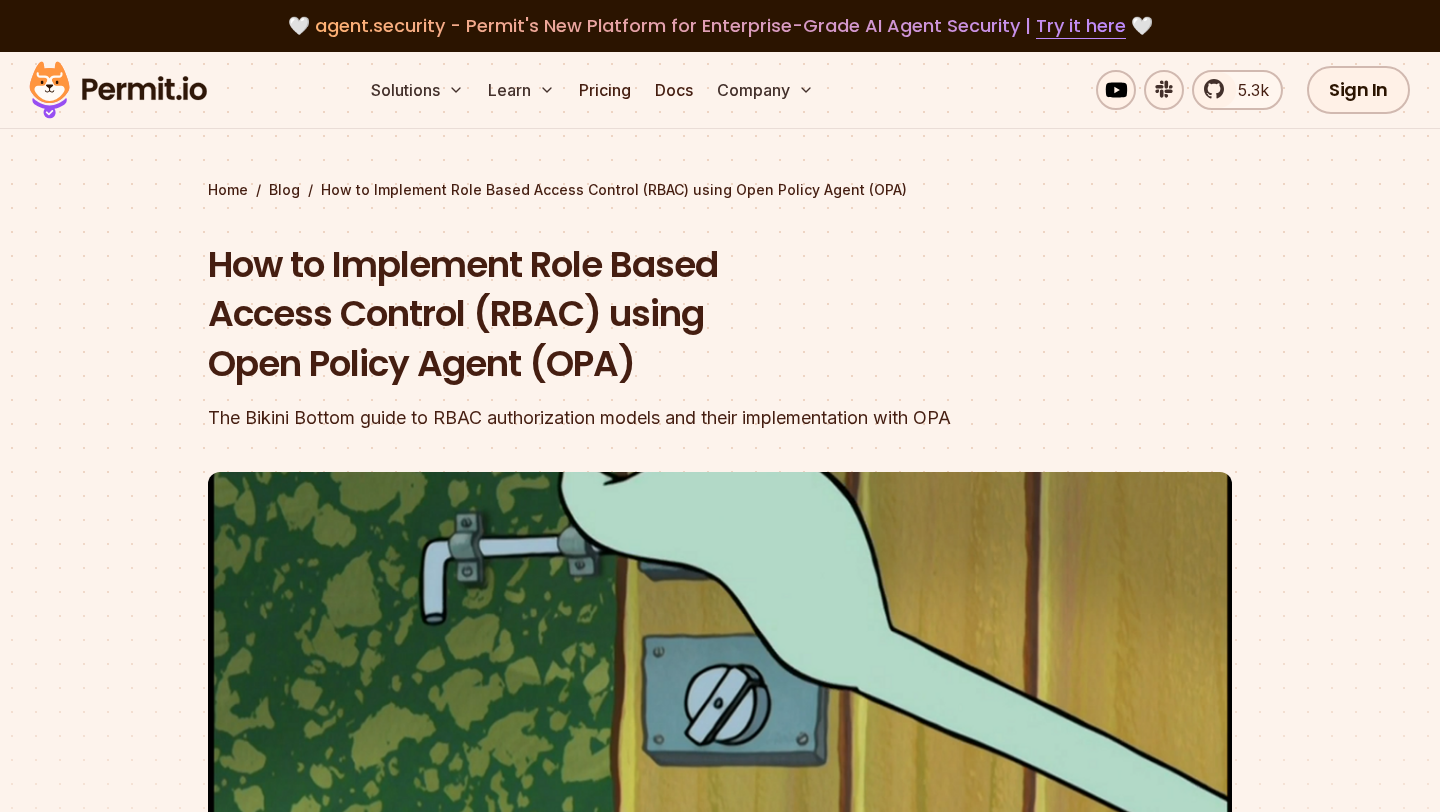 scroll, scrollTop: 0, scrollLeft: 0, axis: both 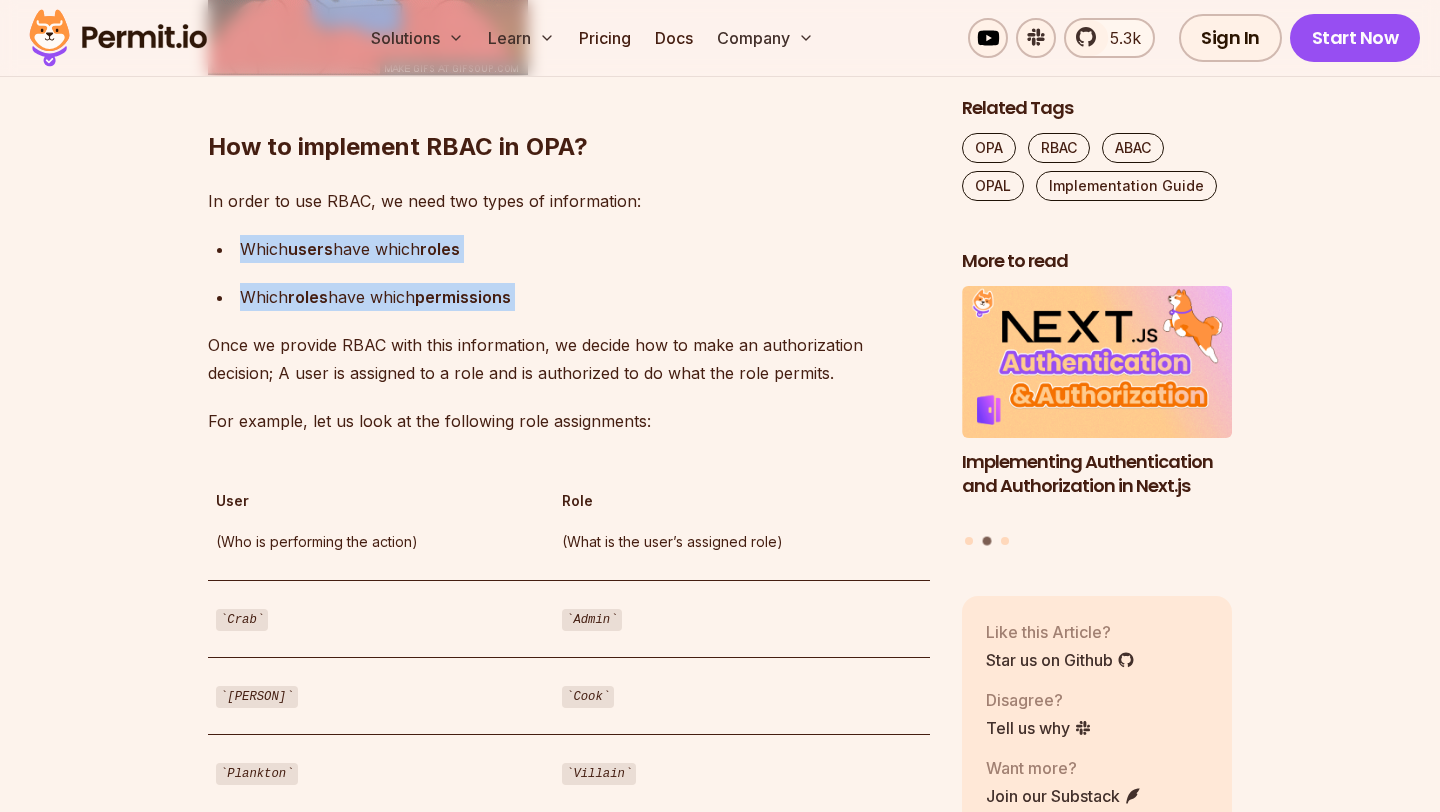 drag, startPoint x: 344, startPoint y: 249, endPoint x: 554, endPoint y: 312, distance: 219.24643 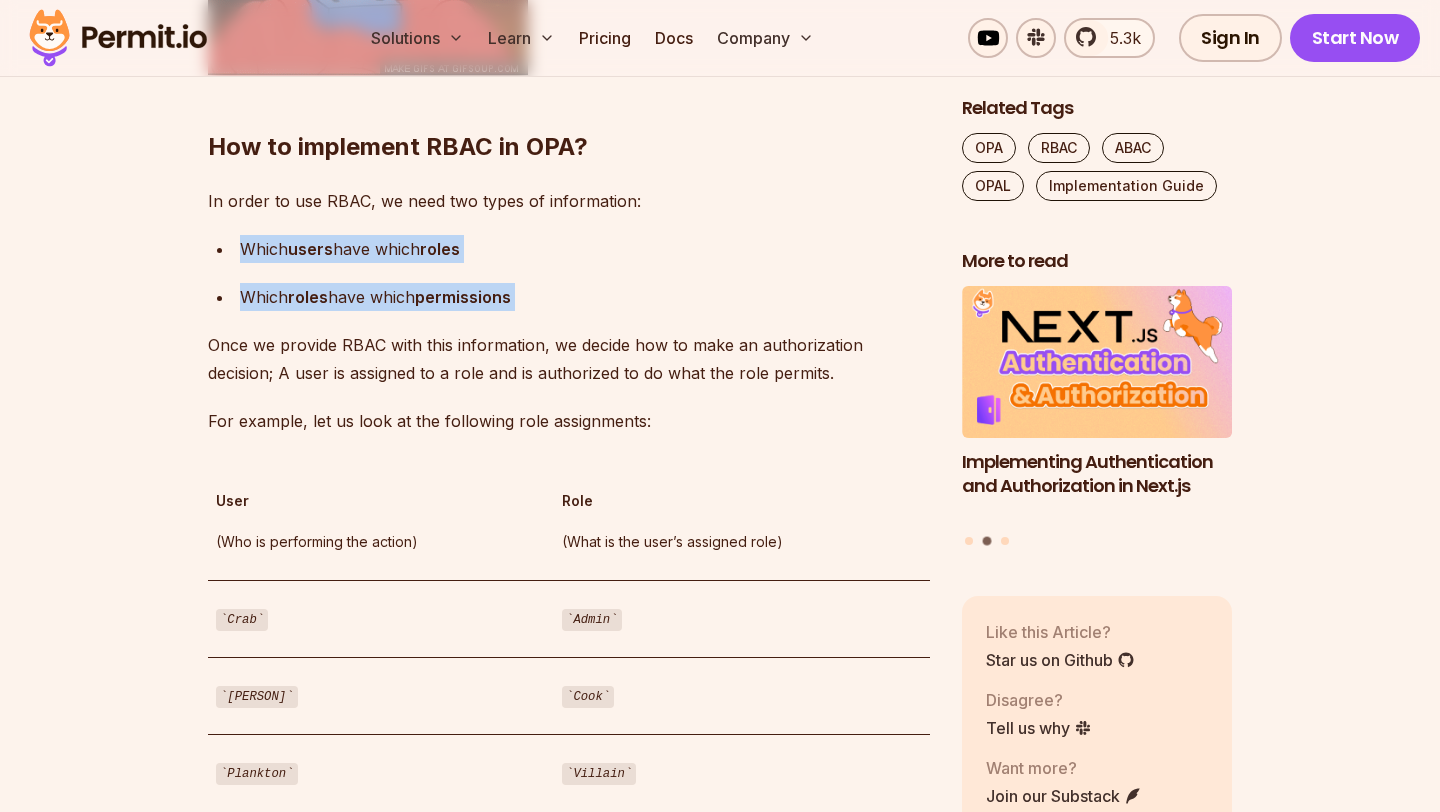 click on "Building authorization can be a complicated endeavor. There are different models for building authorization and different ways of implementing them. At the end of the day, only one thing matters - we want the  right person  to have the  right access  to the  right thing .  For this purpose, we want to review a couple of  authorization models  (RBAC and ABAC), and then explain how (and why) you should implement them using  Open Policy Agent (OPA)  - which allows you to create a separate microservice for authorization, decoupling our policy from our code. So why RBAC and ABAC? RBAC and ABAC are the two most basic and commonly used authorization models, and they provide the baseline for most other complex and specific ones. Let’s start by getting to know them a little better: What is RBAC? Role-based access control (RBAC), is an authorization model used to determine access control based on  predefined roles The combination of  who  (What role are they assigned?) can do  what  resource  policy . here" at bounding box center (569, 537) 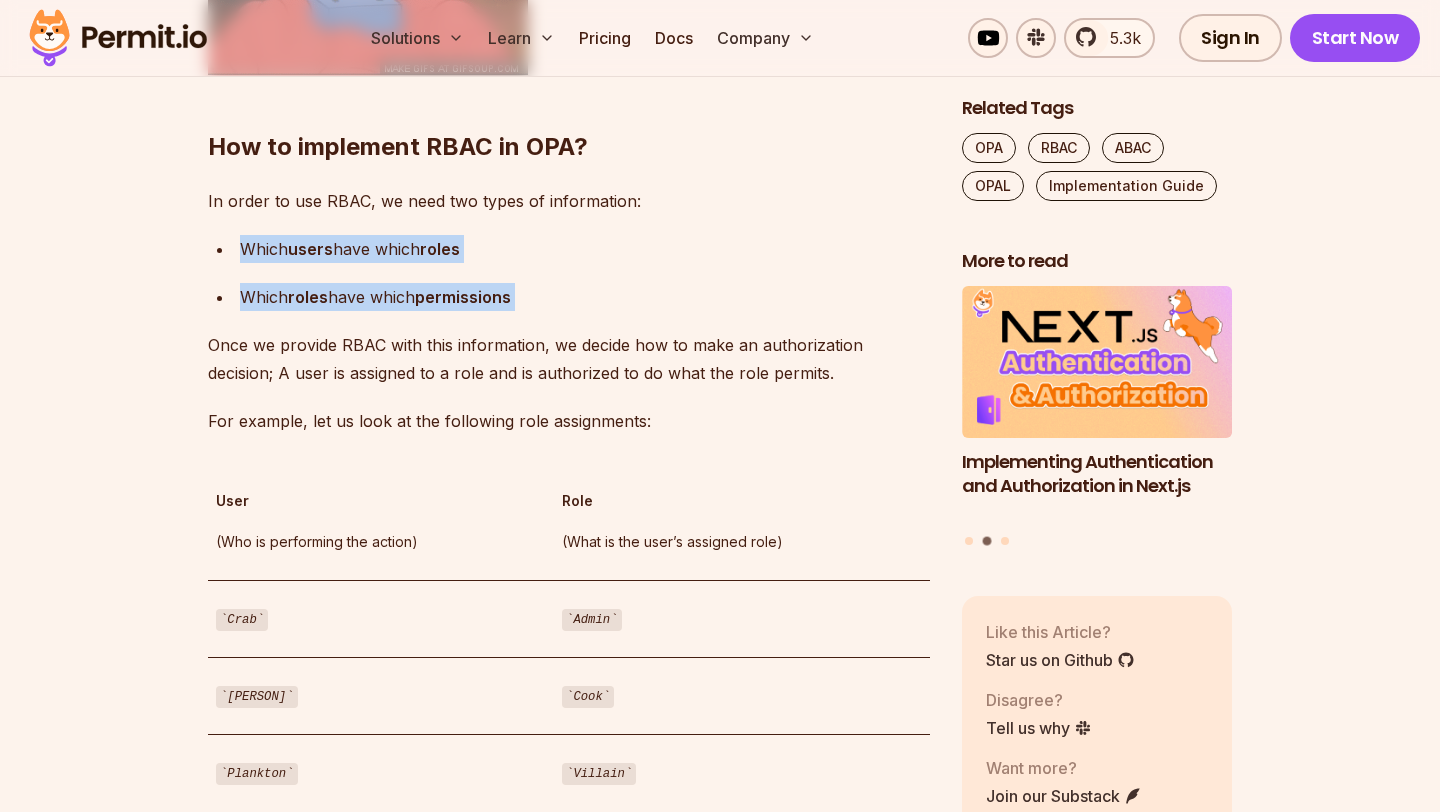 click on "Building authorization can be a complicated endeavor. There are different models for building authorization and different ways of implementing them. At the end of the day, only one thing matters - we want the  right person  to have the  right access  to the  right thing .  For this purpose, we want to review a couple of  authorization models  (RBAC and ABAC), and then explain how (and why) you should implement them using  Open Policy Agent (OPA)  - which allows you to create a separate microservice for authorization, decoupling our policy from our code. So why RBAC and ABAC? RBAC and ABAC are the two most basic and commonly used authorization models, and they provide the baseline for most other complex and specific ones. Let’s start by getting to know them a little better: What is RBAC? Role-based access control (RBAC), is an authorization model used to determine access control based on  predefined roles The combination of  who  (What role are they assigned?) can do  what  resource  policy . here" at bounding box center [569, 537] 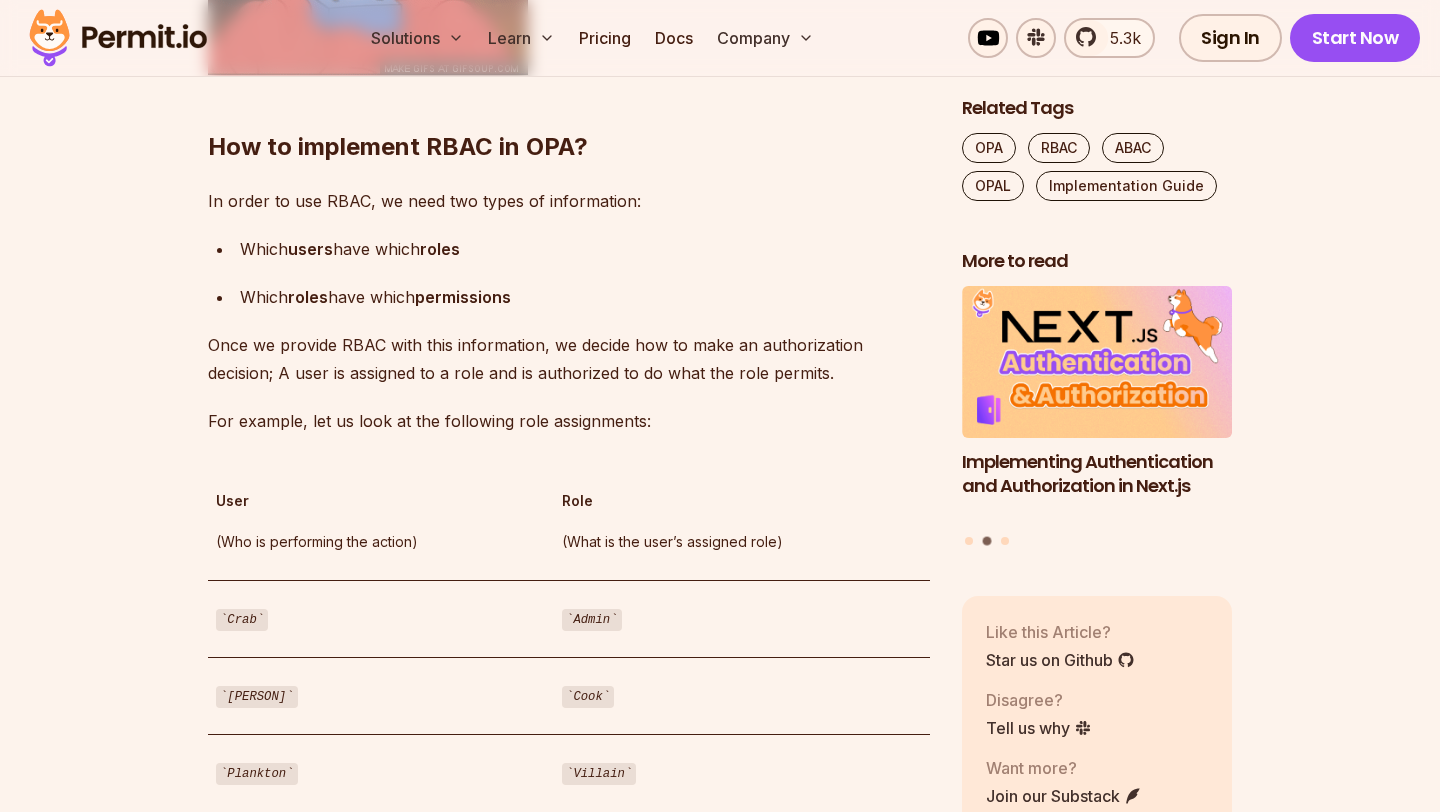 drag, startPoint x: 745, startPoint y: 385, endPoint x: 207, endPoint y: 369, distance: 538.23785 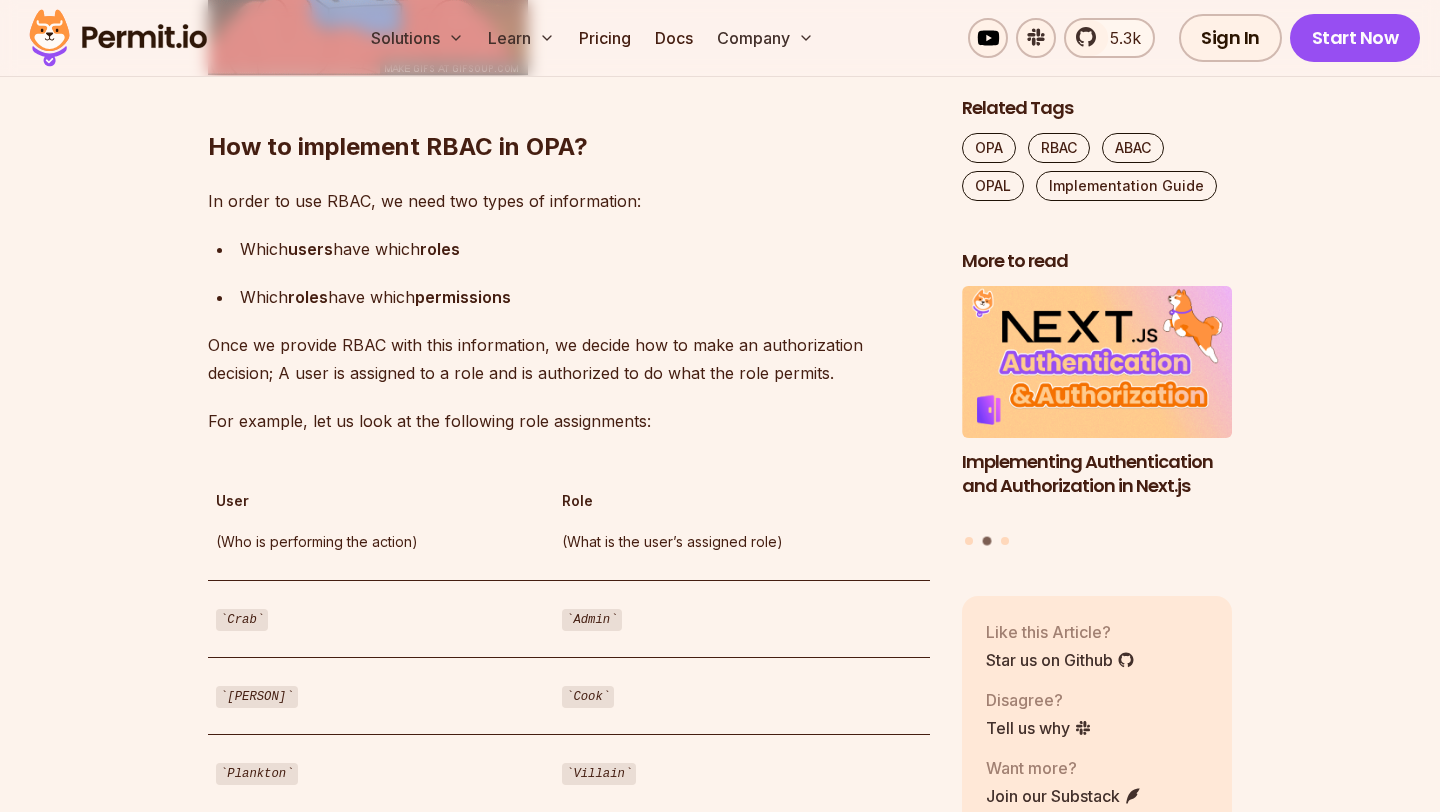 click on "Table of Contents Building authorization can be a complicated endeavor. There are different models for building authorization and different ways of implementing them. At the end of the day, only one thing matters - we want the  right person  to have the  right access  to the  right thing .  For this purpose, we want to review a couple of  authorization models  (RBAC and ABAC), and then explain how (and why) you should implement them using  Open Policy Agent (OPA)  - which allows you to create a separate microservice for authorization, decoupling our policy from our code. So why RBAC and ABAC? RBAC and ABAC are the two most basic and commonly used authorization models, and they provide the baseline for most other complex and specific ones. Let’s start by getting to know them a little better: What is RBAC? Role-based access control (RBAC), is an authorization model used to determine access control based on  predefined roles The combination of  who  (What role are they assigned?) can do  what  policy" at bounding box center (720, 691) 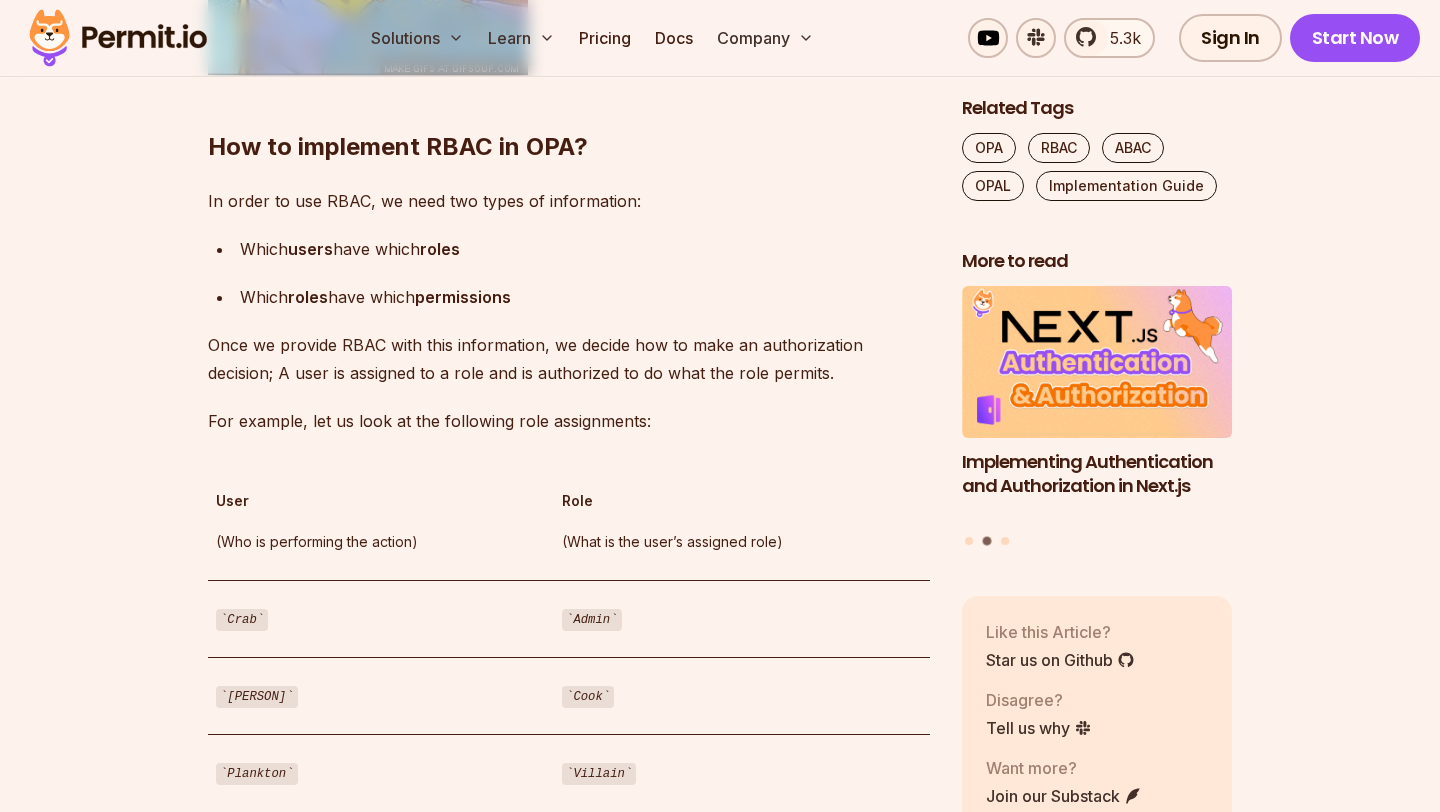 drag, startPoint x: 207, startPoint y: 369, endPoint x: 208, endPoint y: 379, distance: 10.049875 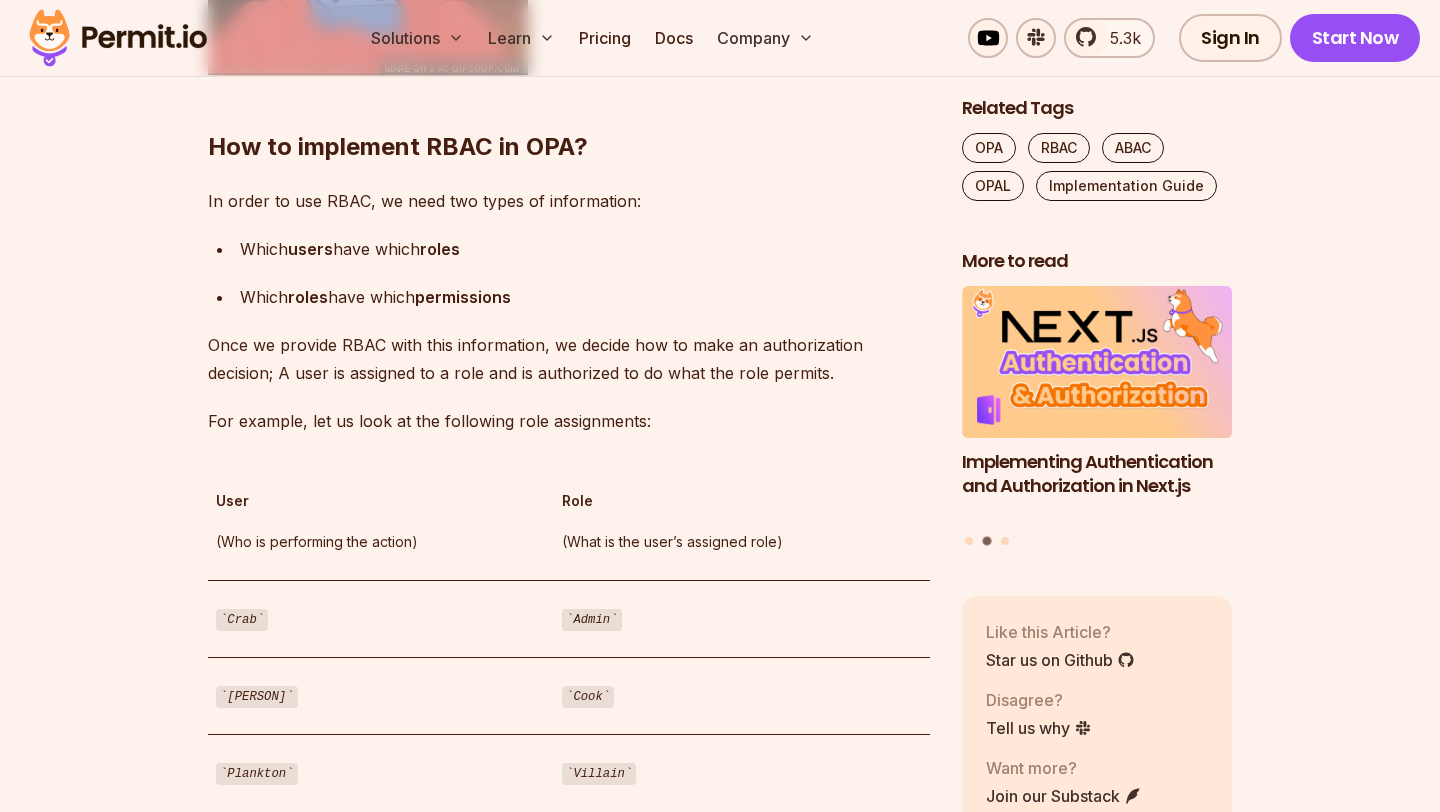 click on "Once we provide RBAC with this information, we decide how to make an authorization decision; A user is assigned to a role and is authorized to do what the role permits." at bounding box center (569, 359) 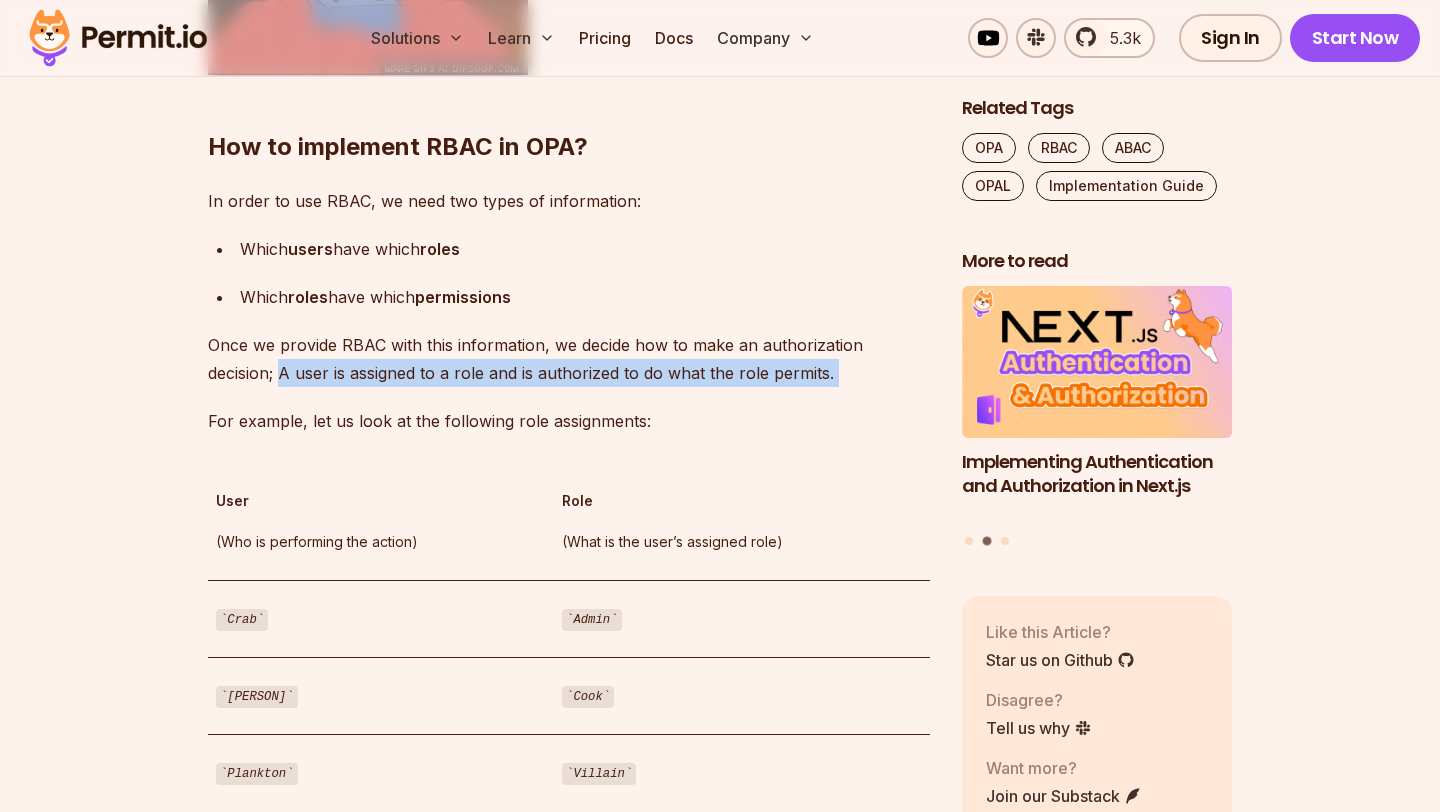 drag, startPoint x: 257, startPoint y: 382, endPoint x: 827, endPoint y: 407, distance: 570.548 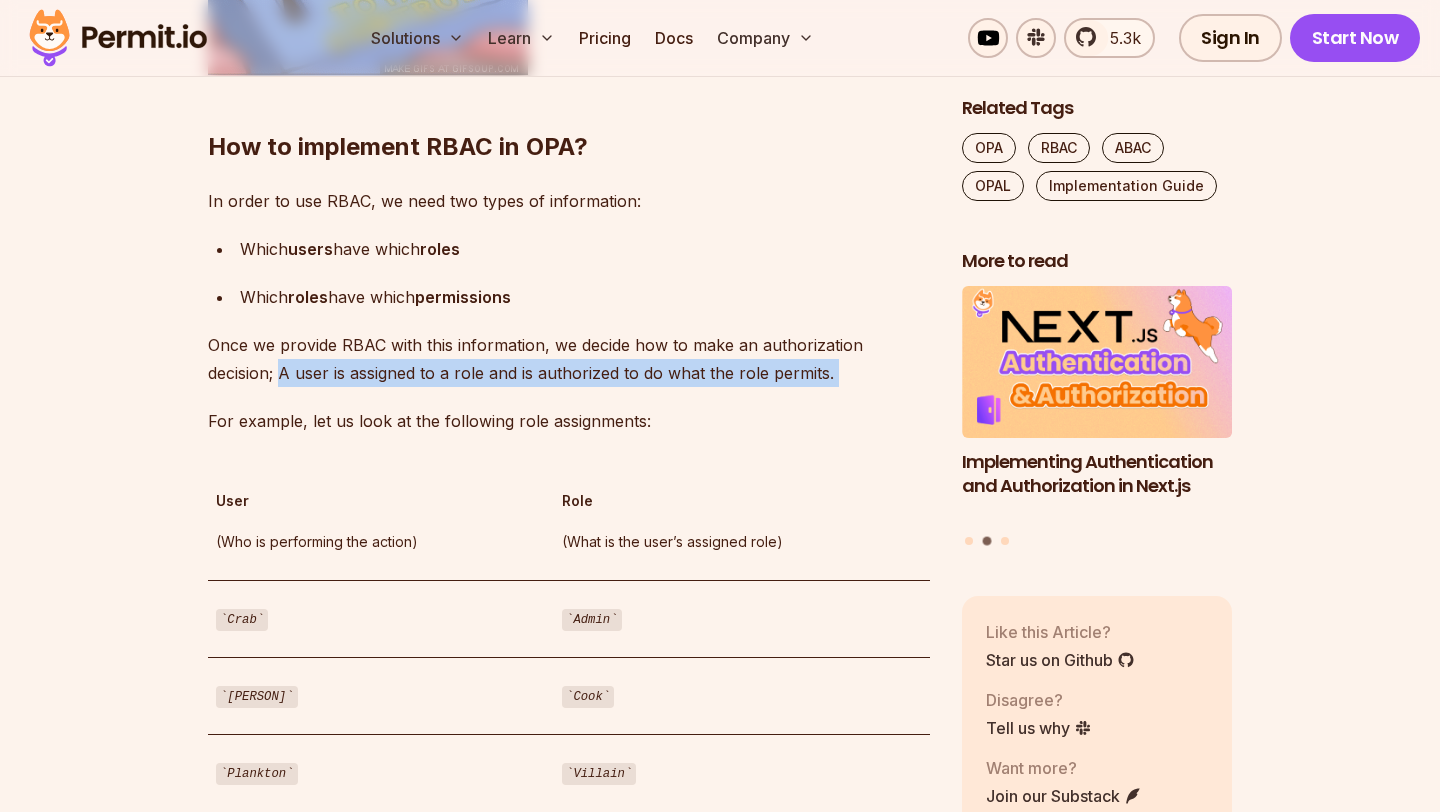 click on "Building authorization can be a complicated endeavor. There are different models for building authorization and different ways of implementing them. At the end of the day, only one thing matters - we want the  right person  to have the  right access  to the  right thing .  For this purpose, we want to review a couple of  authorization models  (RBAC and ABAC), and then explain how (and why) you should implement them using  Open Policy Agent (OPA)  - which allows you to create a separate microservice for authorization, decoupling our policy from our code. So why RBAC and ABAC? RBAC and ABAC are the two most basic and commonly used authorization models, and they provide the baseline for most other complex and specific ones. Let’s start by getting to know them a little better: What is RBAC? Role-based access control (RBAC), is an authorization model used to determine access control based on  predefined roles The combination of  who  (What role are they assigned?) can do  what  resource  policy . here" at bounding box center [569, 537] 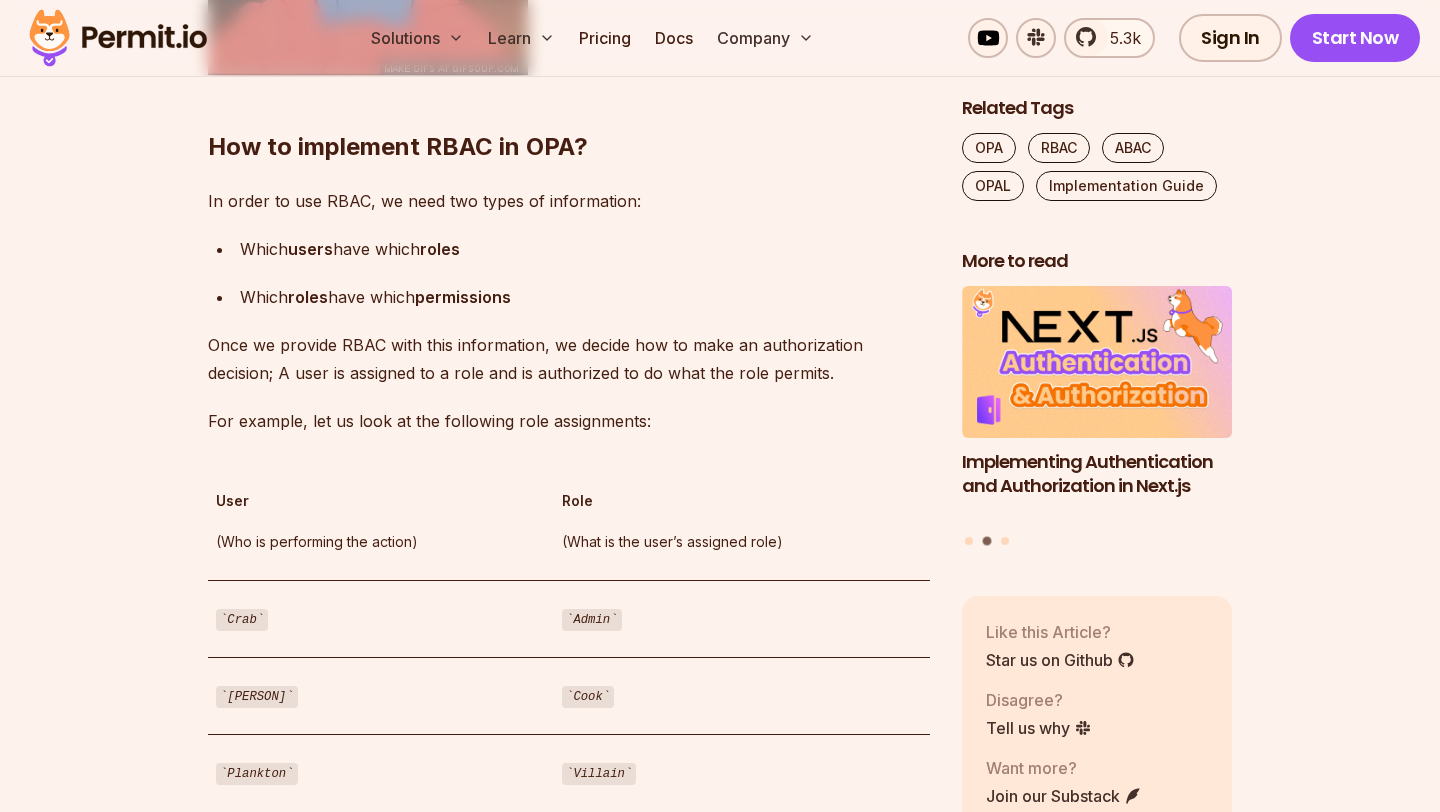 drag, startPoint x: 823, startPoint y: 408, endPoint x: 790, endPoint y: 419, distance: 34.785053 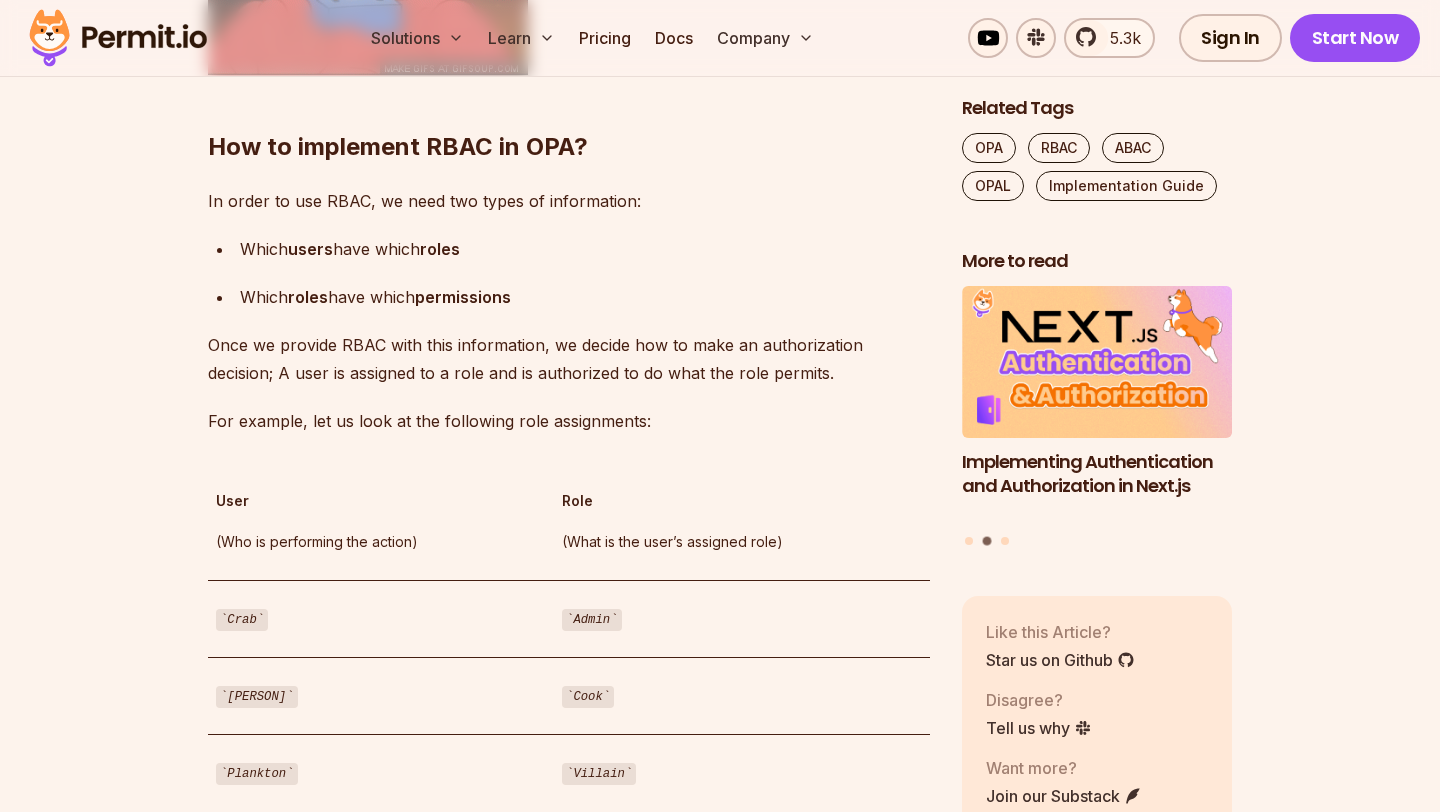 click on "For example, let us look at the following role assignments:" at bounding box center [569, 421] 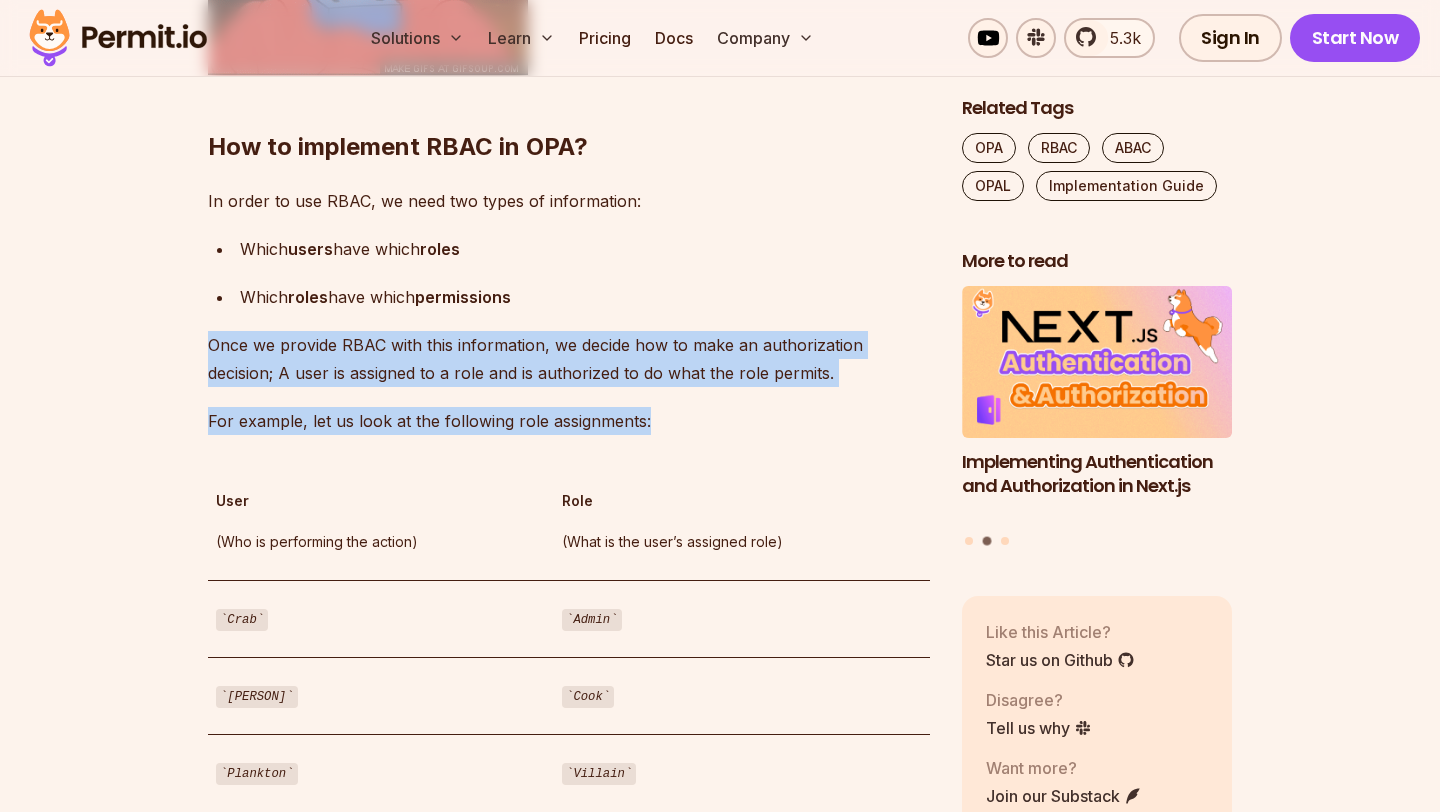 drag, startPoint x: 696, startPoint y: 423, endPoint x: 149, endPoint y: 345, distance: 552.53326 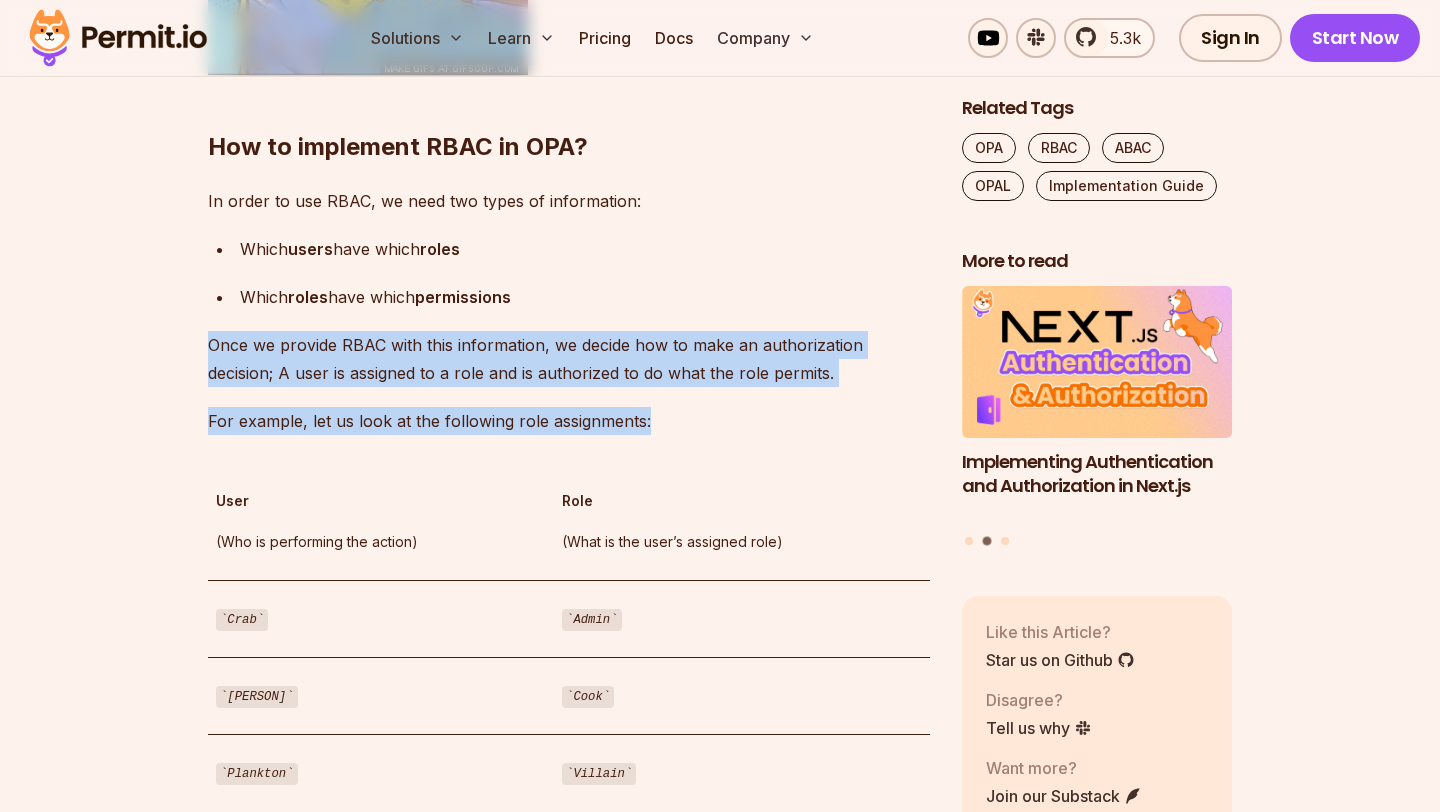 click on "Table of Contents Building authorization can be a complicated endeavor. There are different models for building authorization and different ways of implementing them. At the end of the day, only one thing matters - we want the  right person  to have the  right access  to the  right thing .  For this purpose, we want to review a couple of  authorization models  (RBAC and ABAC), and then explain how (and why) you should implement them using  Open Policy Agent (OPA)  - which allows you to create a separate microservice for authorization, decoupling our policy from our code. So why RBAC and ABAC? RBAC and ABAC are the two most basic and commonly used authorization models, and they provide the baseline for most other complex and specific ones. Let’s start by getting to know them a little better: What is RBAC? Role-based access control (RBAC), is an authorization model used to determine access control based on  predefined roles The combination of  who  (What role are they assigned?) can do  what  policy" at bounding box center [720, 691] 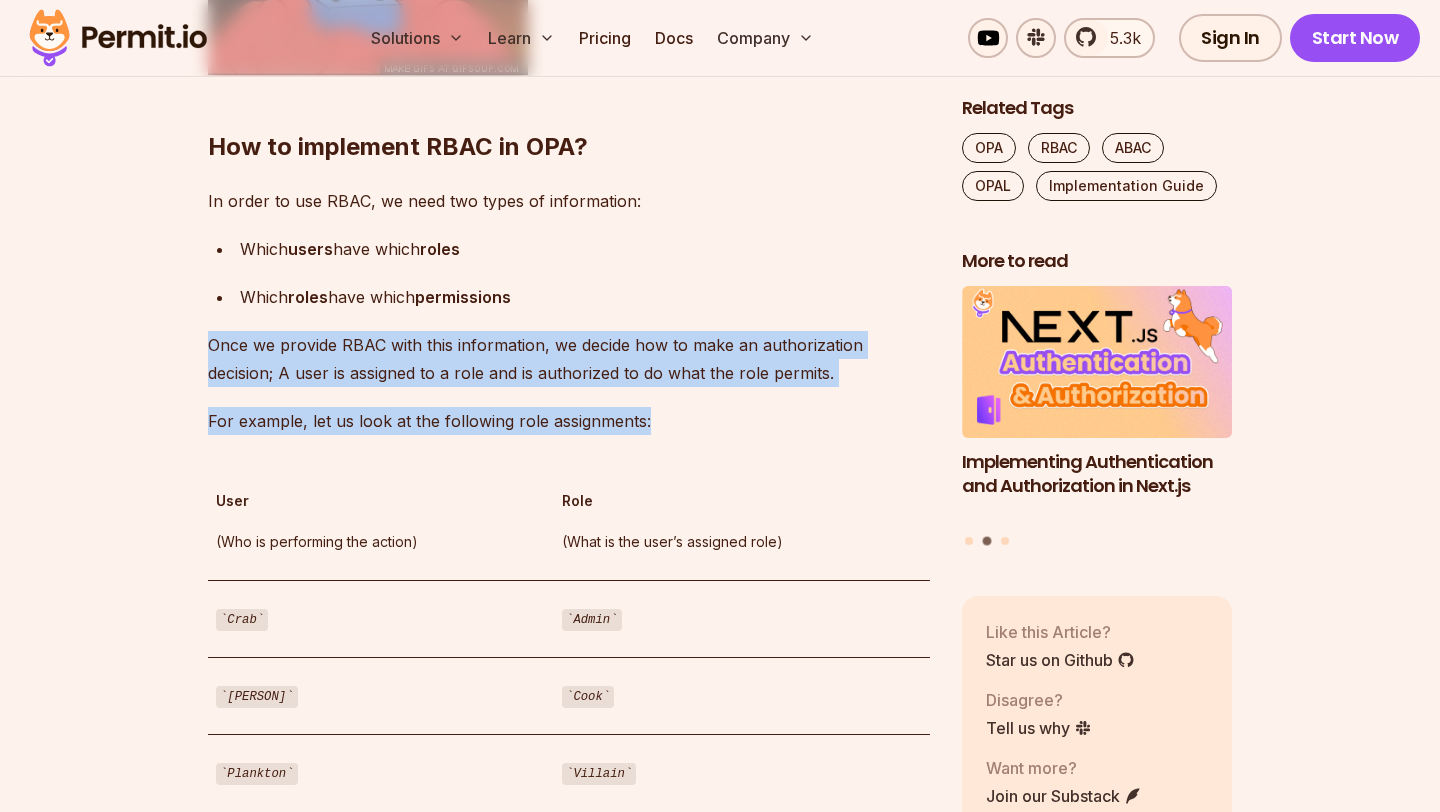 click on "Table of Contents Building authorization can be a complicated endeavor. There are different models for building authorization and different ways of implementing them. At the end of the day, only one thing matters - we want the  right person  to have the  right access  to the  right thing .  For this purpose, we want to review a couple of  authorization models  (RBAC and ABAC), and then explain how (and why) you should implement them using  Open Policy Agent (OPA)  - which allows you to create a separate microservice for authorization, decoupling our policy from our code. So why RBAC and ABAC? RBAC and ABAC are the two most basic and commonly used authorization models, and they provide the baseline for most other complex and specific ones. Let’s start by getting to know them a little better: What is RBAC? Role-based access control (RBAC), is an authorization model used to determine access control based on  predefined roles The combination of  who  (What role are they assigned?) can do  what  policy" at bounding box center (720, 691) 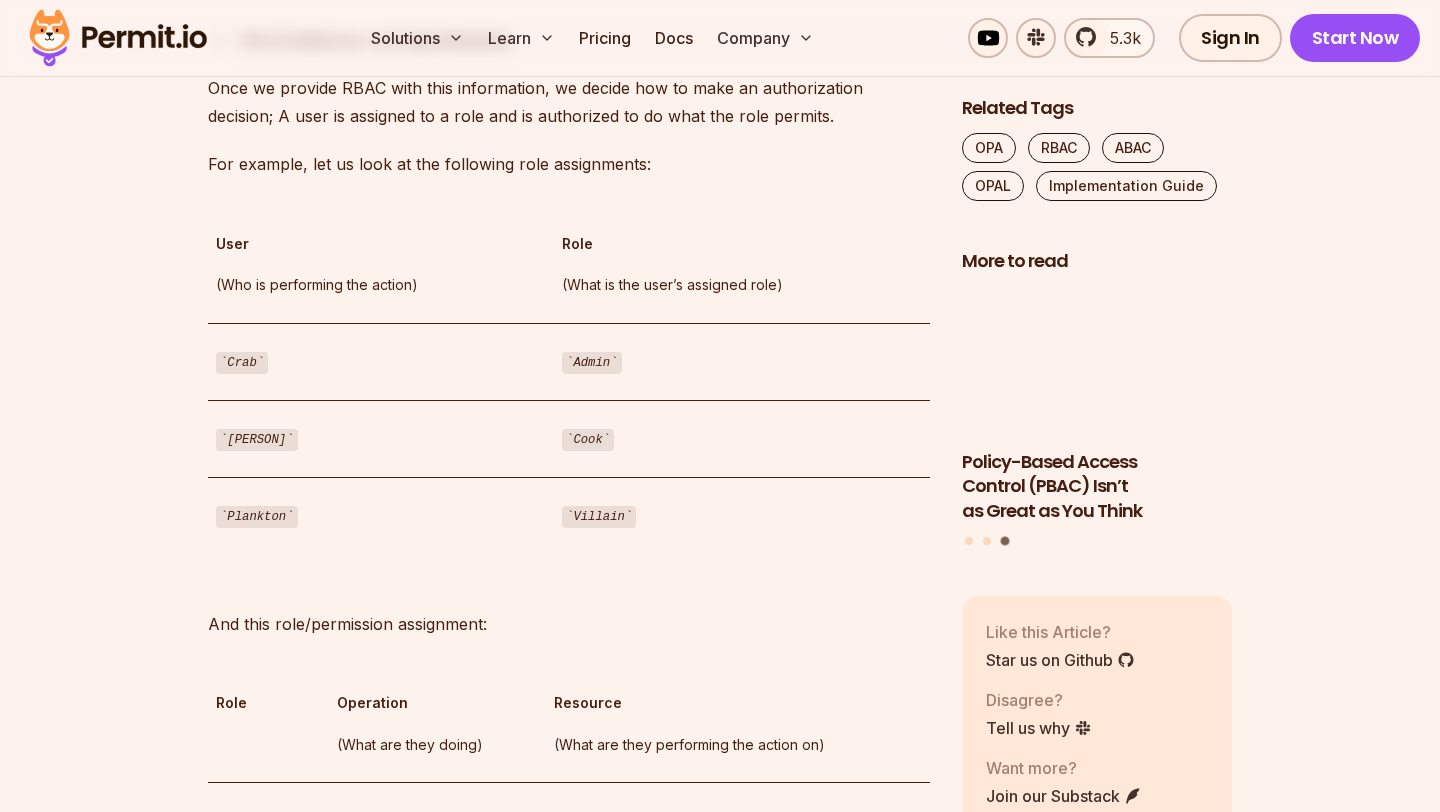 scroll, scrollTop: 4746, scrollLeft: 0, axis: vertical 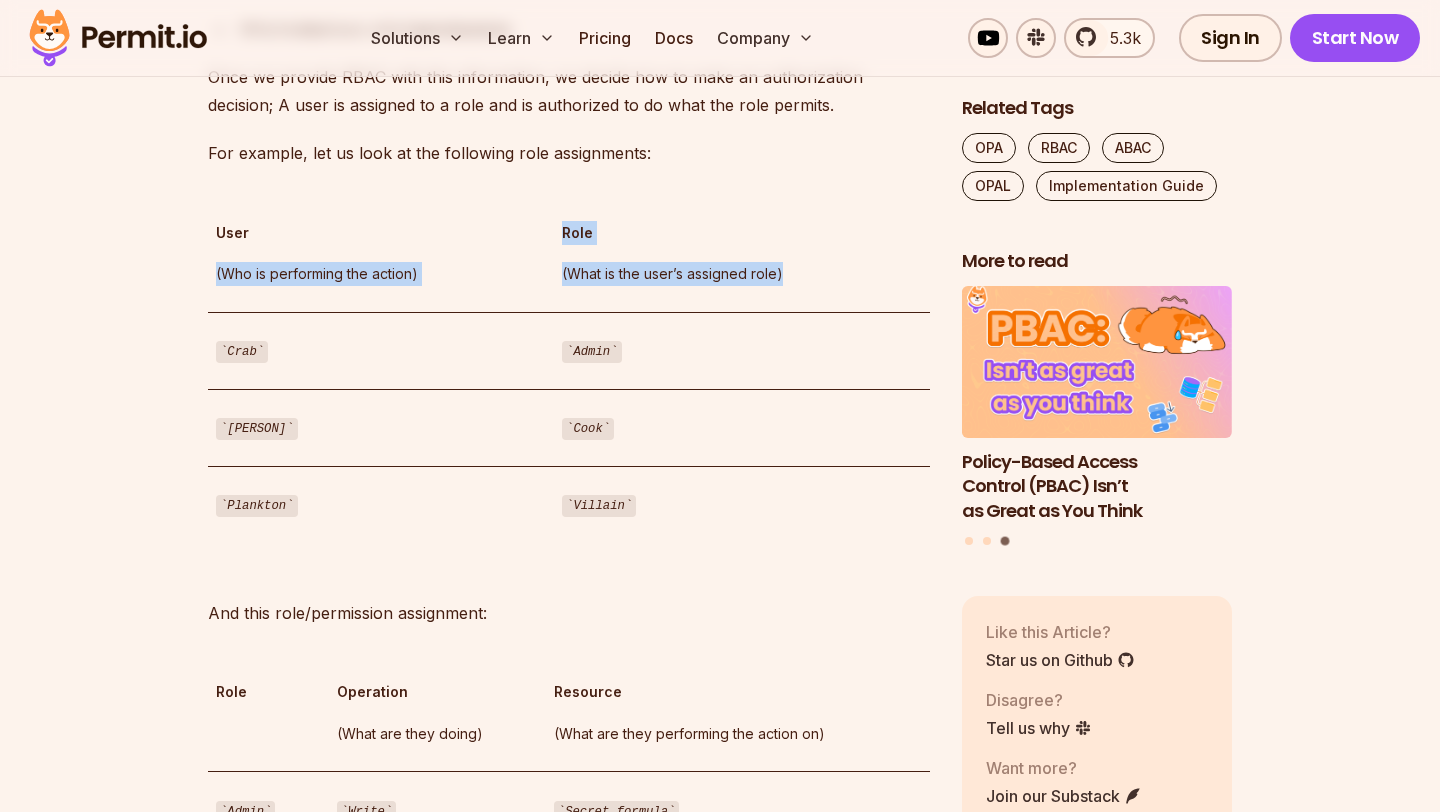 drag, startPoint x: 220, startPoint y: 275, endPoint x: 851, endPoint y: 272, distance: 631.00714 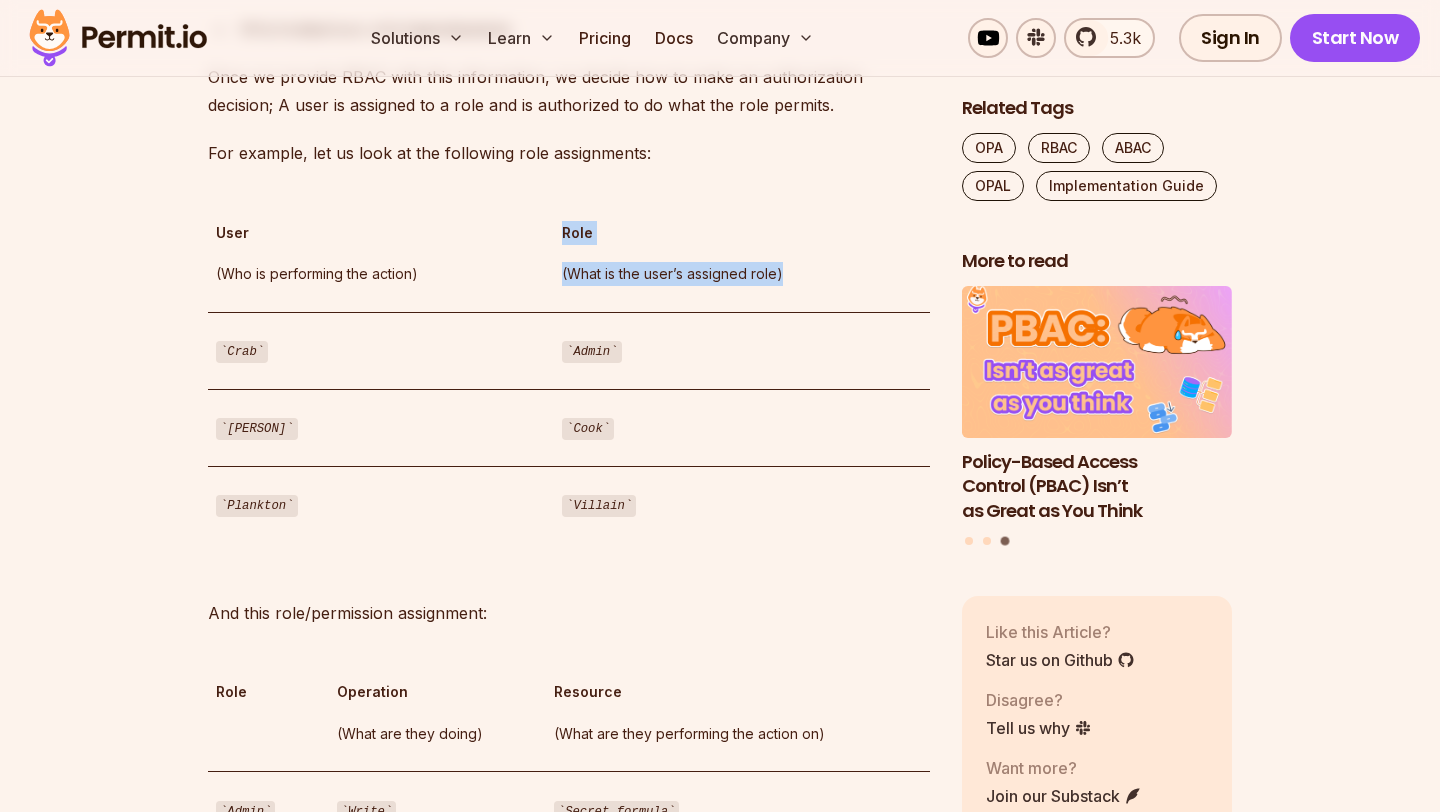 drag, startPoint x: 838, startPoint y: 276, endPoint x: 441, endPoint y: 289, distance: 397.2128 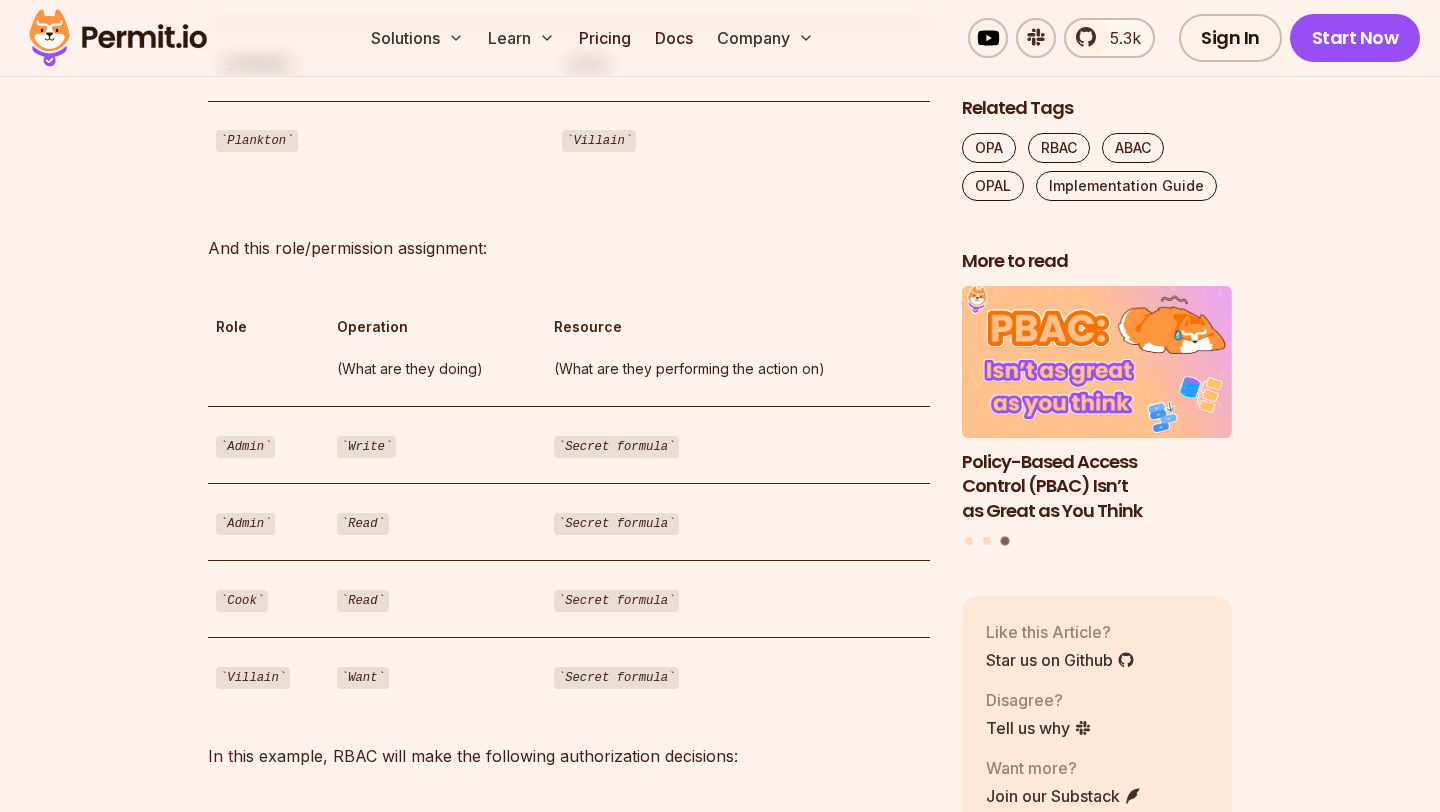 scroll, scrollTop: 5118, scrollLeft: 0, axis: vertical 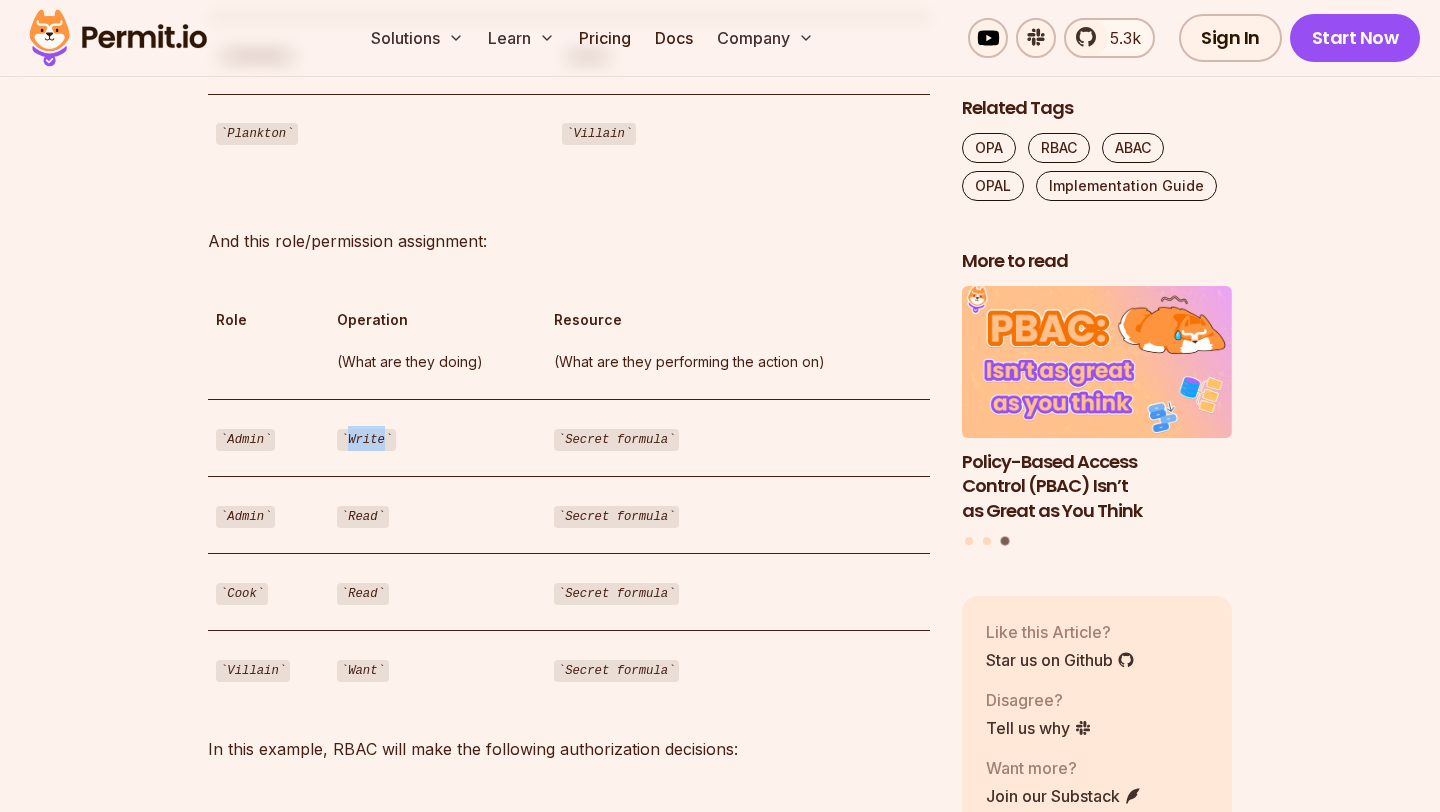drag, startPoint x: 326, startPoint y: 437, endPoint x: 449, endPoint y: 434, distance: 123.03658 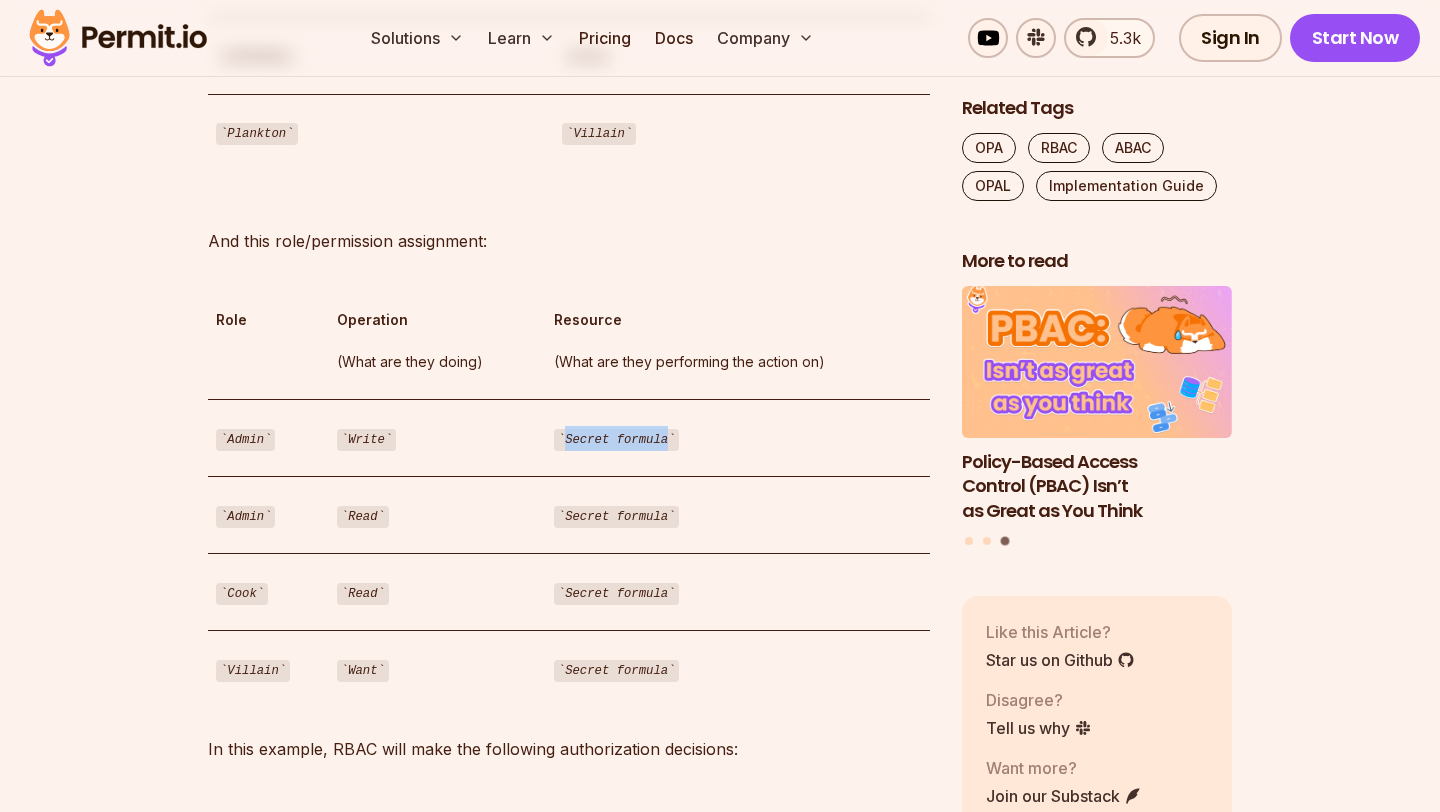 drag, startPoint x: 527, startPoint y: 441, endPoint x: 719, endPoint y: 436, distance: 192.0651 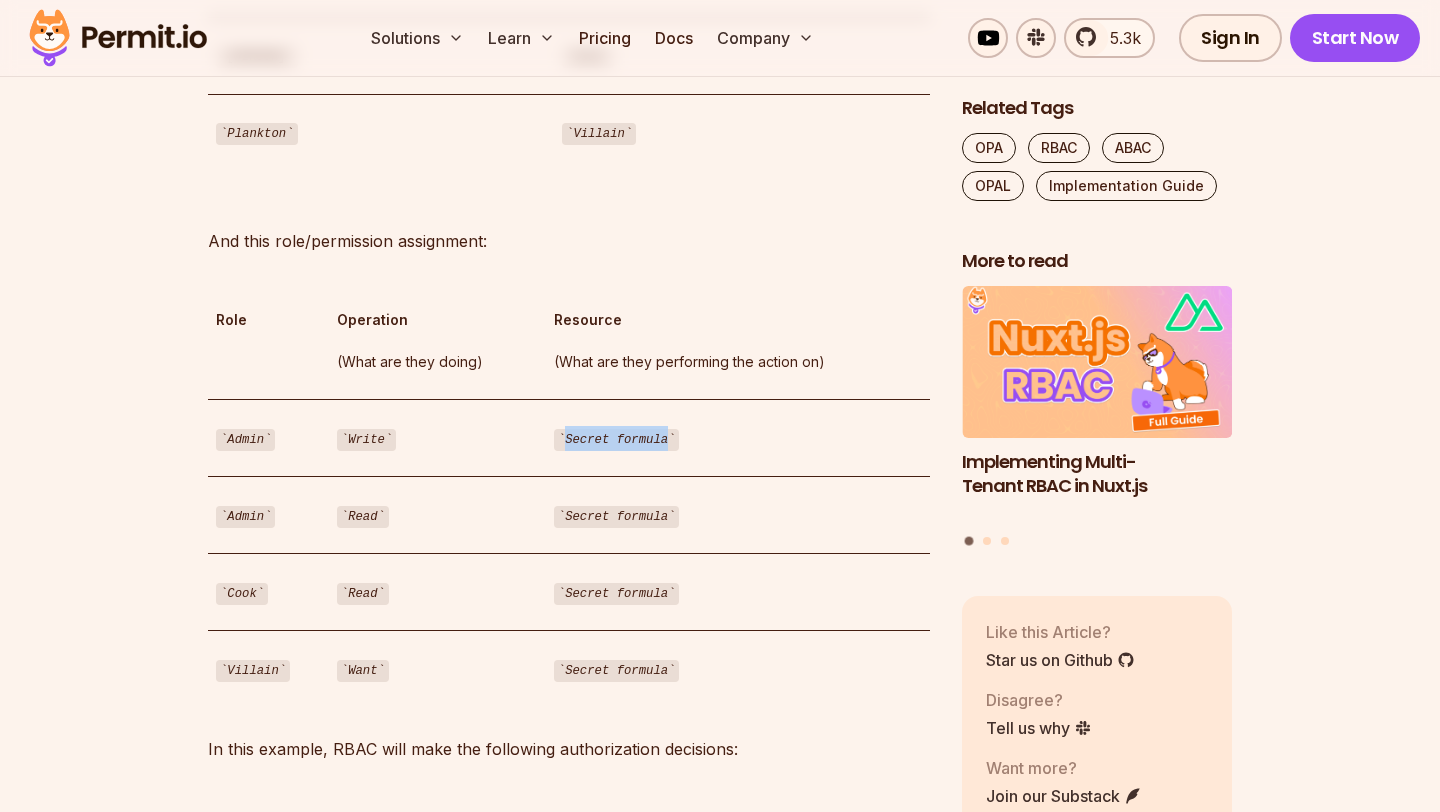 drag, startPoint x: 516, startPoint y: 439, endPoint x: 706, endPoint y: 433, distance: 190.09471 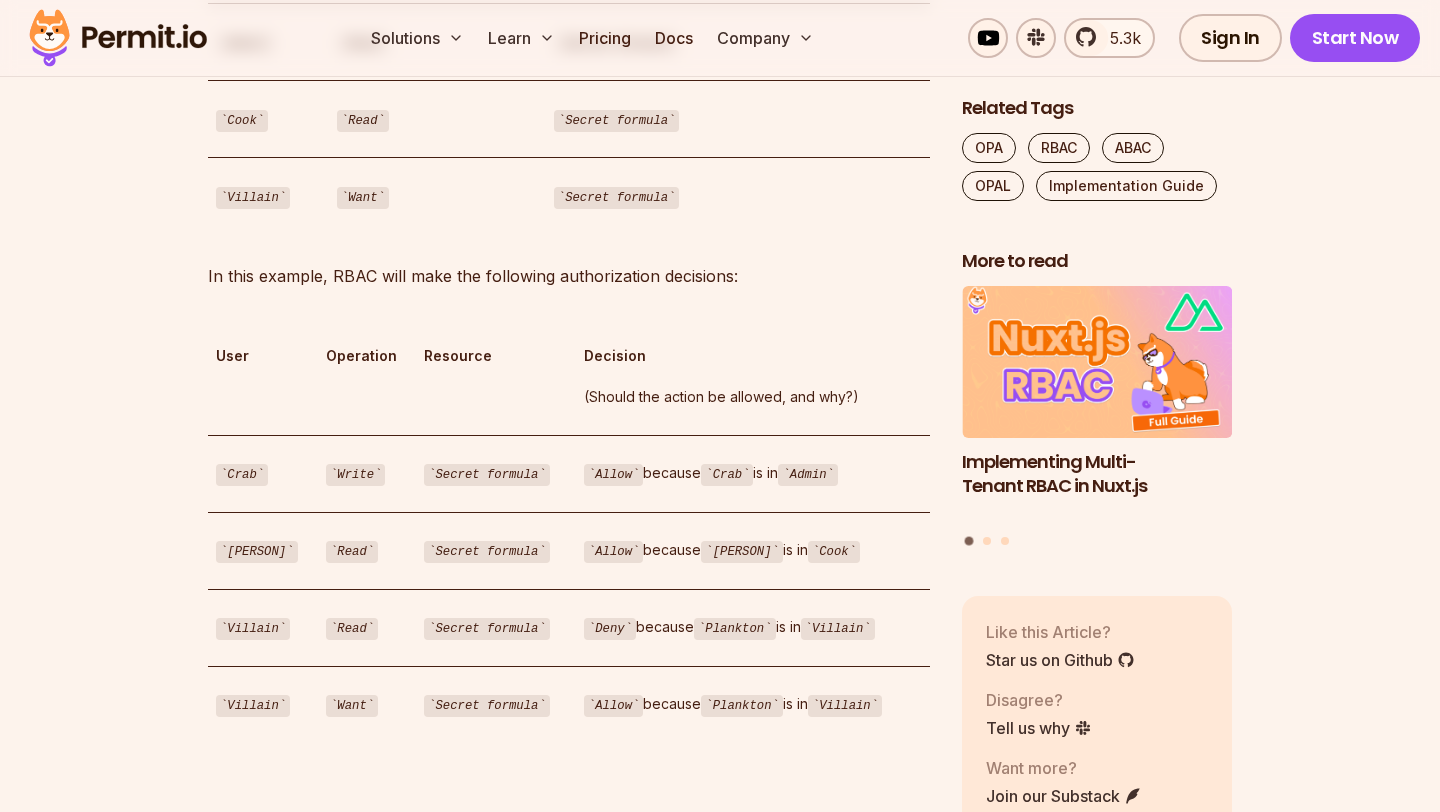 scroll, scrollTop: 5592, scrollLeft: 0, axis: vertical 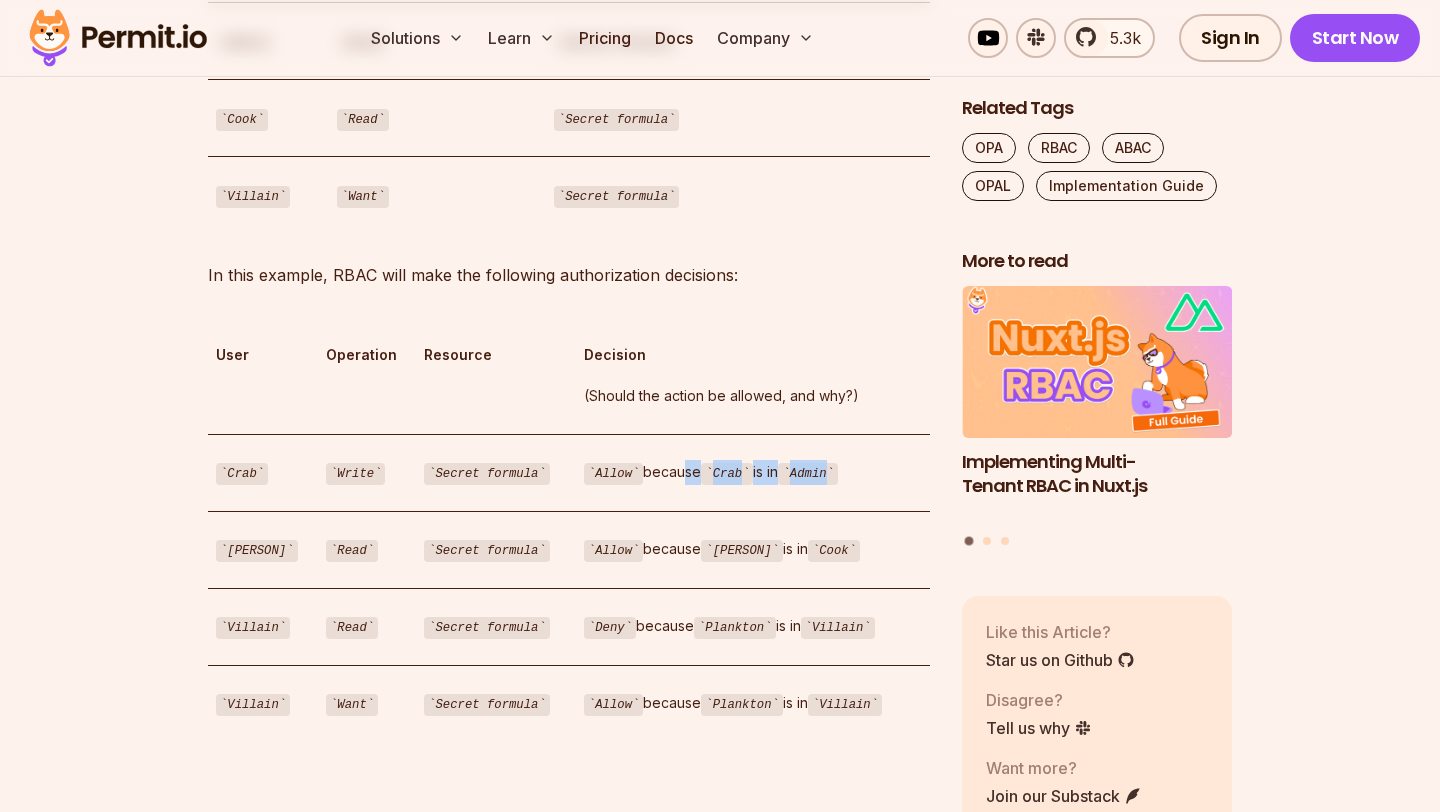 drag, startPoint x: 667, startPoint y: 464, endPoint x: 854, endPoint y: 467, distance: 187.02406 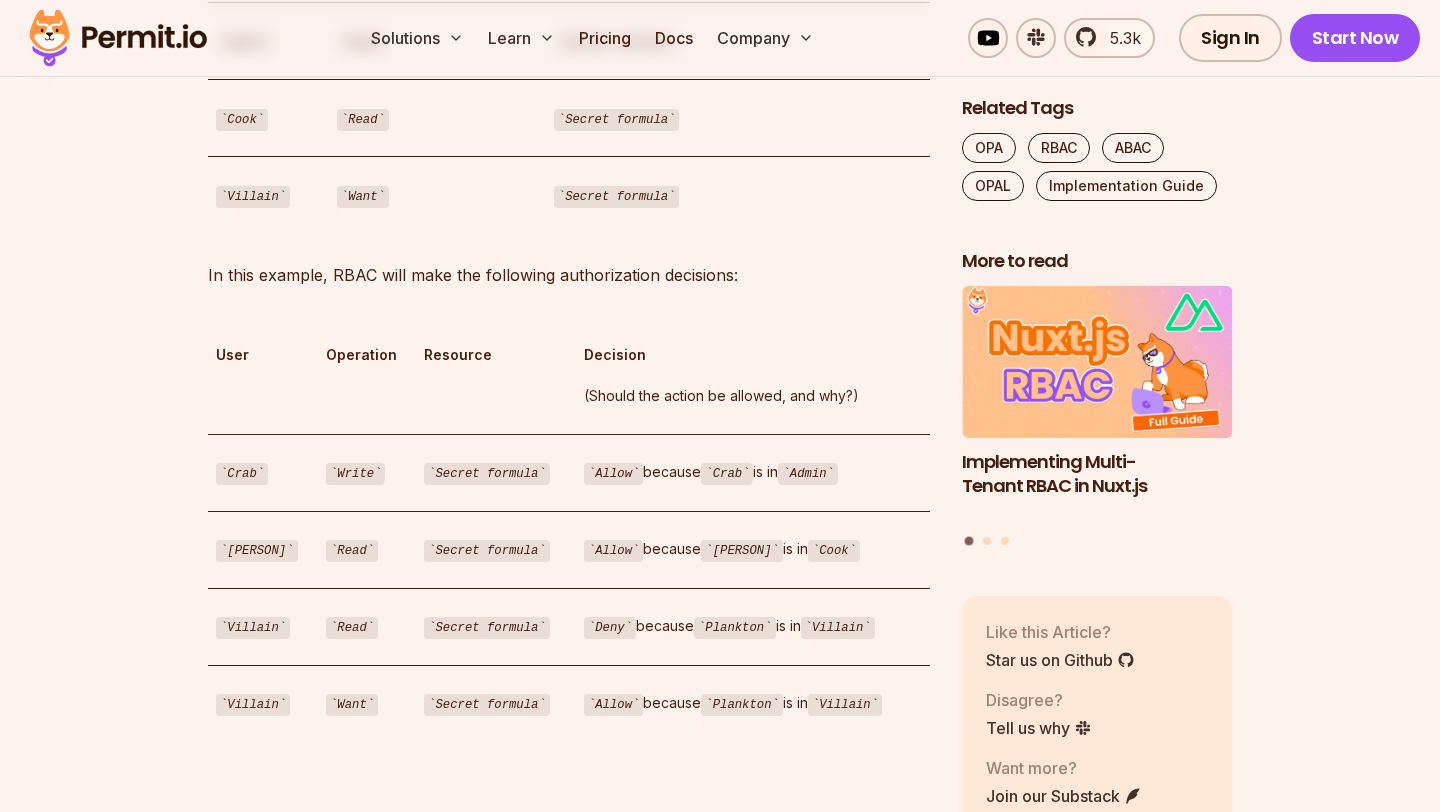 click on "Allow  because  Crab  is in  Admin" at bounding box center [753, 472] 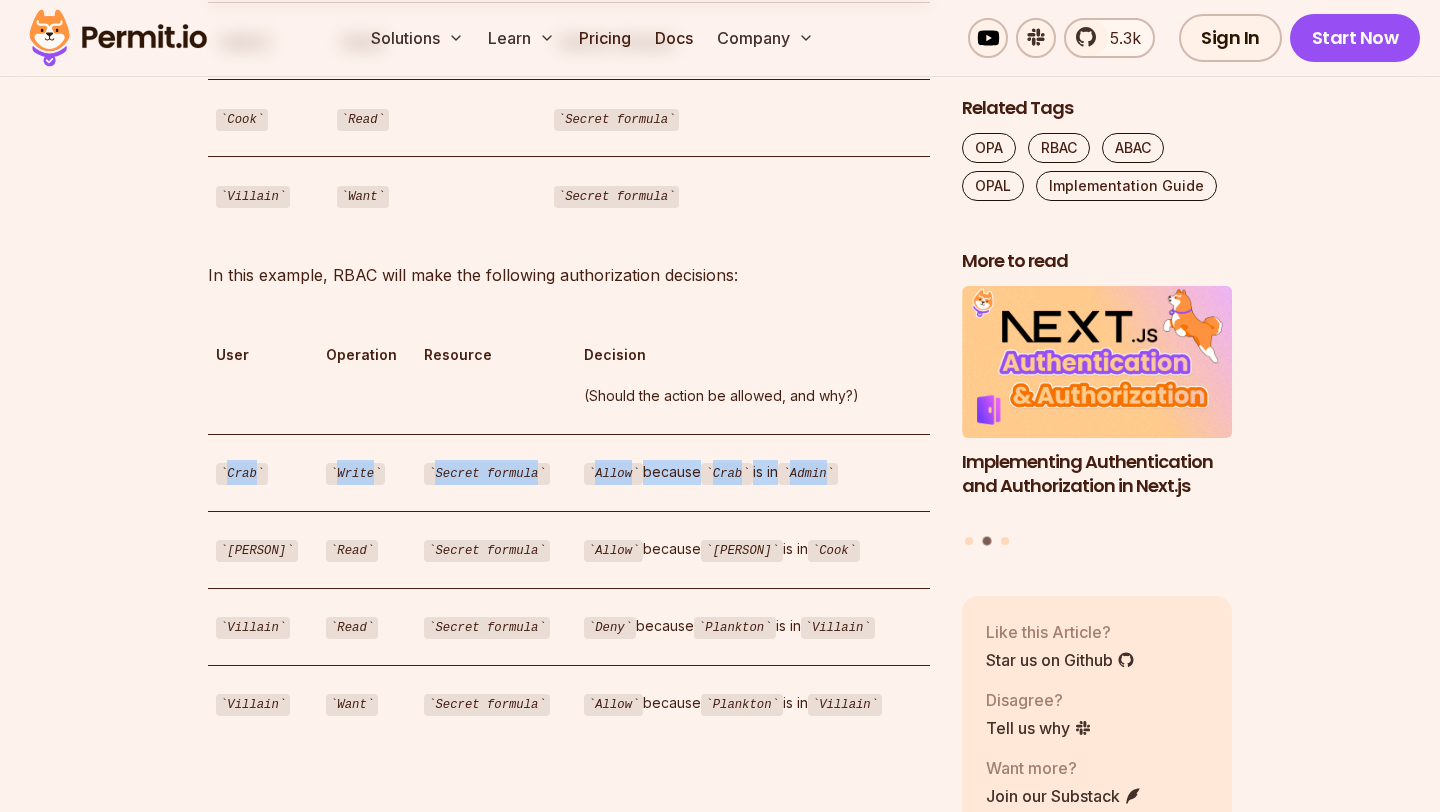 drag, startPoint x: 859, startPoint y: 466, endPoint x: 204, endPoint y: 464, distance: 655.00305 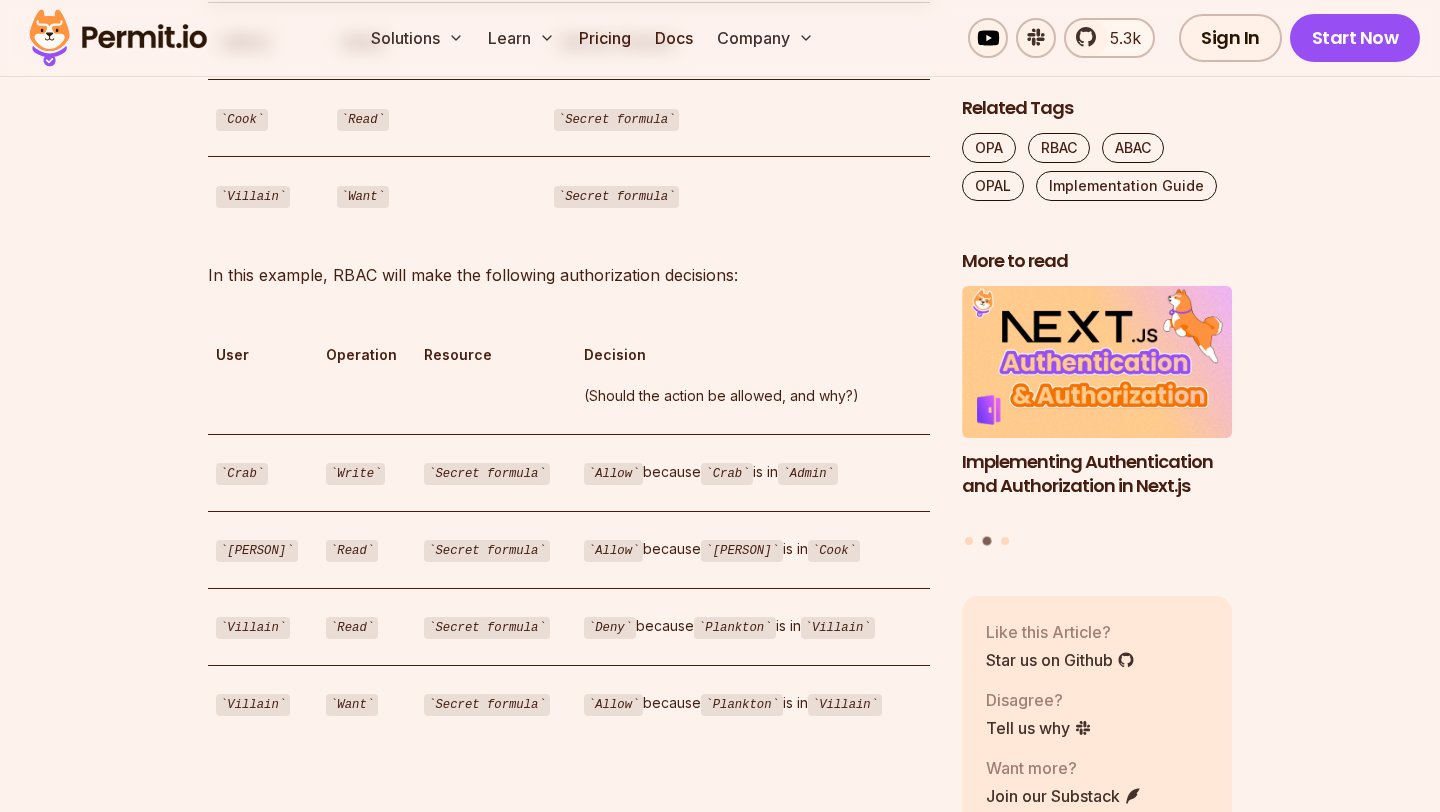 click on "Table of Contents Building authorization can be a complicated endeavor. There are different models for building authorization and different ways of implementing them. At the end of the day, only one thing matters - we want the  right person  to have the  right access  to the  right thing .  For this purpose, we want to review a couple of  authorization models  (RBAC and ABAC), and then explain how (and why) you should implement them using  Open Policy Agent (OPA)  - which allows you to create a separate microservice for authorization, decoupling our policy from our code. So why RBAC and ABAC? RBAC and ABAC are the two most basic and commonly used authorization models, and they provide the baseline for most other complex and specific ones. Let’s start by getting to know them a little better: What is RBAC? Role-based access control (RBAC), is an authorization model used to determine access control based on  predefined roles The combination of  who  (What role are they assigned?) can do  what  policy" at bounding box center [720, -423] 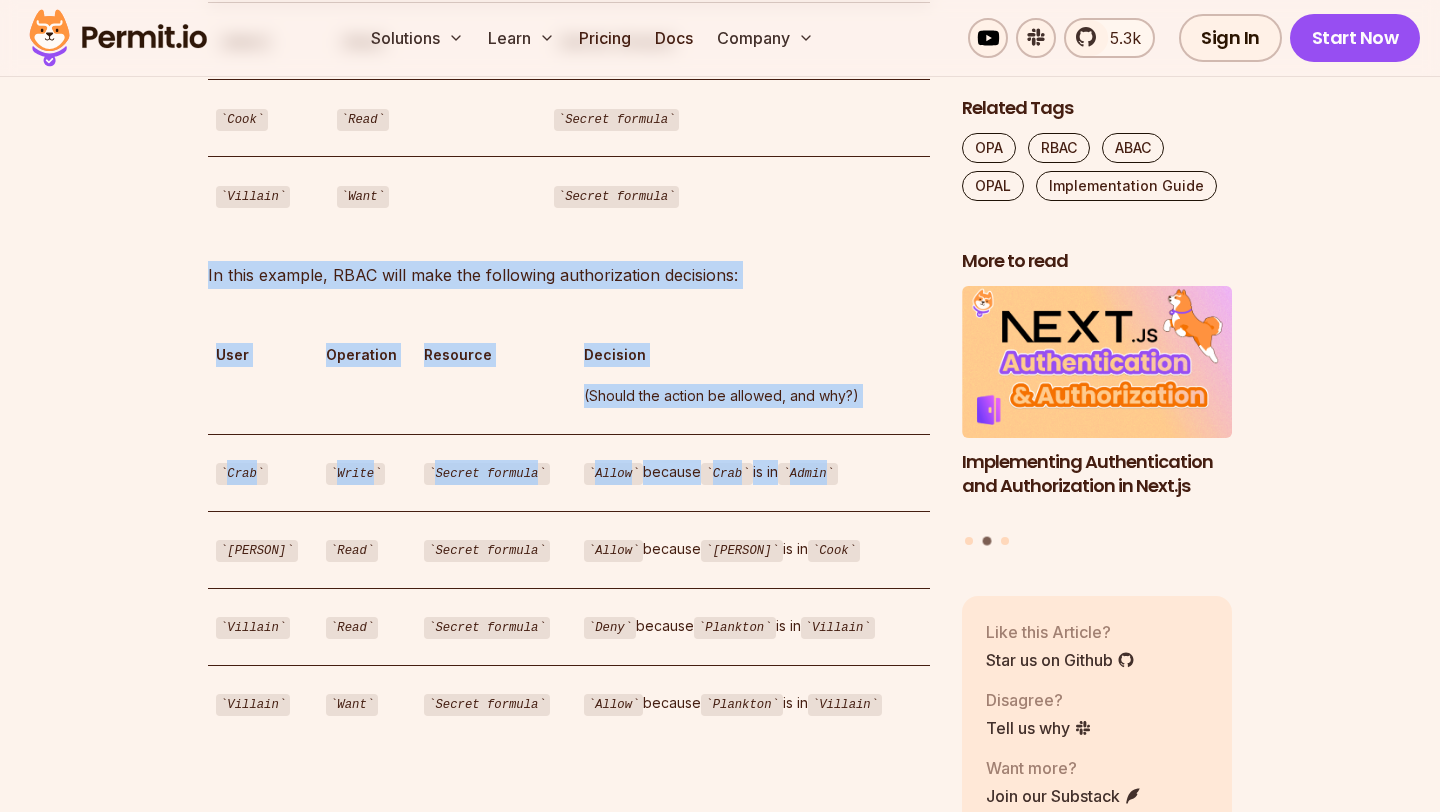 drag, startPoint x: 196, startPoint y: 466, endPoint x: 865, endPoint y: 456, distance: 669.0747 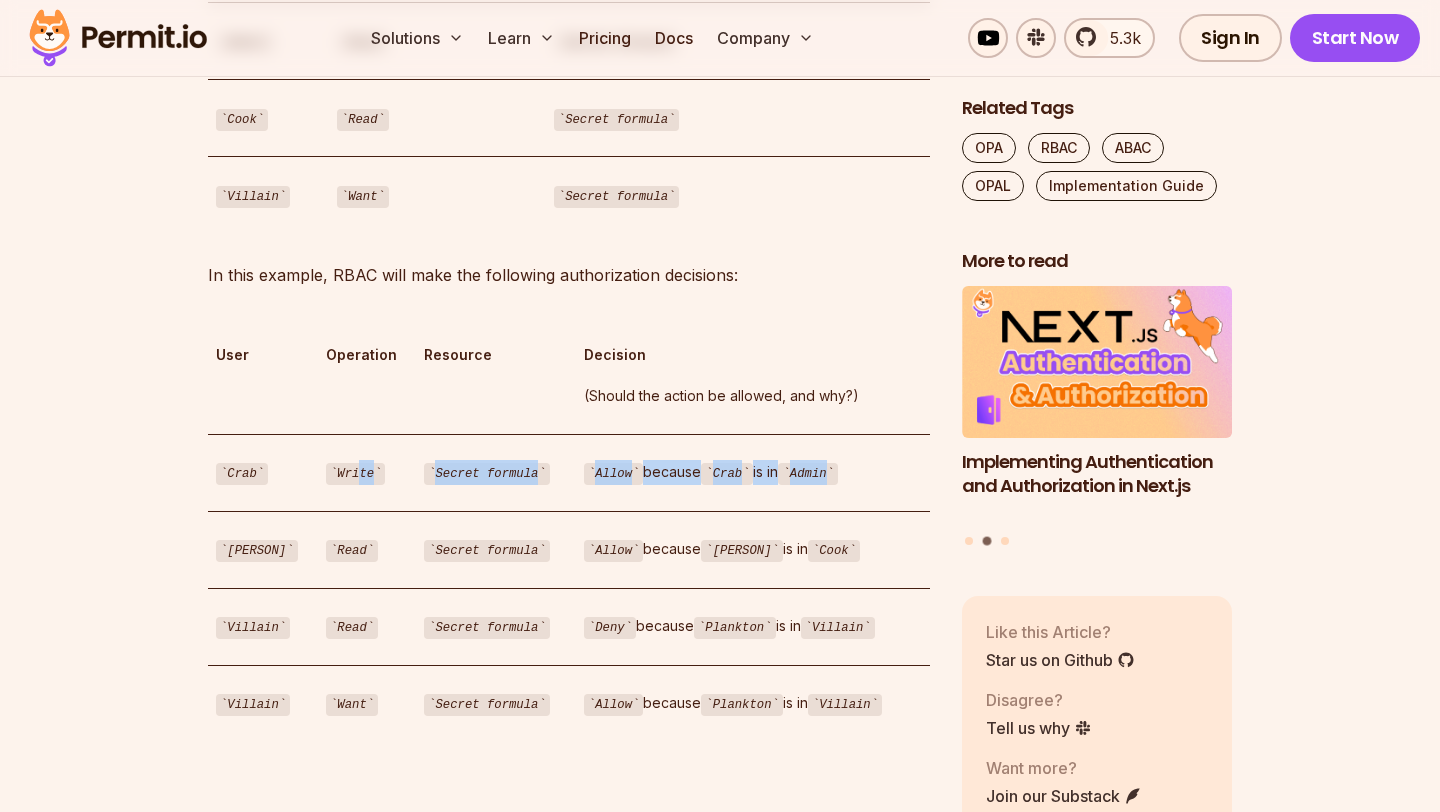 drag, startPoint x: 714, startPoint y: 455, endPoint x: 348, endPoint y: 466, distance: 366.16525 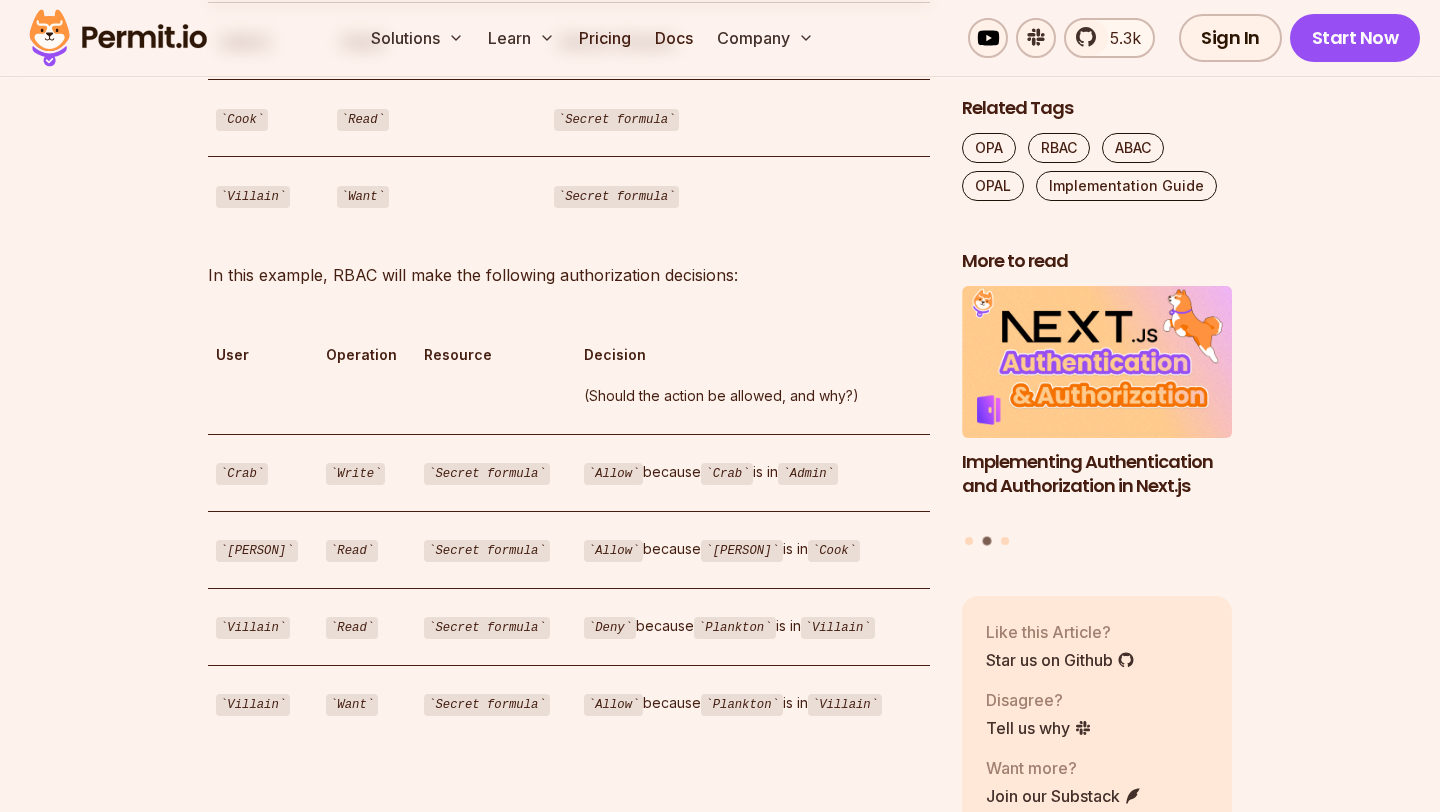 click on "Write" at bounding box center [355, 474] 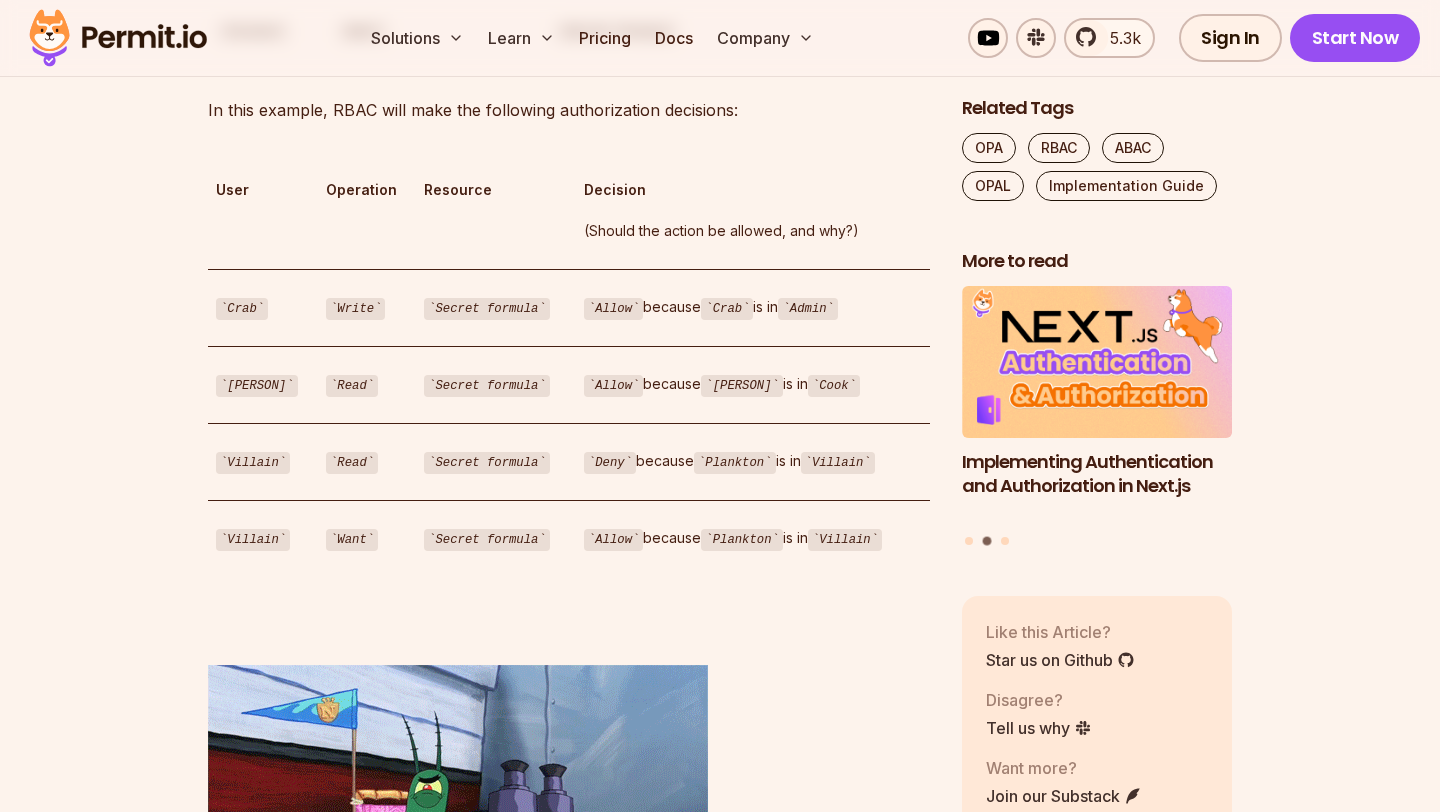 scroll, scrollTop: 5755, scrollLeft: 0, axis: vertical 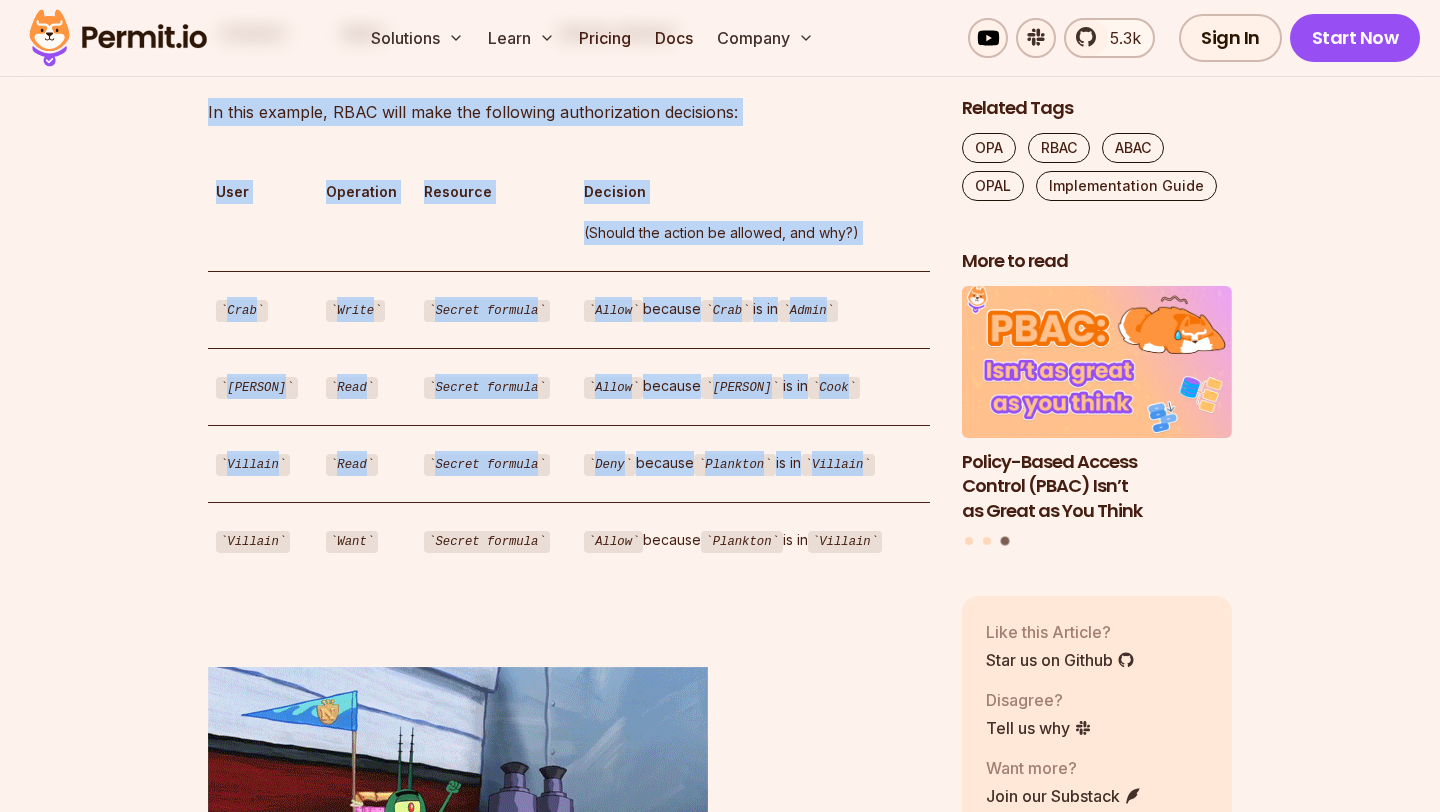 drag, startPoint x: 199, startPoint y: 460, endPoint x: 889, endPoint y: 463, distance: 690.00653 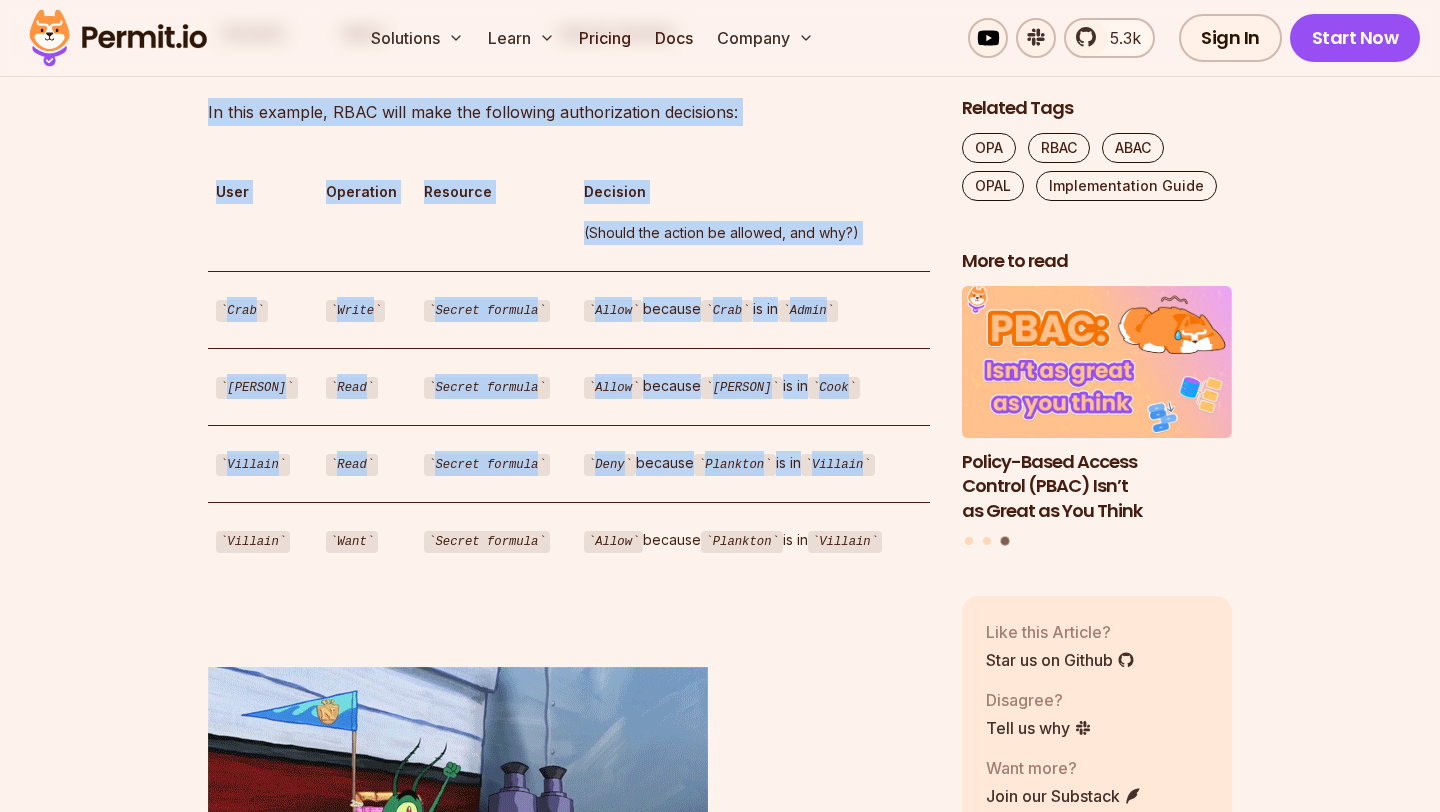 click on "Table of Contents Building authorization can be a complicated endeavor. There are different models for building authorization and different ways of implementing them. At the end of the day, only one thing matters - we want the  right person  to have the  right access  to the  right thing .  For this purpose, we want to review a couple of  authorization models  (RBAC and ABAC), and then explain how (and why) you should implement them using  Open Policy Agent (OPA)  - which allows you to create a separate microservice for authorization, decoupling our policy from our code. So why RBAC and ABAC? RBAC and ABAC are the two most basic and commonly used authorization models, and they provide the baseline for most other complex and specific ones. Let’s start by getting to know them a little better: What is RBAC? Role-based access control (RBAC), is an authorization model used to determine access control based on  predefined roles The combination of  who  (What role are they assigned?) can do  what  policy" at bounding box center (720, -586) 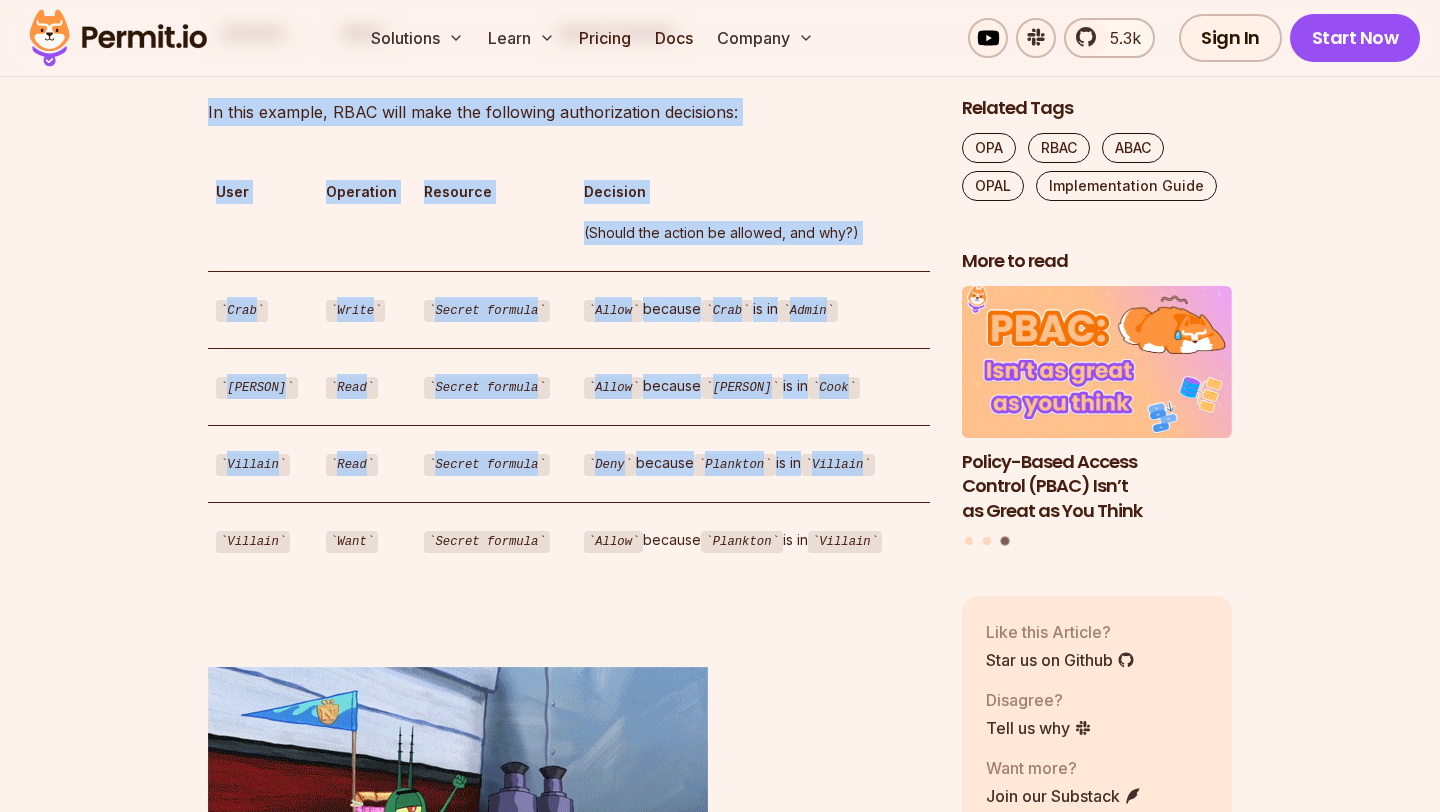 click on "Deny  because  [PERSON]  is in  Villain" at bounding box center (753, 463) 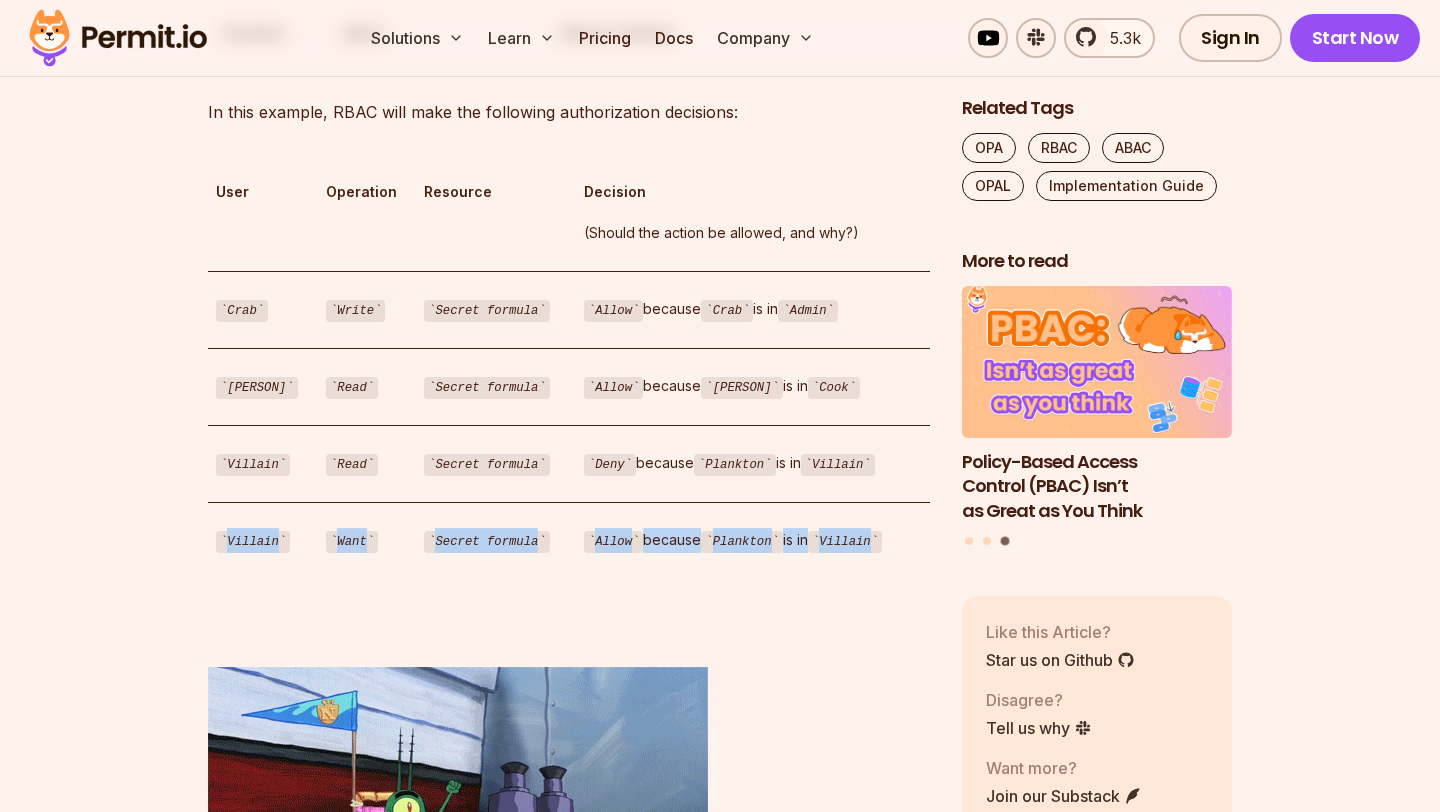drag, startPoint x: 876, startPoint y: 523, endPoint x: 201, endPoint y: 528, distance: 675.0185 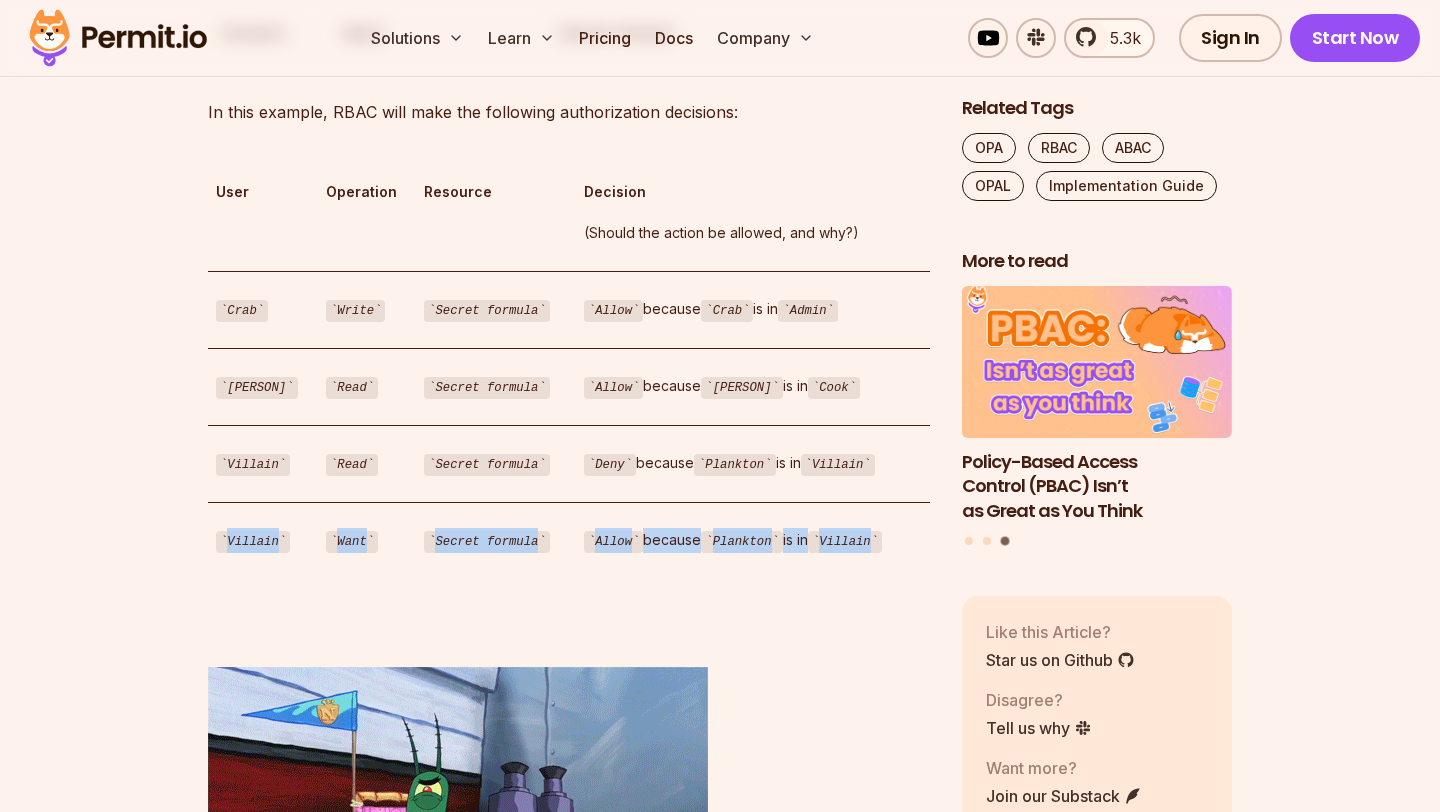 click on "Villain Want Secret formula Allow  because  [PERSON]  is in  Villain" at bounding box center [569, 540] 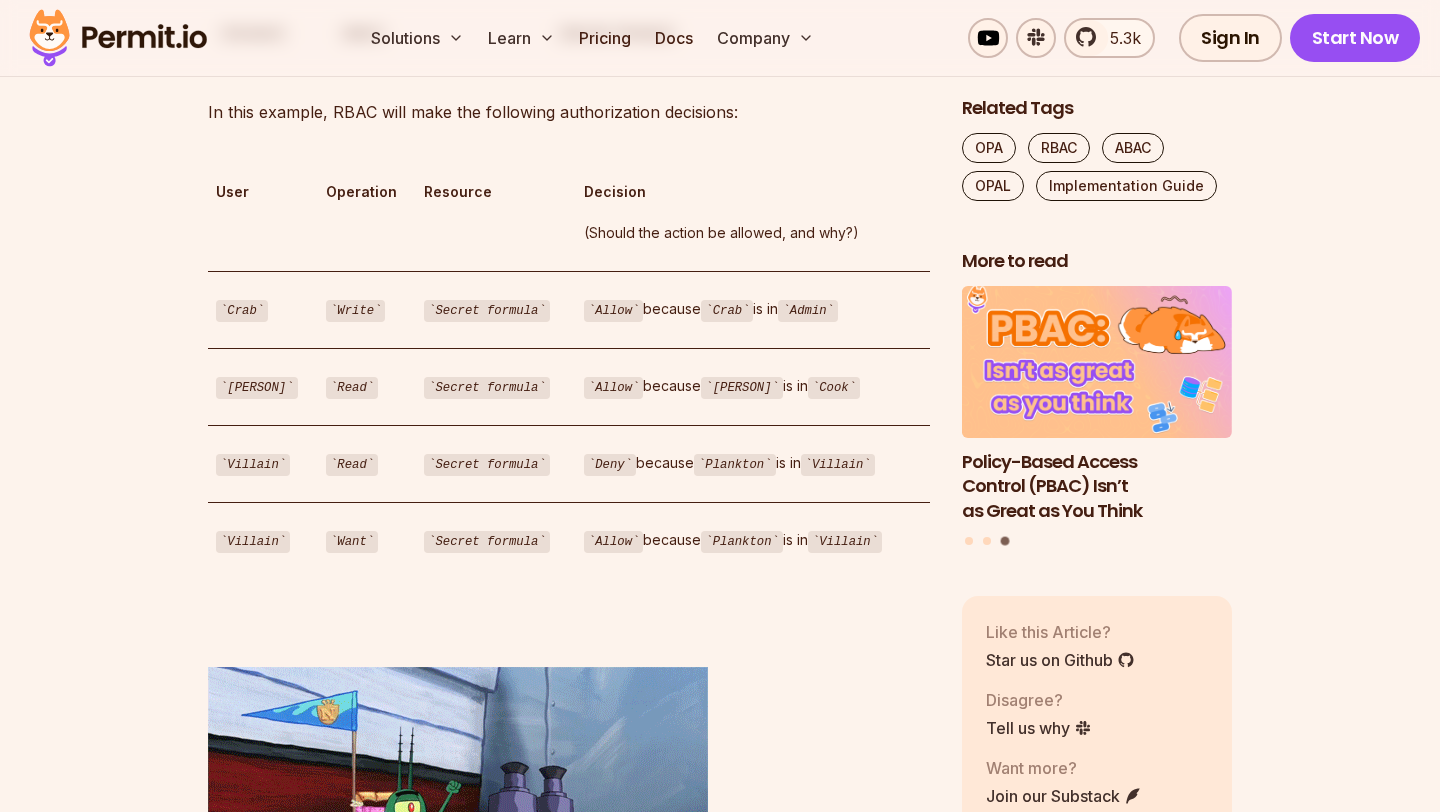 drag, startPoint x: 201, startPoint y: 528, endPoint x: 182, endPoint y: 539, distance: 21.954498 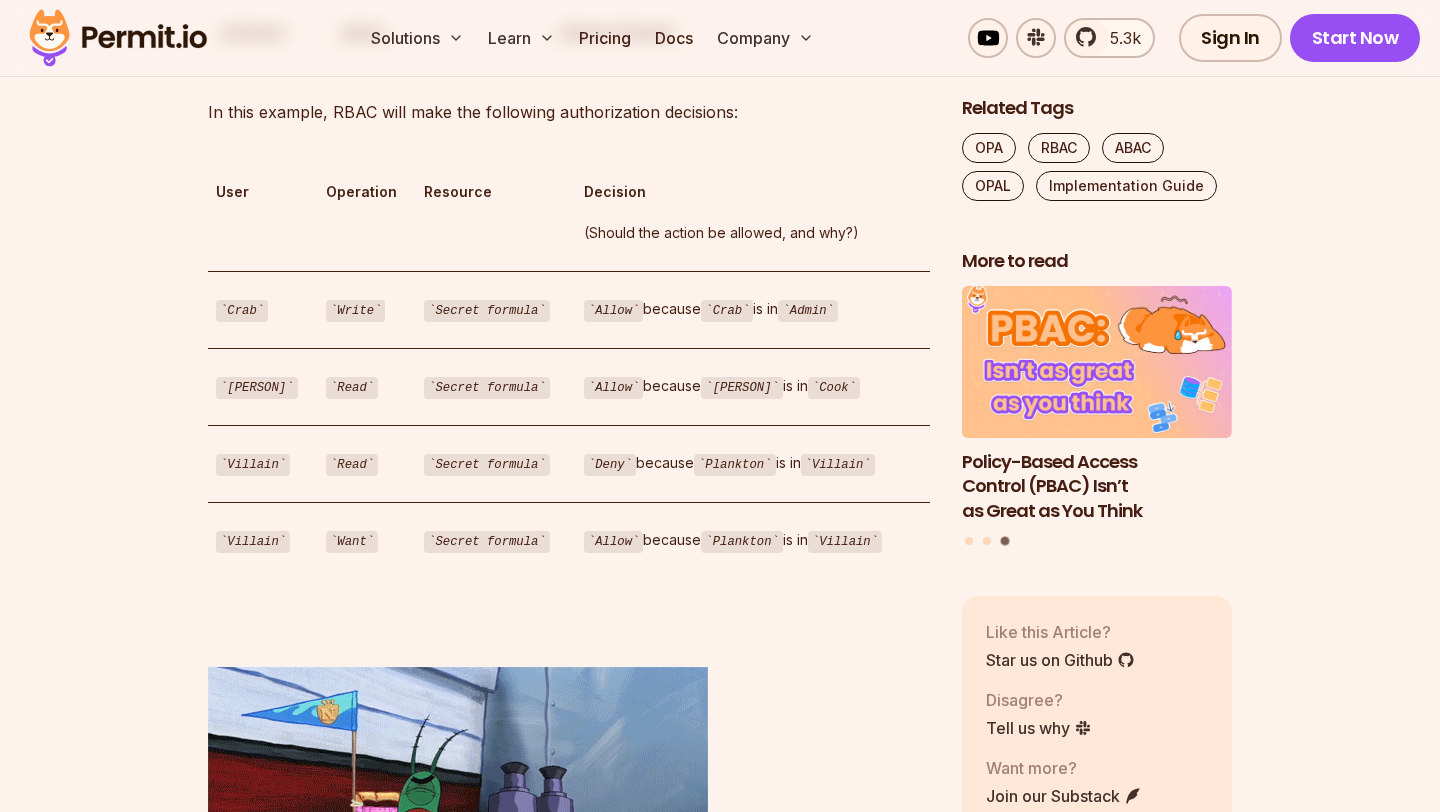 click on "Table of Contents Building authorization can be a complicated endeavor. There are different models for building authorization and different ways of implementing them. At the end of the day, only one thing matters - we want the  right person  to have the  right access  to the  right thing .  For this purpose, we want to review a couple of  authorization models  (RBAC and ABAC), and then explain how (and why) you should implement them using  Open Policy Agent (OPA)  - which allows you to create a separate microservice for authorization, decoupling our policy from our code. So why RBAC and ABAC? RBAC and ABAC are the two most basic and commonly used authorization models, and they provide the baseline for most other complex and specific ones. Let’s start by getting to know them a little better: What is RBAC? Role-based access control (RBAC), is an authorization model used to determine access control based on  predefined roles The combination of  who  (What role are they assigned?) can do  what  policy" at bounding box center (720, -586) 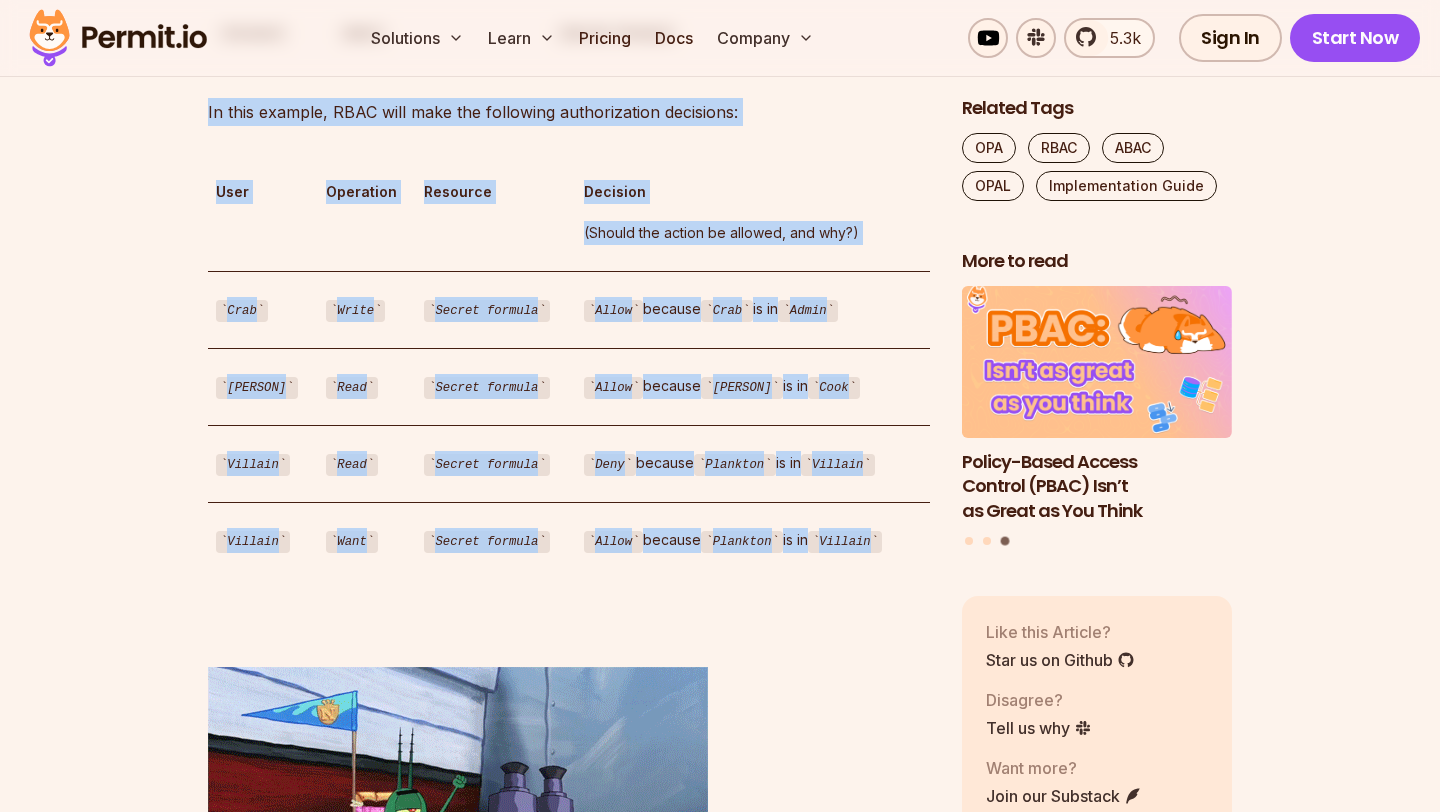 drag, startPoint x: 188, startPoint y: 539, endPoint x: 878, endPoint y: 518, distance: 690.3195 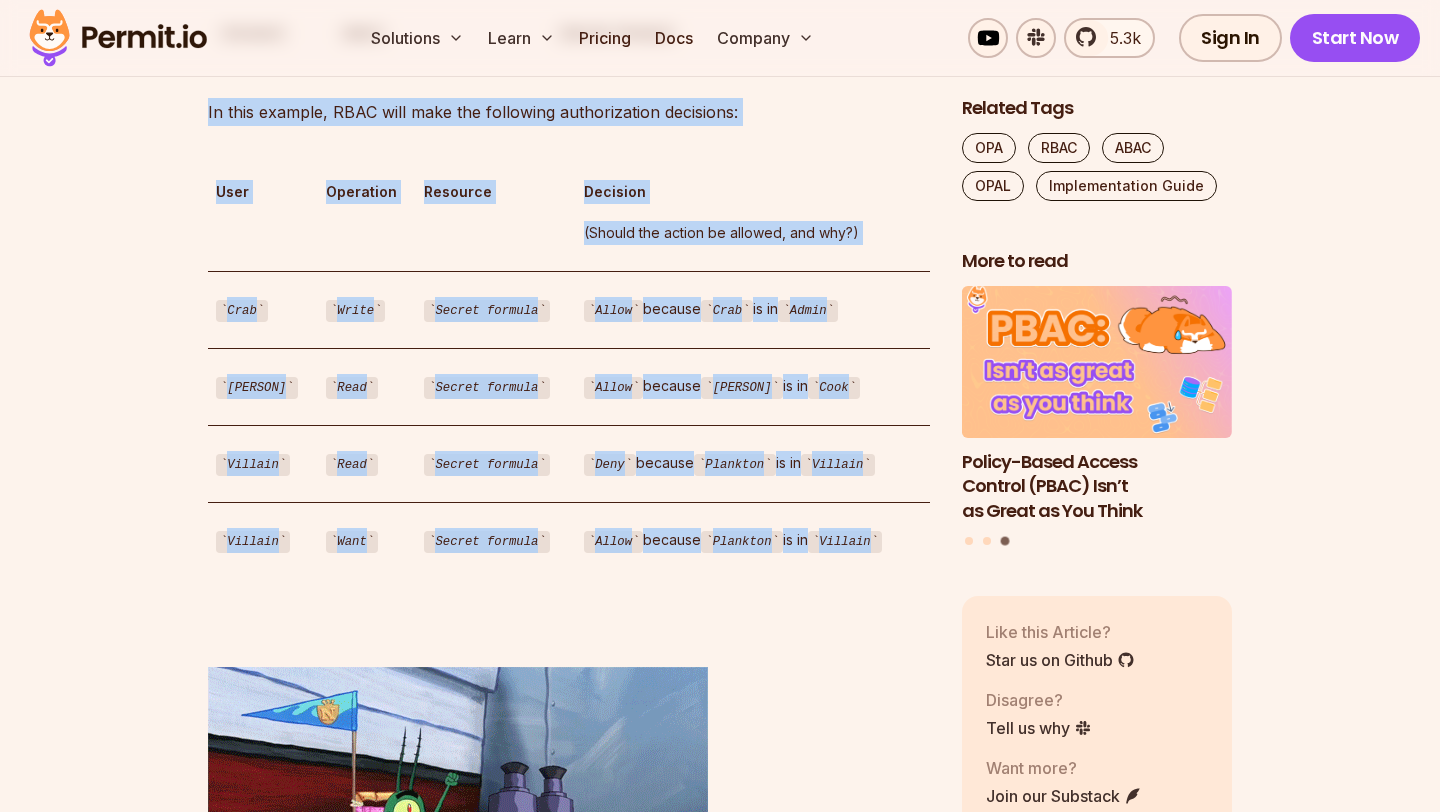 click on "Table of Contents Building authorization can be a complicated endeavor. There are different models for building authorization and different ways of implementing them. At the end of the day, only one thing matters - we want the  right person  to have the  right access  to the  right thing .  For this purpose, we want to review a couple of  authorization models  (RBAC and ABAC), and then explain how (and why) you should implement them using  Open Policy Agent (OPA)  - which allows you to create a separate microservice for authorization, decoupling our policy from our code. So why RBAC and ABAC? RBAC and ABAC are the two most basic and commonly used authorization models, and they provide the baseline for most other complex and specific ones. Let’s start by getting to know them a little better: What is RBAC? Role-based access control (RBAC), is an authorization model used to determine access control based on  predefined roles The combination of  who  (What role are they assigned?) can do  what  policy" at bounding box center [720, -586] 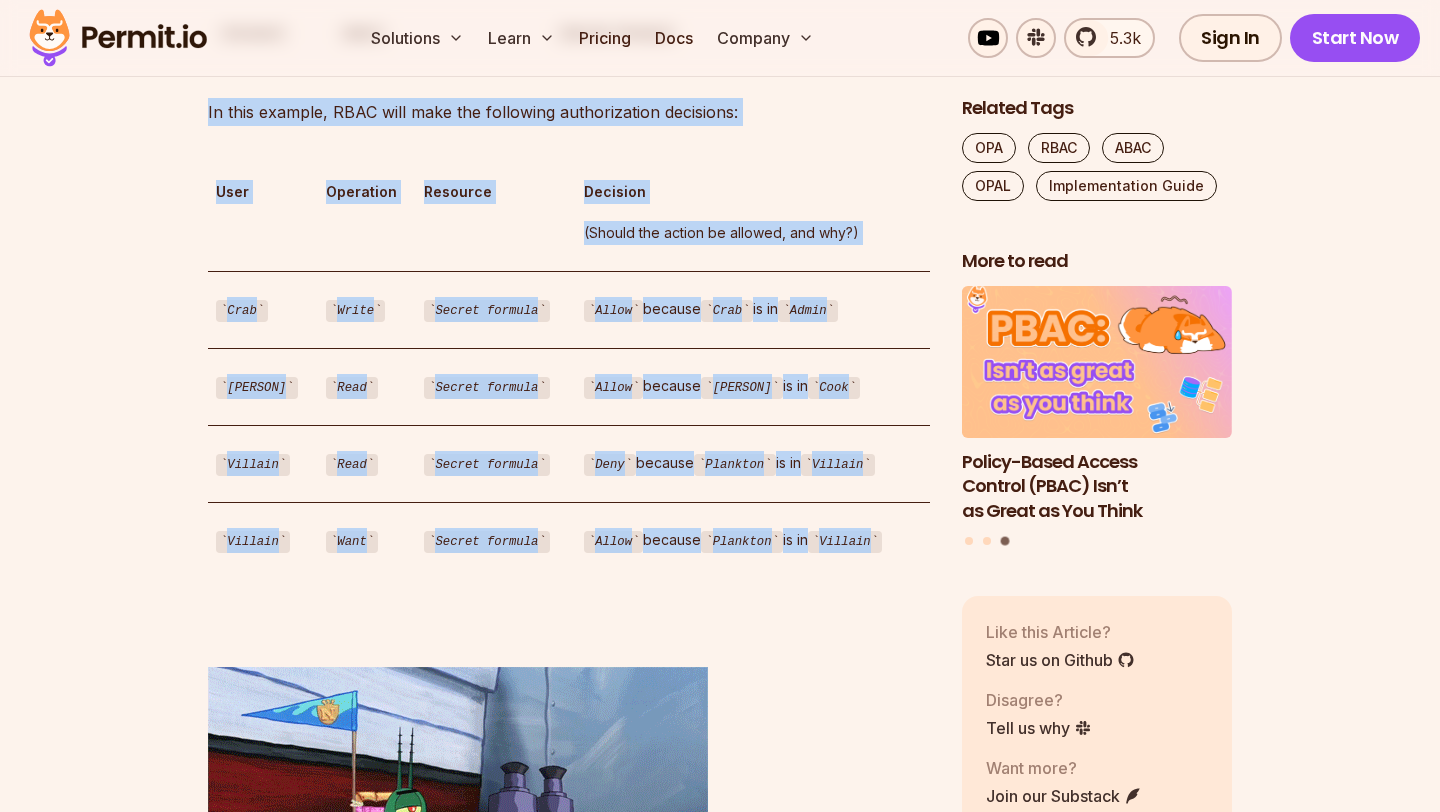 drag, startPoint x: 883, startPoint y: 518, endPoint x: 901, endPoint y: 525, distance: 19.313208 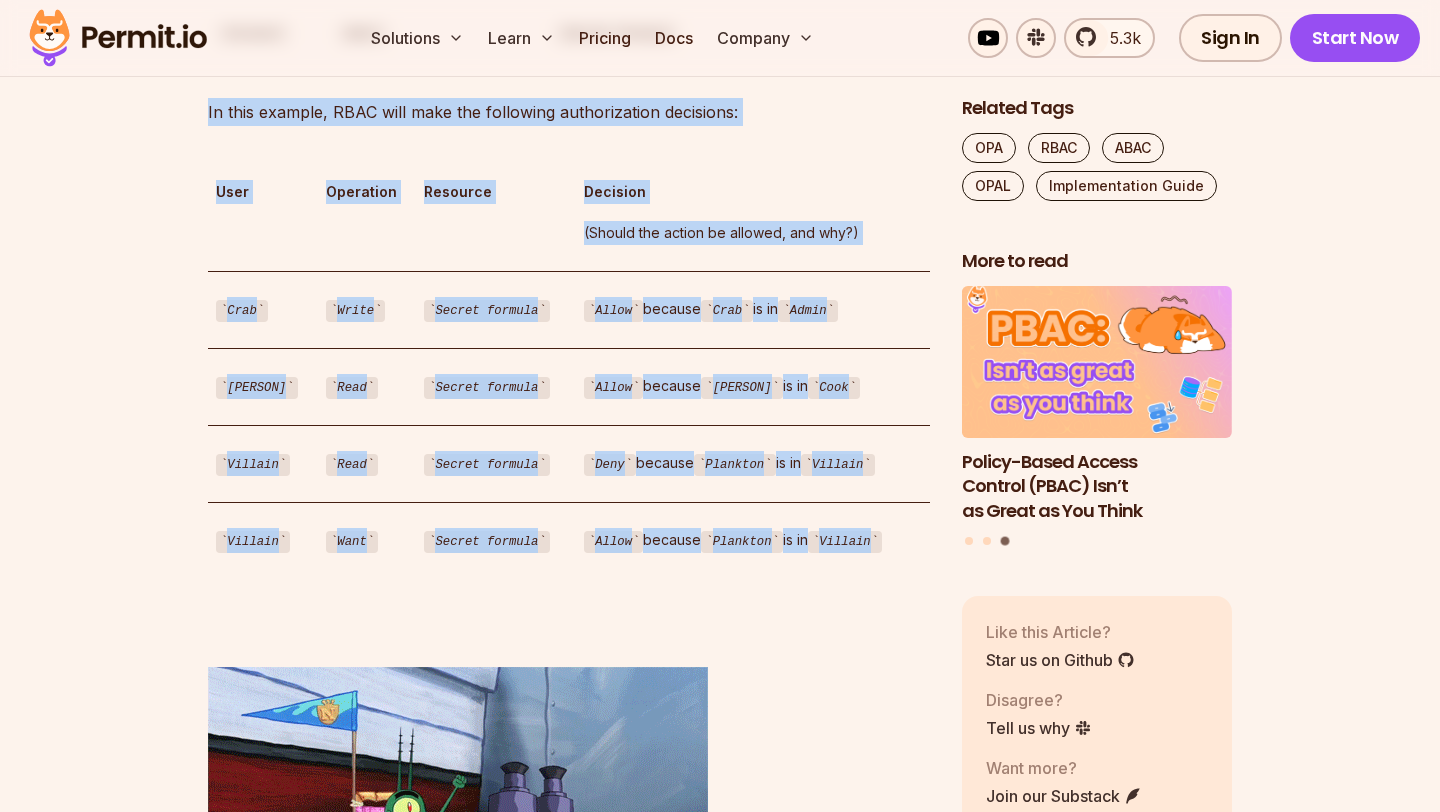 click on "Allow  because  [PERSON]  is in  Villain" at bounding box center [753, 540] 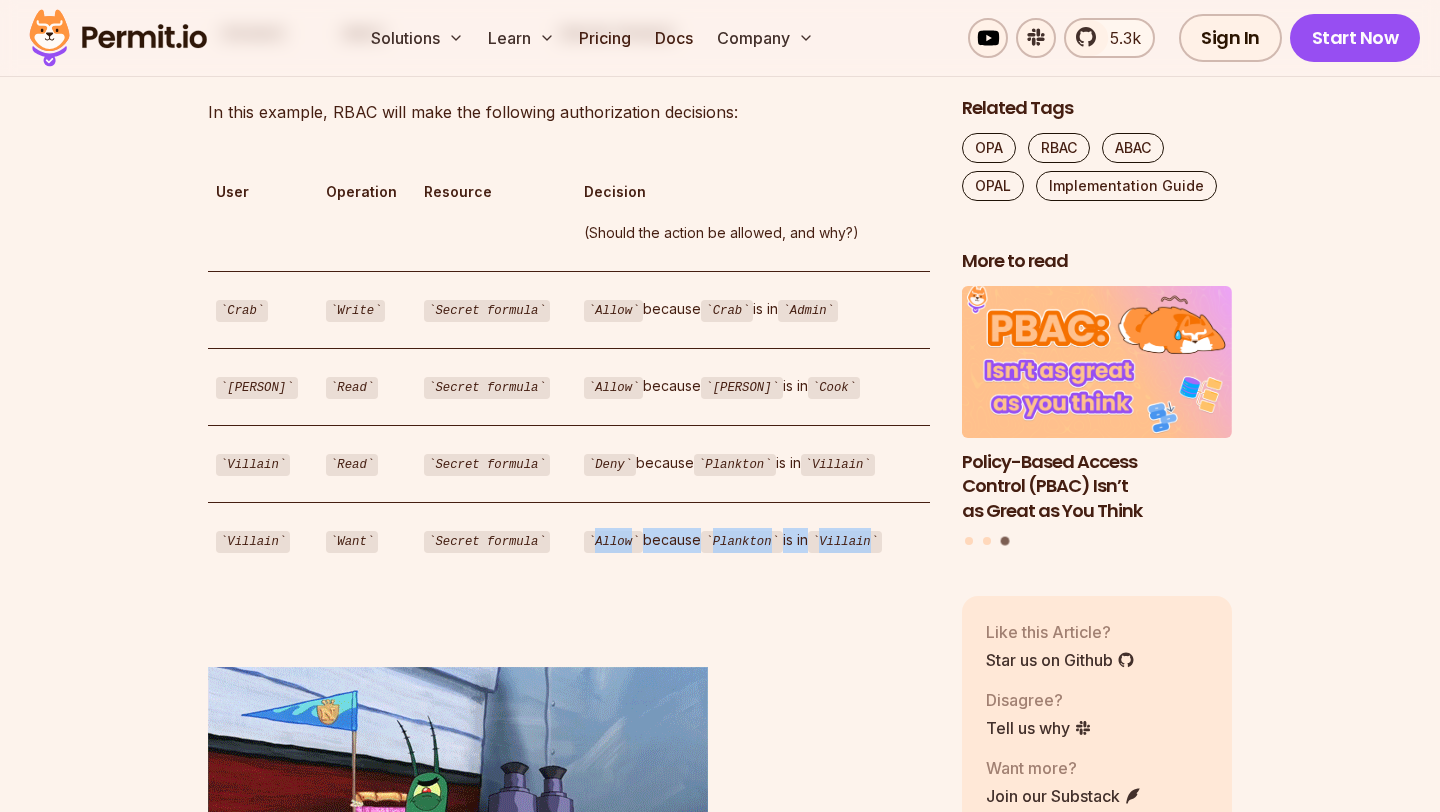 drag, startPoint x: 900, startPoint y: 528, endPoint x: 554, endPoint y: 519, distance: 346.11703 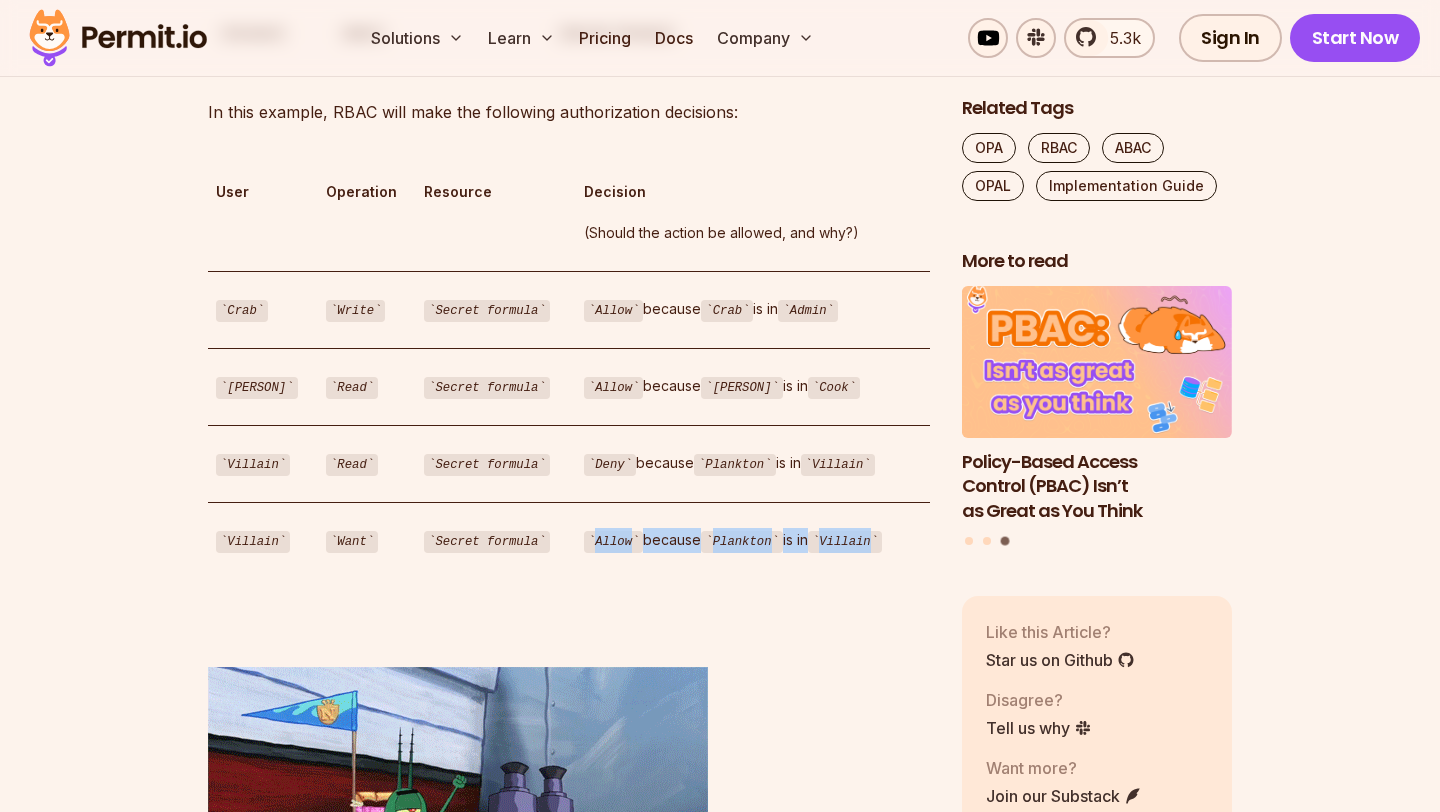 click on "Allow  because  [PERSON]  is in  Villain" at bounding box center [753, 540] 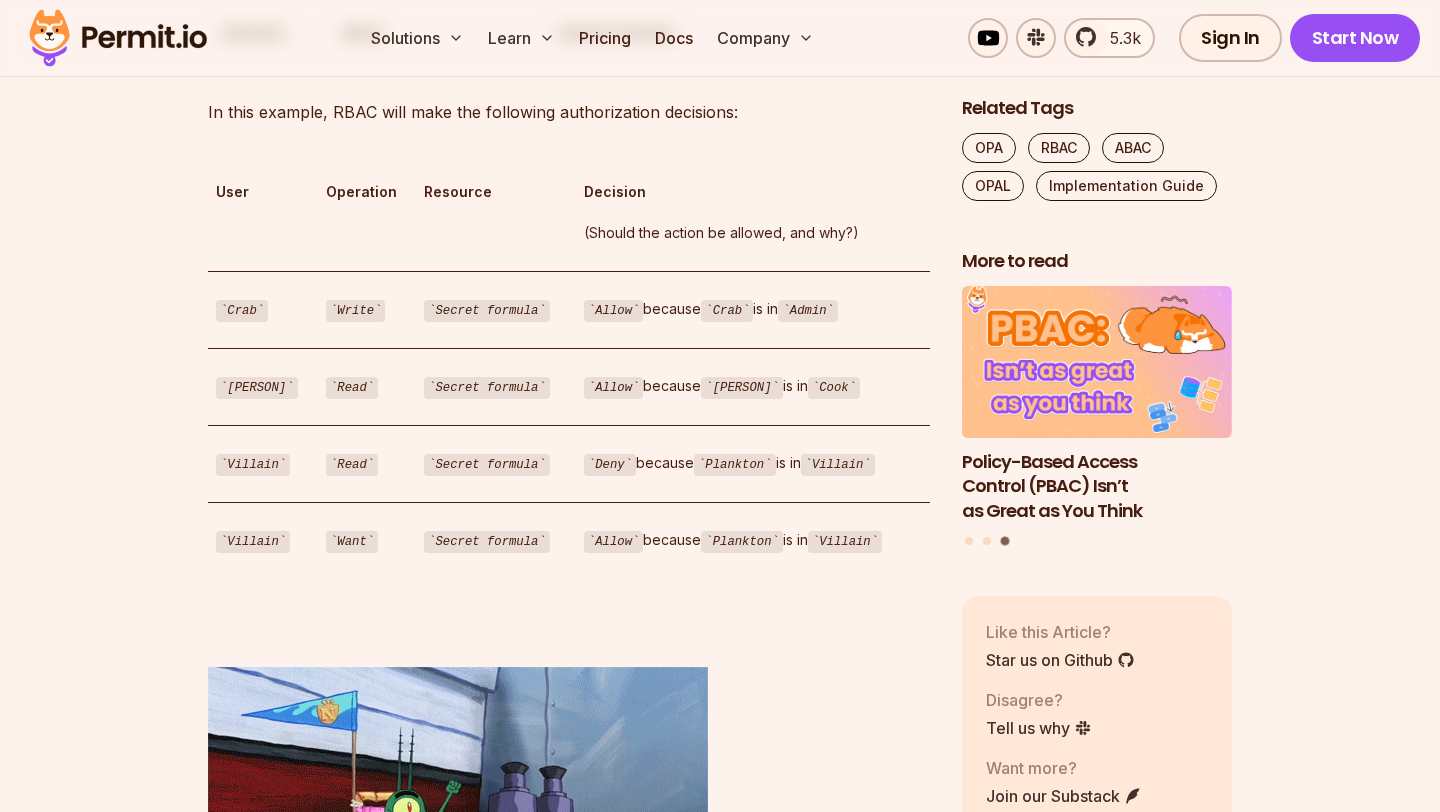click on "Secret formula" at bounding box center (496, 540) 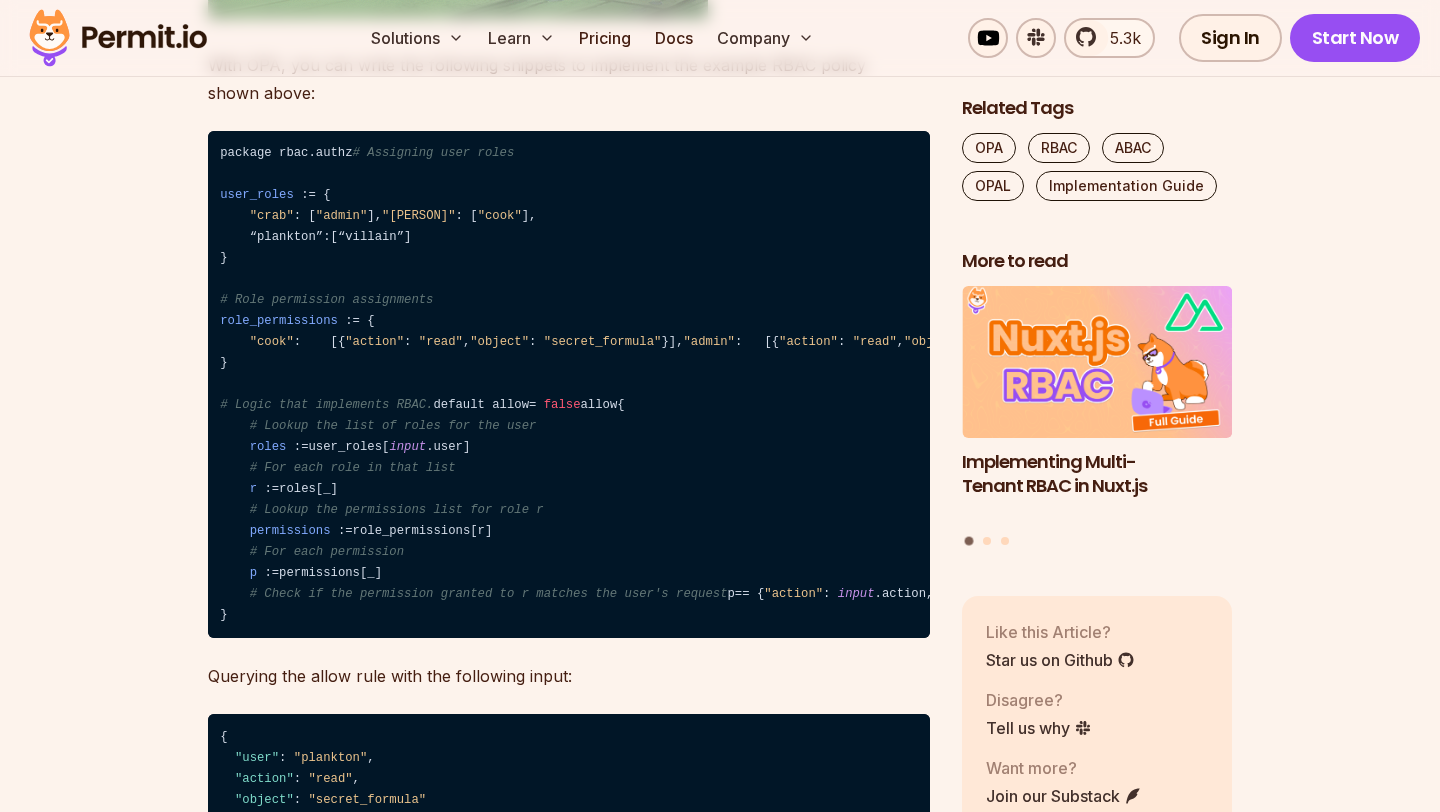 scroll, scrollTop: 6685, scrollLeft: 0, axis: vertical 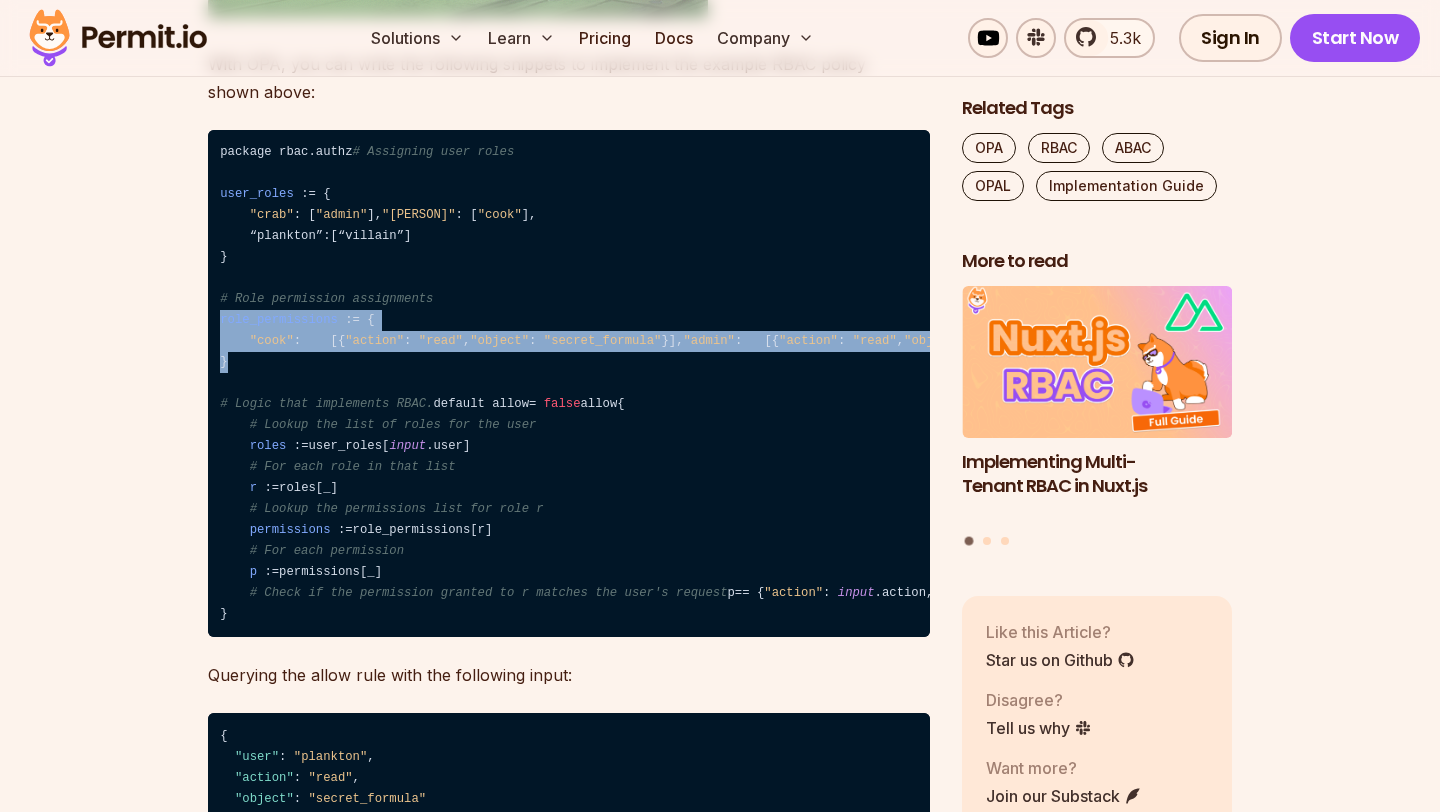 drag, startPoint x: 200, startPoint y: 381, endPoint x: 414, endPoint y: 486, distance: 238.37155 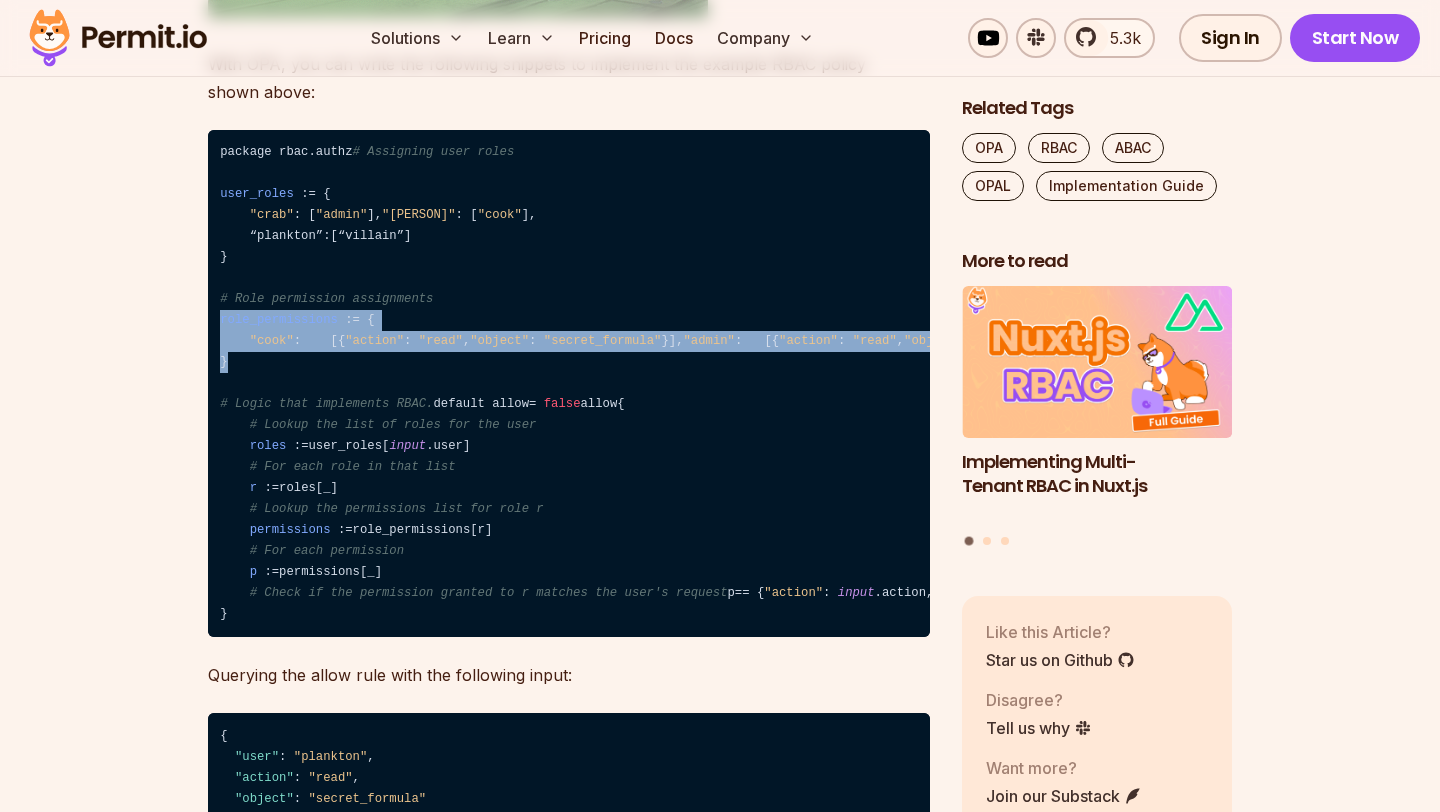 click on "Table of Contents Building authorization can be a complicated endeavor. There are different models for building authorization and different ways of implementing them. At the end of the day, only one thing matters - we want the  right person  to have the  right access  to the  right thing .  For this purpose, we want to review a couple of  authorization models  (RBAC and ABAC), and then explain how (and why) you should implement them using  Open Policy Agent (OPA)  - which allows you to create a separate microservice for authorization, decoupling our policy from our code. So why RBAC and ABAC? RBAC and ABAC are the two most basic and commonly used authorization models, and they provide the baseline for most other complex and specific ones. Let’s start by getting to know them a little better: What is RBAC? Role-based access control (RBAC), is an authorization model used to determine access control based on  predefined roles The combination of  who  (What role are they assigned?) can do  what  policy" at bounding box center [720, -1516] 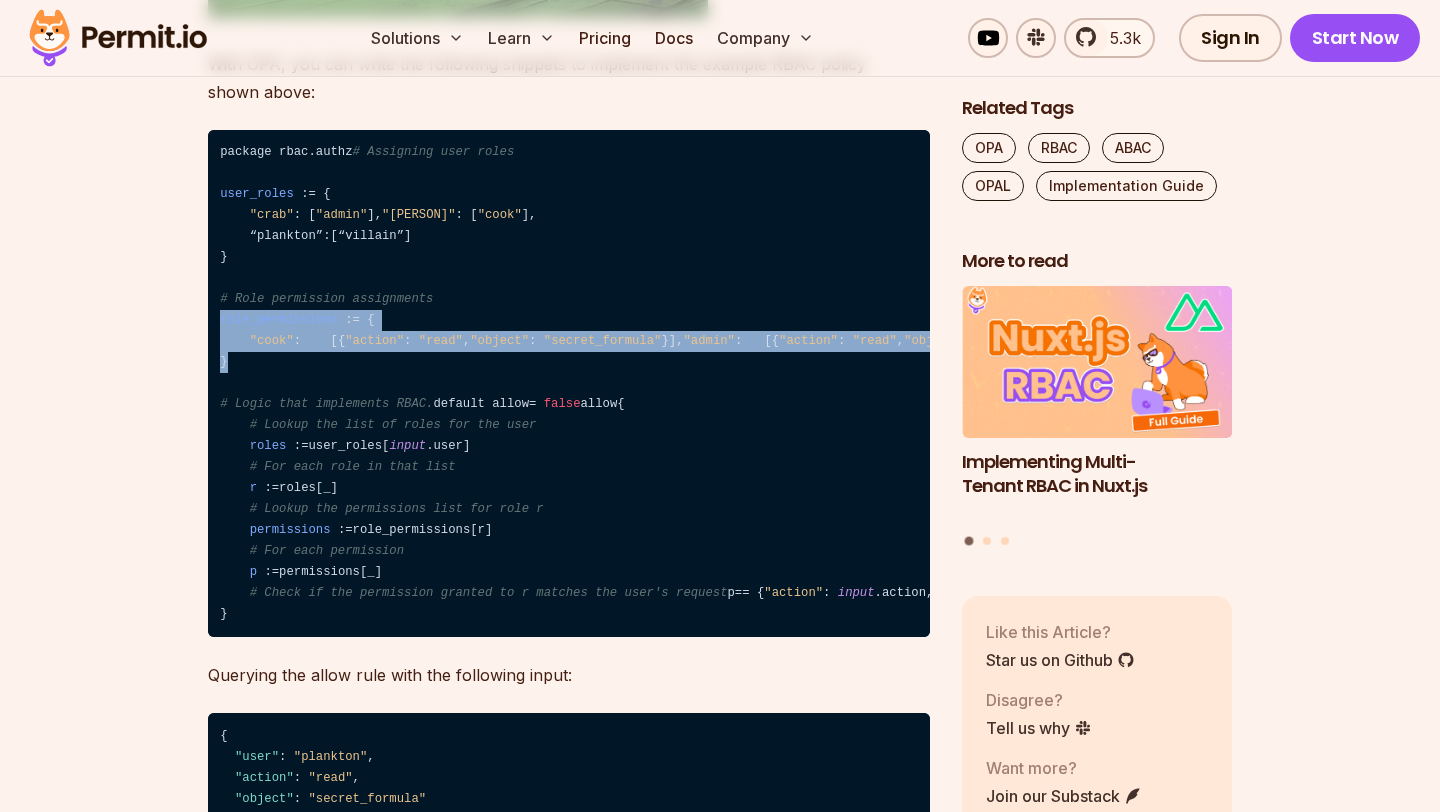 drag, startPoint x: 414, startPoint y: 486, endPoint x: 427, endPoint y: 485, distance: 13.038404 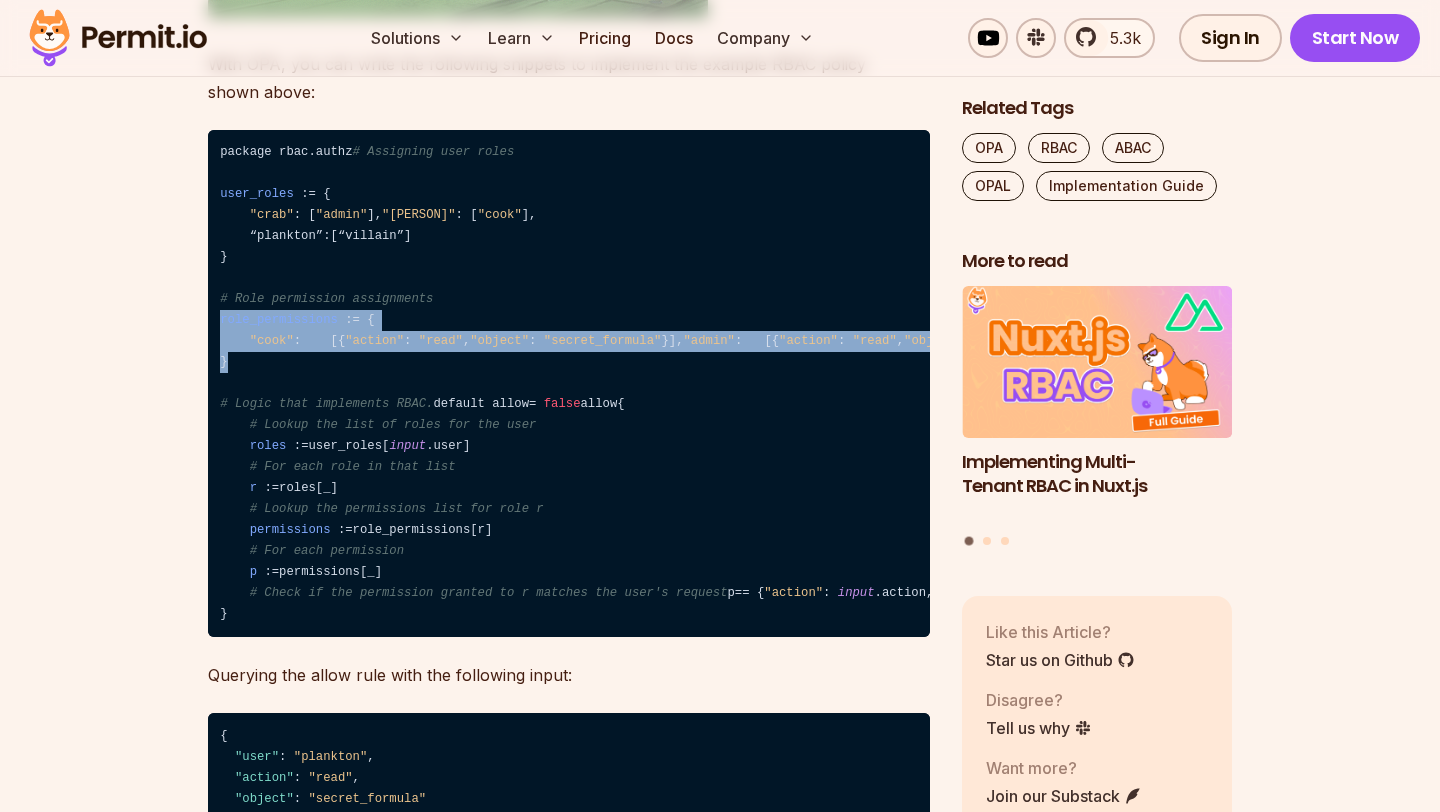 click on "package rbac.authz
# Assigning user roles
user_roles   : =   {
"crab" :   [ "admin" ] ,
"bob" :   [ "cook" ] ,
“plankton” : [ “villain” ]
}
# Role permission assignments
role_permissions   : =   {
"cook" :      [ { "action" :   "read" ,   "object" :   "secret_formula" } ] ,
"admin" :     [ { "action" :   "read" ,   "object" :   "secret_formula" } ,
{ "action" :   "write" ,  "object" :   "secret_formula" } ] ,
"villain" :   [ { "action" :   "want" ,   "object" :   "secret_formula" } ]
}
# Logic that implements RBAC.
default allow  =   false
allow  {
# Lookup the list of roles for the user
roles   : =  user_roles [ input .user ]
# For each role in that list
r   : =  roles [ _ ]
# Lookup the permissions list for role r
permissions   : =  role_permissions [ r ]
# For each permission
p   : =  permissions [ _ ]
# Check if the permission granted to r matches the user's request
p  = =" at bounding box center (569, 384) 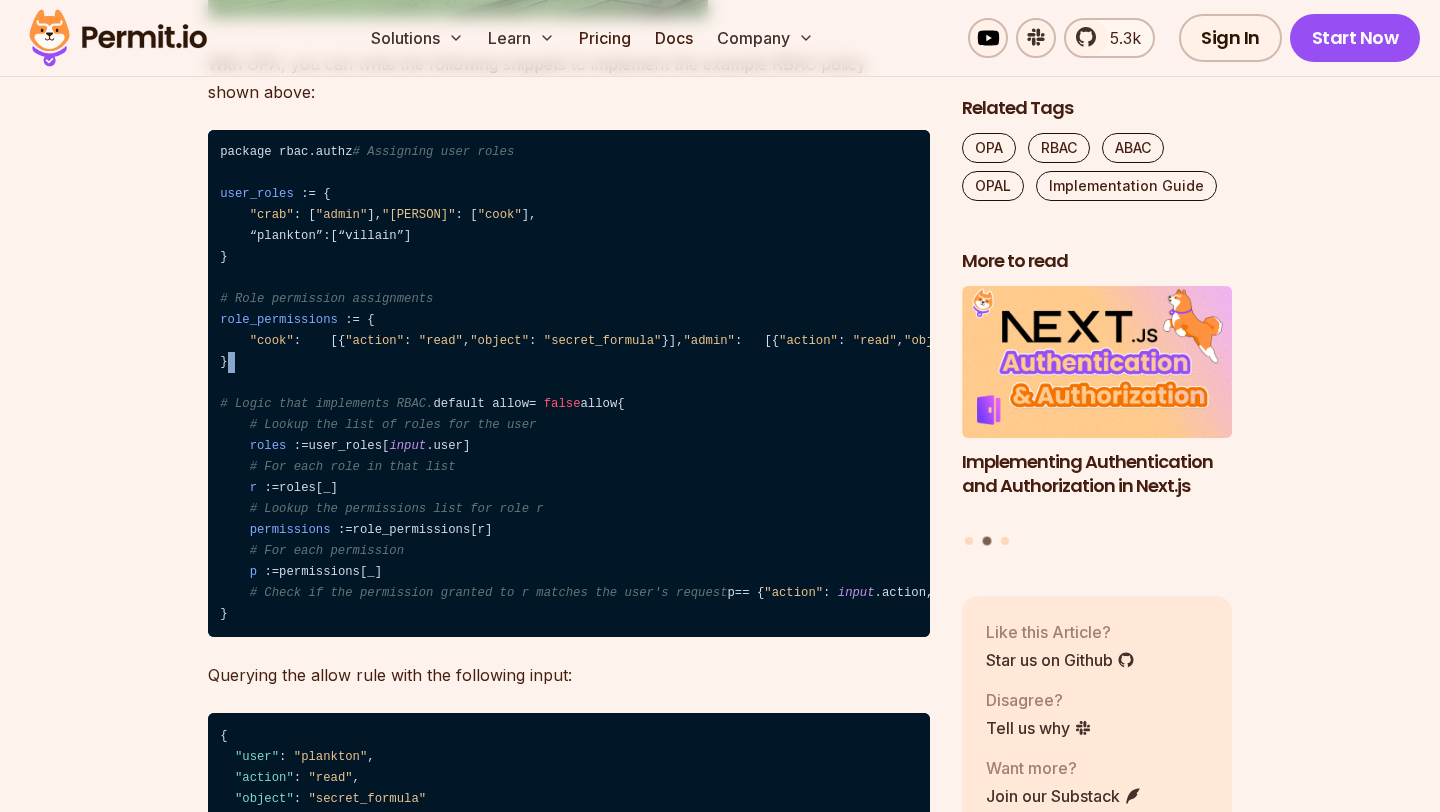 drag, startPoint x: 307, startPoint y: 453, endPoint x: 339, endPoint y: 500, distance: 56.859474 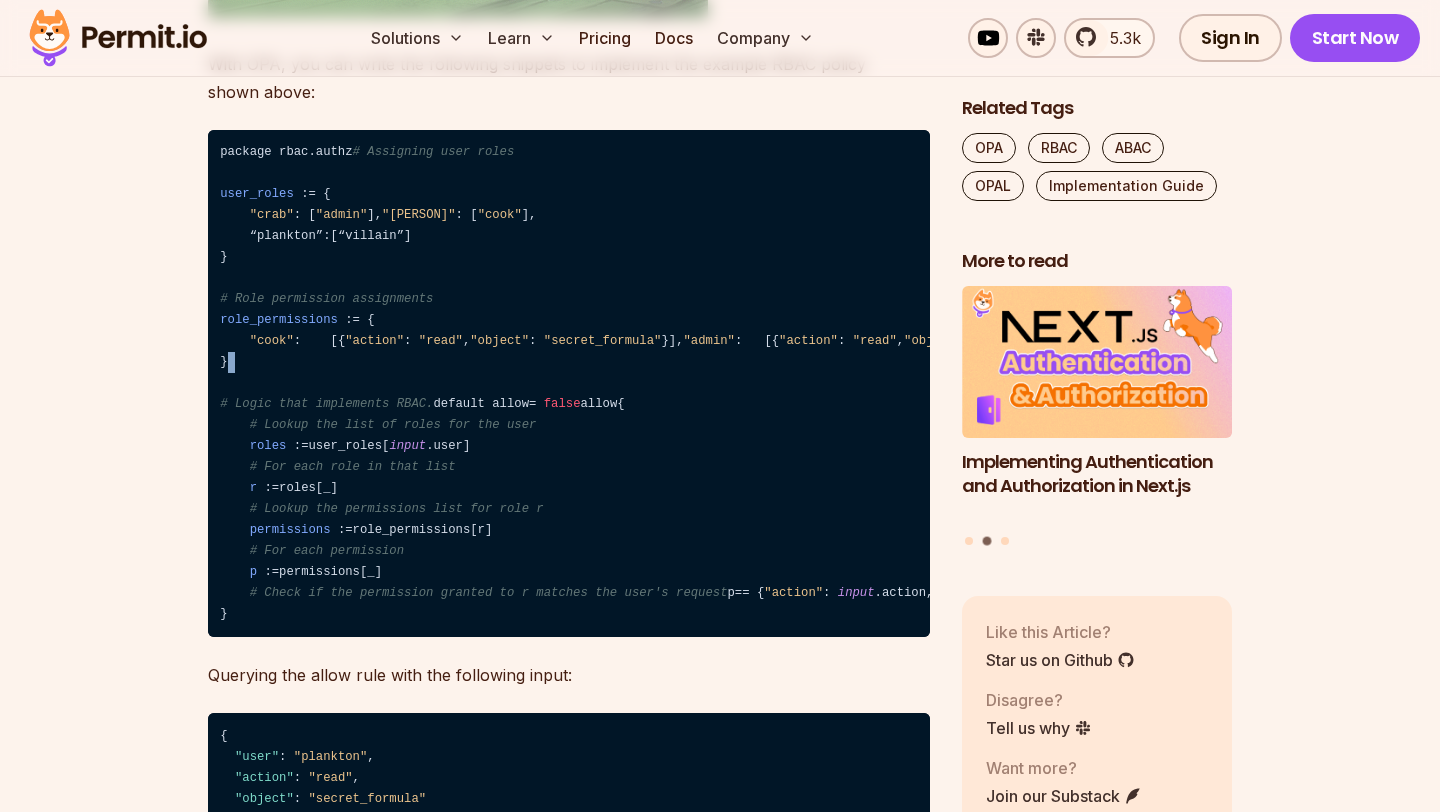 click on "package rbac.authz
# Assigning user roles
user_roles   : =   {
"crab" :   [ "admin" ] ,
"bob" :   [ "cook" ] ,
“plankton” : [ “villain” ]
}
# Role permission assignments
role_permissions   : =   {
"cook" :      [ { "action" :   "read" ,   "object" :   "secret_formula" } ] ,
"admin" :     [ { "action" :   "read" ,   "object" :   "secret_formula" } ,
{ "action" :   "write" ,  "object" :   "secret_formula" } ] ,
"villain" :   [ { "action" :   "want" ,   "object" :   "secret_formula" } ]
}
# Logic that implements RBAC.
default allow  =   false
allow  {
# Lookup the list of roles for the user
roles   : =  user_roles [ input .user ]
# For each role in that list
r   : =  roles [ _ ]
# Lookup the permissions list for role r
permissions   : =  role_permissions [ r ]
# For each permission
p   : =  permissions [ _ ]
# Check if the permission granted to r matches the user's request
p  = =" at bounding box center (569, 384) 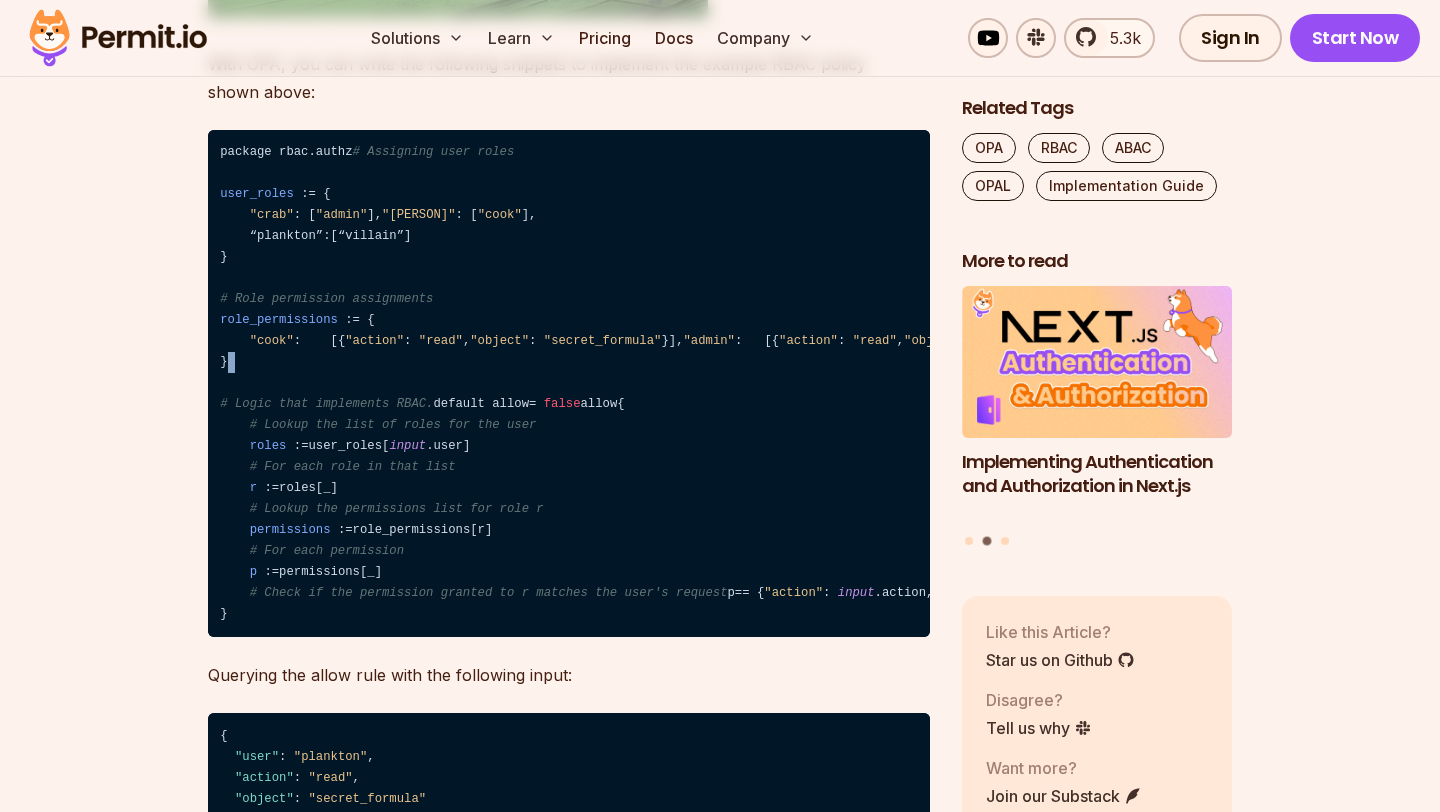 drag, startPoint x: 339, startPoint y: 500, endPoint x: 422, endPoint y: 512, distance: 83.86298 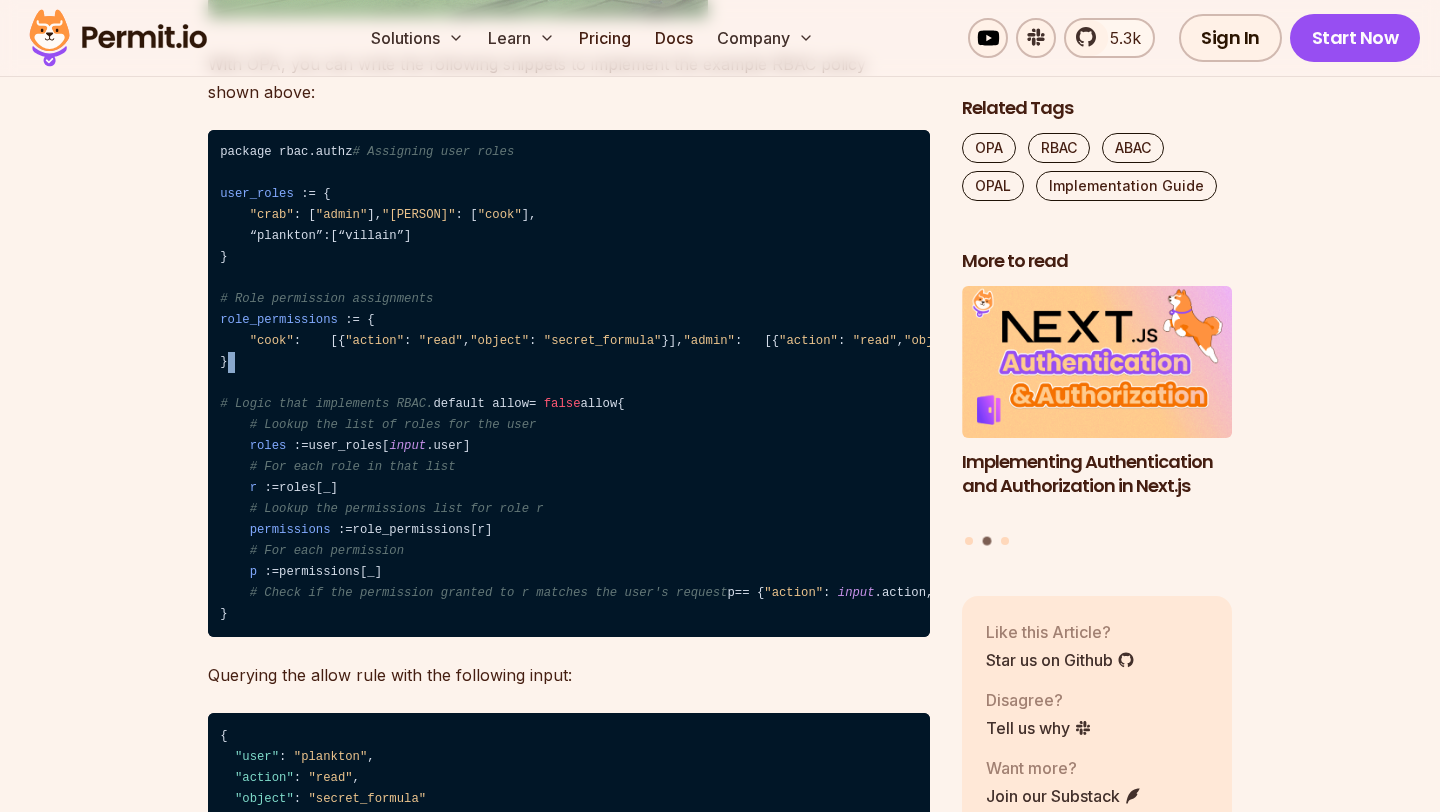 click on "package rbac.authz
# Assigning user roles
user_roles   : =   {
"crab" :   [ "admin" ] ,
"bob" :   [ "cook" ] ,
“plankton” : [ “villain” ]
}
# Role permission assignments
role_permissions   : =   {
"cook" :      [ { "action" :   "read" ,   "object" :   "secret_formula" } ] ,
"admin" :     [ { "action" :   "read" ,   "object" :   "secret_formula" } ,
{ "action" :   "write" ,  "object" :   "secret_formula" } ] ,
"villain" :   [ { "action" :   "want" ,   "object" :   "secret_formula" } ]
}
# Logic that implements RBAC.
default allow  =   false
allow  {
# Lookup the list of roles for the user
roles   : =  user_roles [ input .user ]
# For each role in that list
r   : =  roles [ _ ]
# Lookup the permissions list for role r
permissions   : =  role_permissions [ r ]
# For each permission
p   : =  permissions [ _ ]
# Check if the permission granted to r matches the user's request
p  = =" at bounding box center [569, 384] 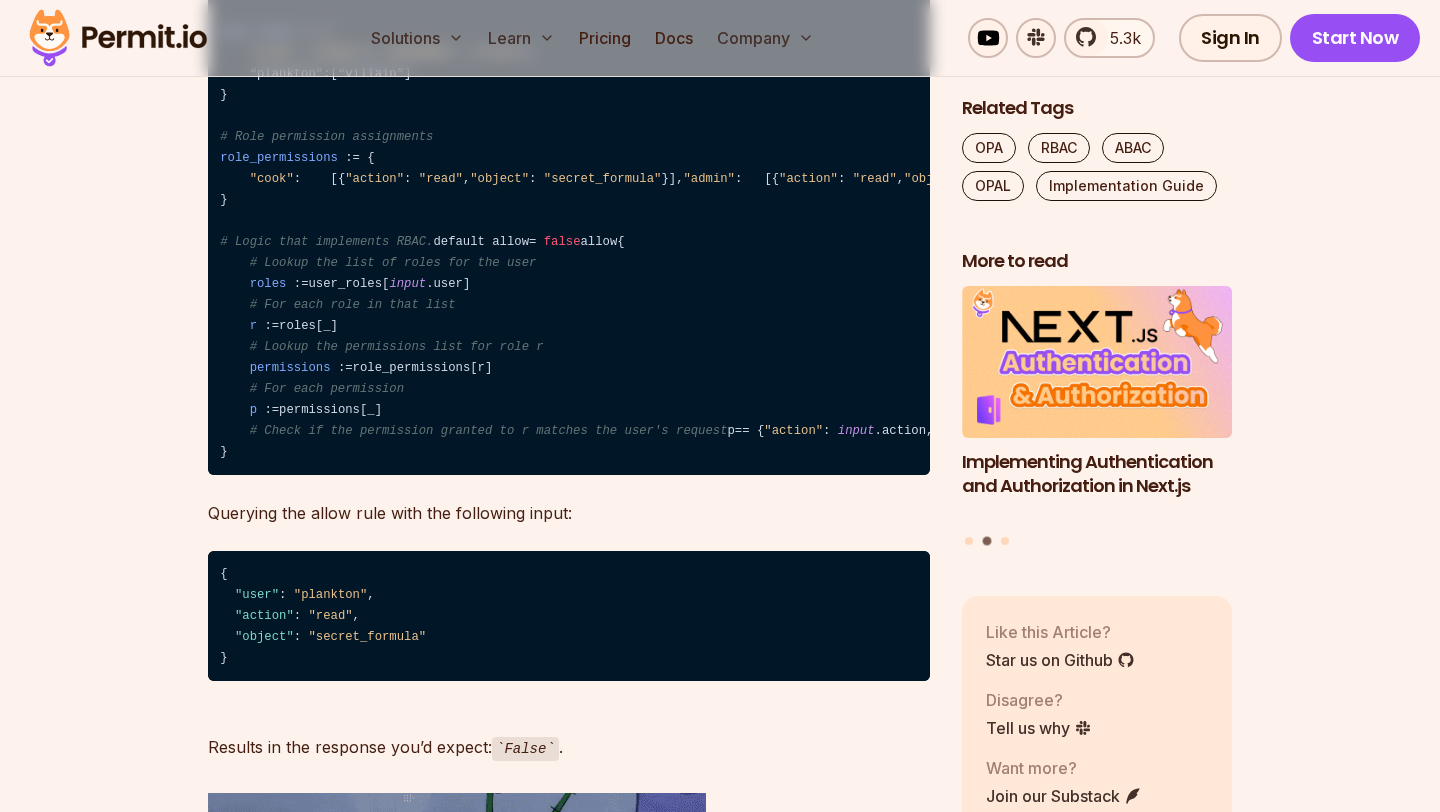scroll, scrollTop: 6830, scrollLeft: 0, axis: vertical 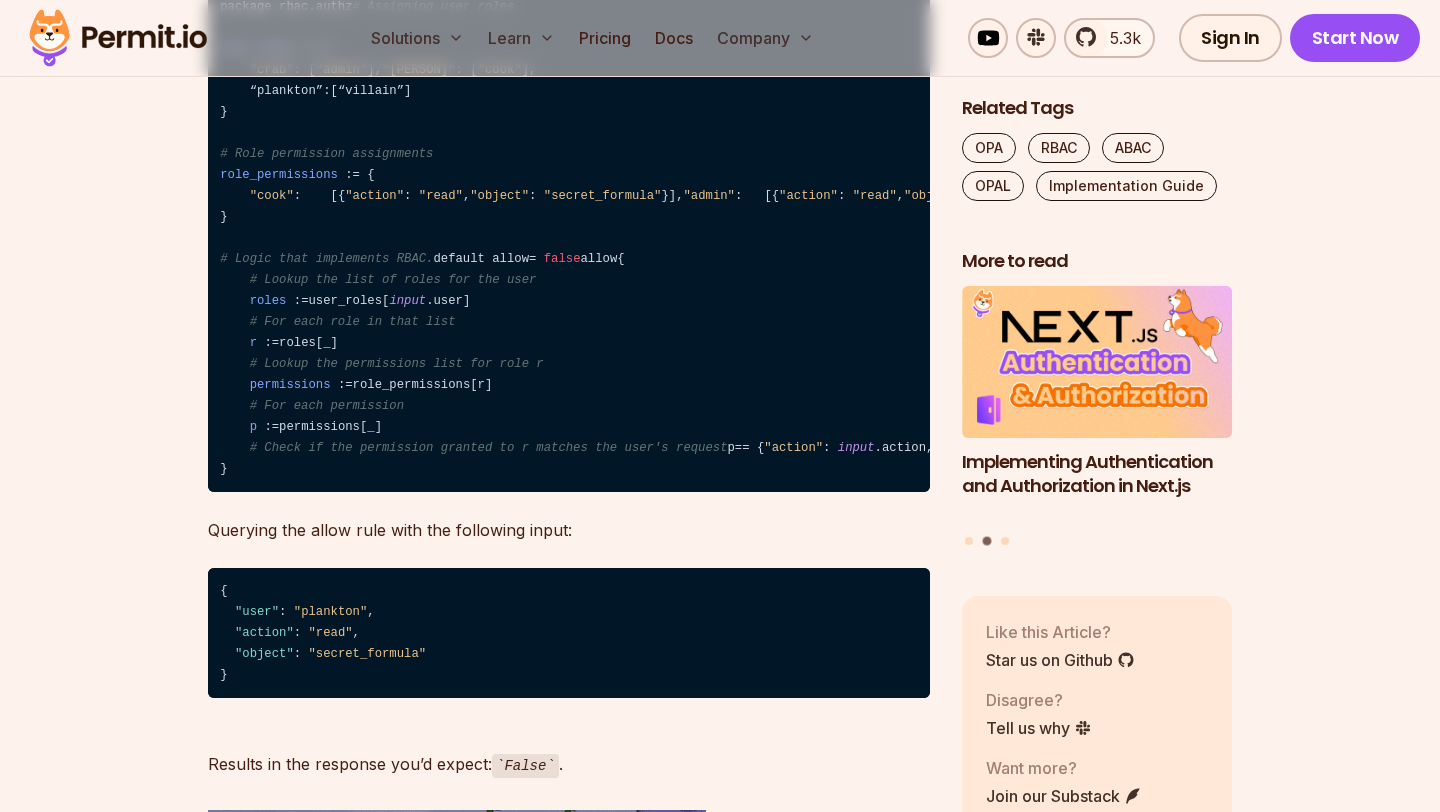 click on "package rbac.authz
# Assigning user roles
user_roles   : =   {
"crab" :   [ "admin" ] ,
"bob" :   [ "cook" ] ,
“plankton” : [ “villain” ]
}
# Role permission assignments
role_permissions   : =   {
"cook" :      [ { "action" :   "read" ,   "object" :   "secret_formula" } ] ,
"admin" :     [ { "action" :   "read" ,   "object" :   "secret_formula" } ,
{ "action" :   "write" ,  "object" :   "secret_formula" } ] ,
"villain" :   [ { "action" :   "want" ,   "object" :   "secret_formula" } ]
}
# Logic that implements RBAC.
default allow  =   false
allow  {
# Lookup the list of roles for the user
roles   : =  user_roles [ input .user ]
# For each role in that list
r   : =  roles [ _ ]
# Lookup the permissions list for role r
permissions   : =  role_permissions [ r ]
# For each permission
p   : =  permissions [ _ ]
# Check if the permission granted to r matches the user's request
p  = =" at bounding box center [569, 239] 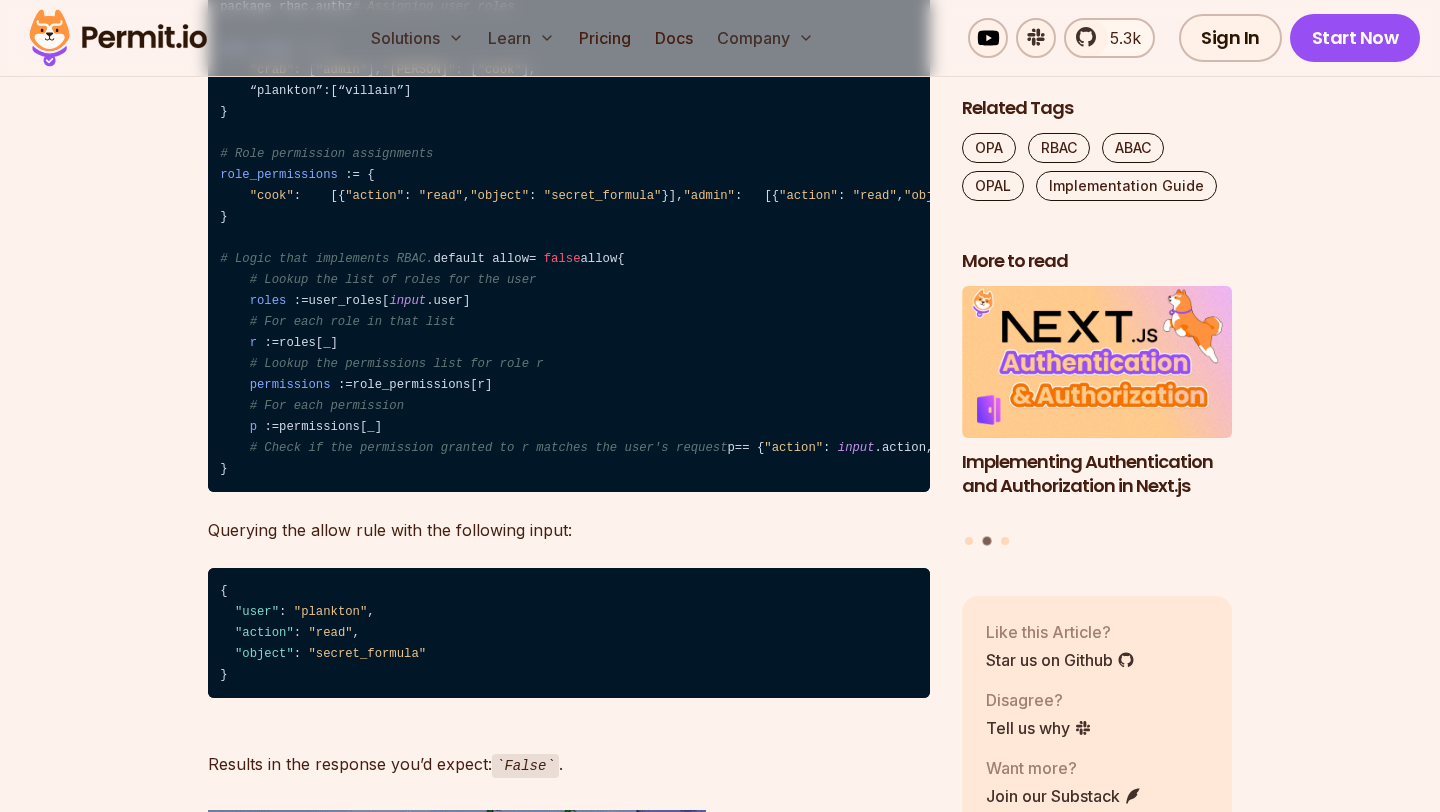 click on "package rbac.authz
# Assigning user roles
user_roles   : =   {
"crab" :   [ "admin" ] ,
"bob" :   [ "cook" ] ,
“plankton” : [ “villain” ]
}
# Role permission assignments
role_permissions   : =   {
"cook" :      [ { "action" :   "read" ,   "object" :   "secret_formula" } ] ,
"admin" :     [ { "action" :   "read" ,   "object" :   "secret_formula" } ,
{ "action" :   "write" ,  "object" :   "secret_formula" } ] ,
"villain" :   [ { "action" :   "want" ,   "object" :   "secret_formula" } ]
}
# Logic that implements RBAC.
default allow  =   false
allow  {
# Lookup the list of roles for the user
roles   : =  user_roles [ input .user ]
# For each role in that list
r   : =  roles [ _ ]
# Lookup the permissions list for role r
permissions   : =  role_permissions [ r ]
# For each permission
p   : =  permissions [ _ ]
# Check if the permission granted to r matches the user's request
p  = =" at bounding box center (569, 239) 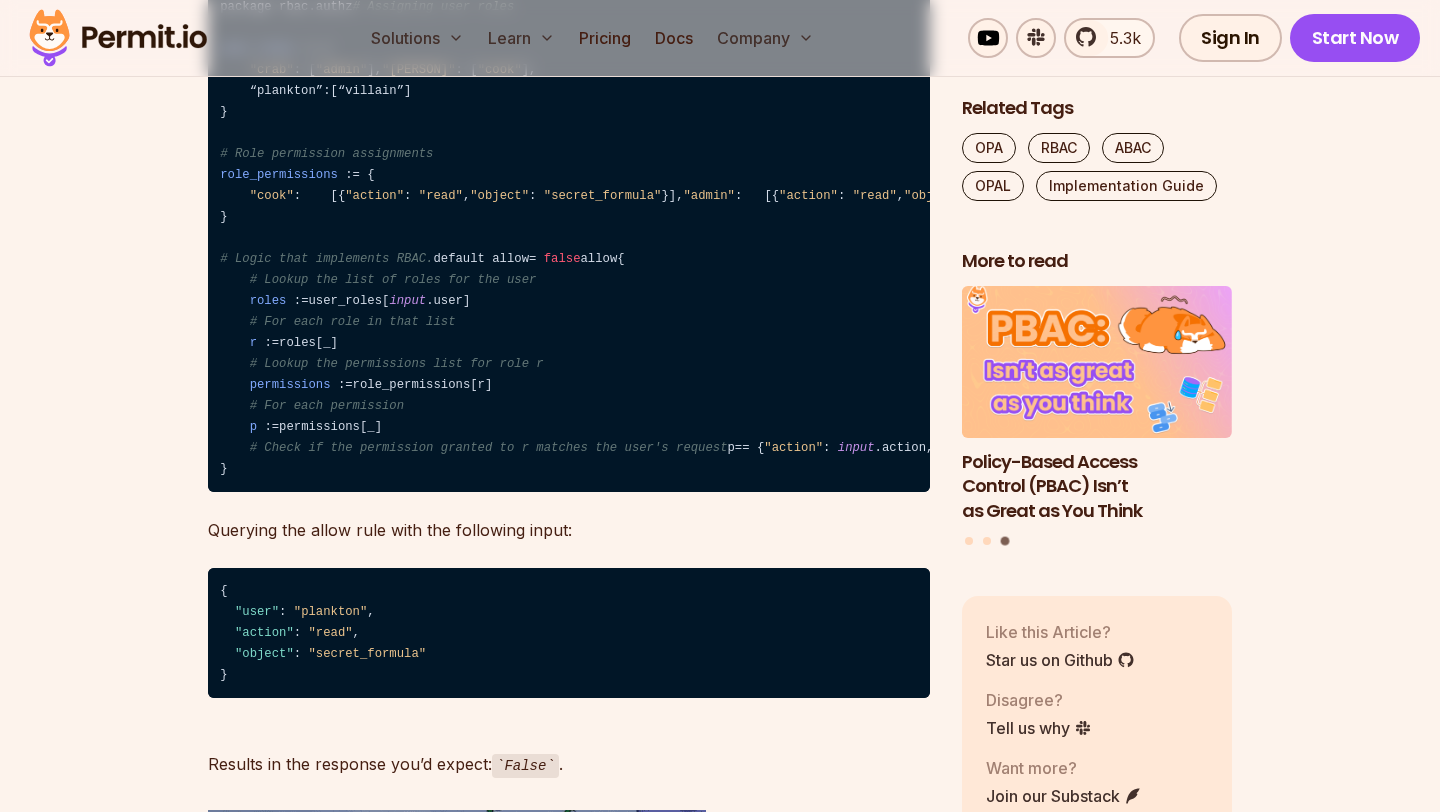 click on "package rbac.authz
# Assigning user roles
user_roles   : =   {
"crab" :   [ "admin" ] ,
"bob" :   [ "cook" ] ,
“plankton” : [ “villain” ]
}
# Role permission assignments
role_permissions   : =   {
"cook" :      [ { "action" :   "read" ,   "object" :   "secret_formula" } ] ,
"admin" :     [ { "action" :   "read" ,   "object" :   "secret_formula" } ,
{ "action" :   "write" ,  "object" :   "secret_formula" } ] ,
"villain" :   [ { "action" :   "want" ,   "object" :   "secret_formula" } ]
}
# Logic that implements RBAC.
default allow  =   false
allow  {
# Lookup the list of roles for the user
roles   : =  user_roles [ input .user ]
# For each role in that list
r   : =  roles [ _ ]
# Lookup the permissions list for role r
permissions   : =  role_permissions [ r ]
# For each permission
p   : =  permissions [ _ ]
# Check if the permission granted to r matches the user's request
p  = =" at bounding box center (569, 239) 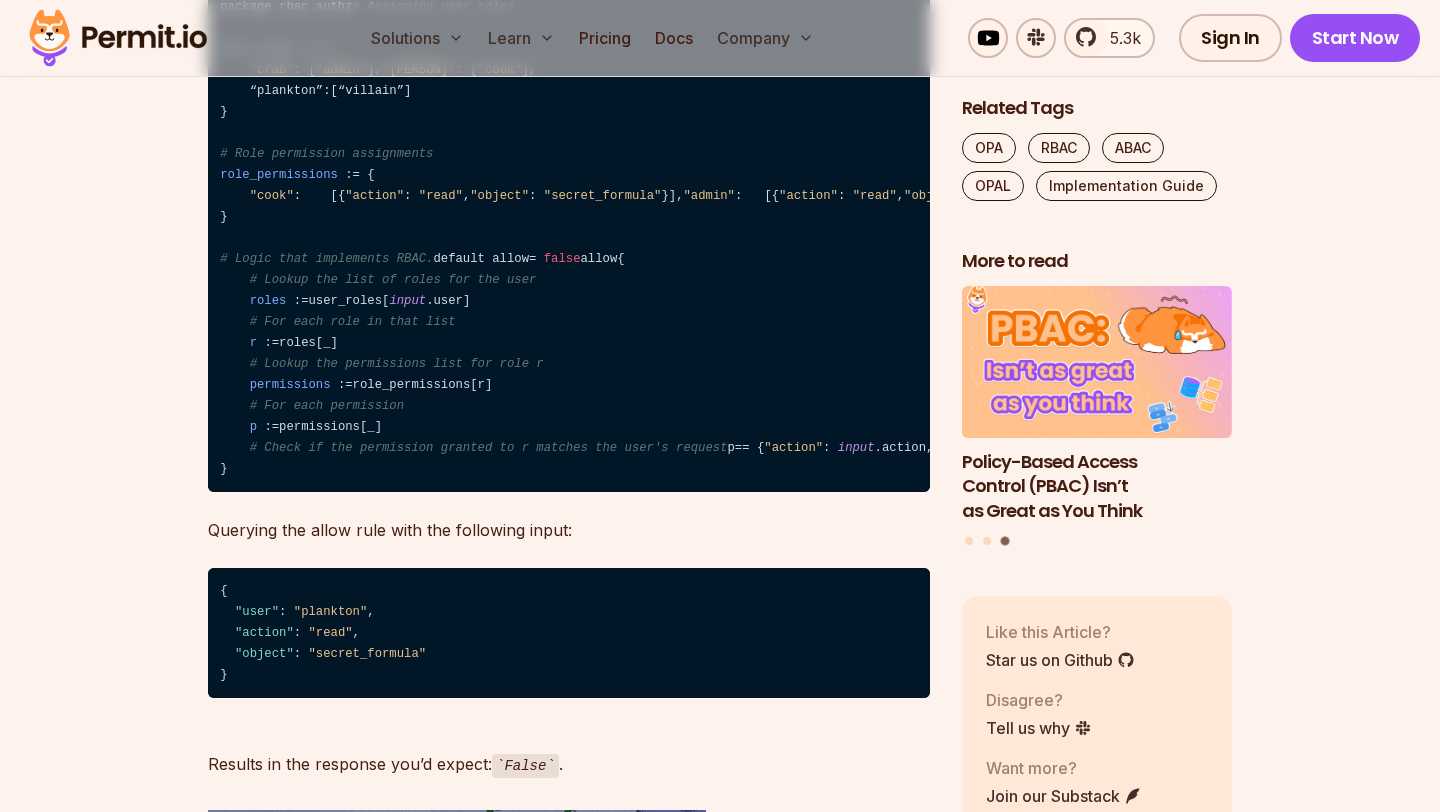click on "package rbac.authz
# Assigning user roles
user_roles   : =   {
"crab" :   [ "admin" ] ,
"bob" :   [ "cook" ] ,
“plankton” : [ “villain” ]
}
# Role permission assignments
role_permissions   : =   {
"cook" :      [ { "action" :   "read" ,   "object" :   "secret_formula" } ] ,
"admin" :     [ { "action" :   "read" ,   "object" :   "secret_formula" } ,
{ "action" :   "write" ,  "object" :   "secret_formula" } ] ,
"villain" :   [ { "action" :   "want" ,   "object" :   "secret_formula" } ]
}
# Logic that implements RBAC.
default allow  =   false
allow  {
# Lookup the list of roles for the user
roles   : =  user_roles [ input .user ]
# For each role in that list
r   : =  roles [ _ ]
# Lookup the permissions list for role r
permissions   : =  role_permissions [ r ]
# For each permission
p   : =  permissions [ _ ]
# Check if the permission granted to r matches the user's request
p  = =" at bounding box center (569, 239) 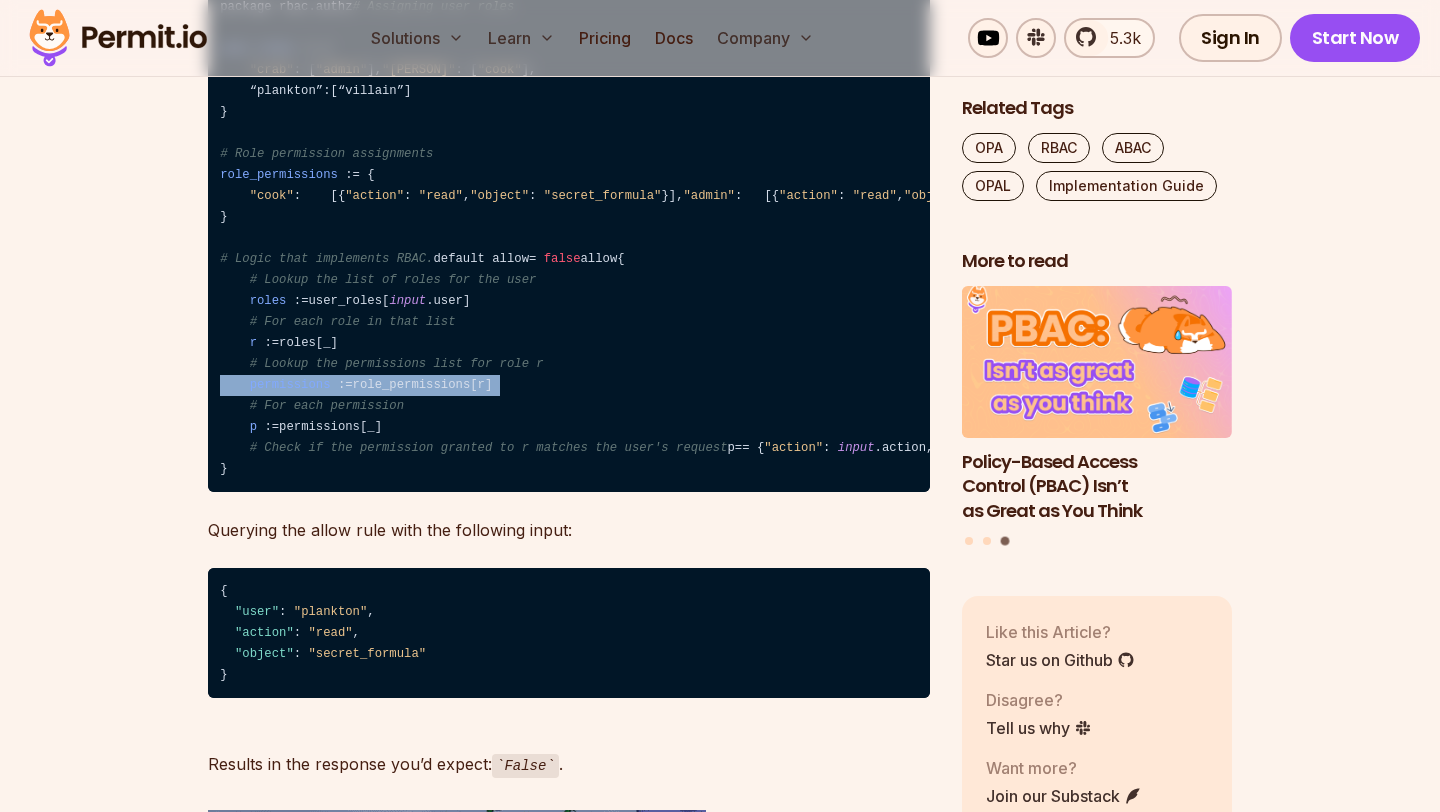click on "package rbac.authz
# Assigning user roles
user_roles   : =   {
"crab" :   [ "admin" ] ,
"bob" :   [ "cook" ] ,
“plankton” : [ “villain” ]
}
# Role permission assignments
role_permissions   : =   {
"cook" :      [ { "action" :   "read" ,   "object" :   "secret_formula" } ] ,
"admin" :     [ { "action" :   "read" ,   "object" :   "secret_formula" } ,
{ "action" :   "write" ,  "object" :   "secret_formula" } ] ,
"villain" :   [ { "action" :   "want" ,   "object" :   "secret_formula" } ]
}
# Logic that implements RBAC.
default allow  =   false
allow  {
# Lookup the list of roles for the user
roles   : =  user_roles [ input .user ]
# For each role in that list
r   : =  roles [ _ ]
# Lookup the permissions list for role r
permissions   : =  role_permissions [ r ]
# For each permission
p   : =  permissions [ _ ]
# Check if the permission granted to r matches the user's request
p  = =" at bounding box center (569, 239) 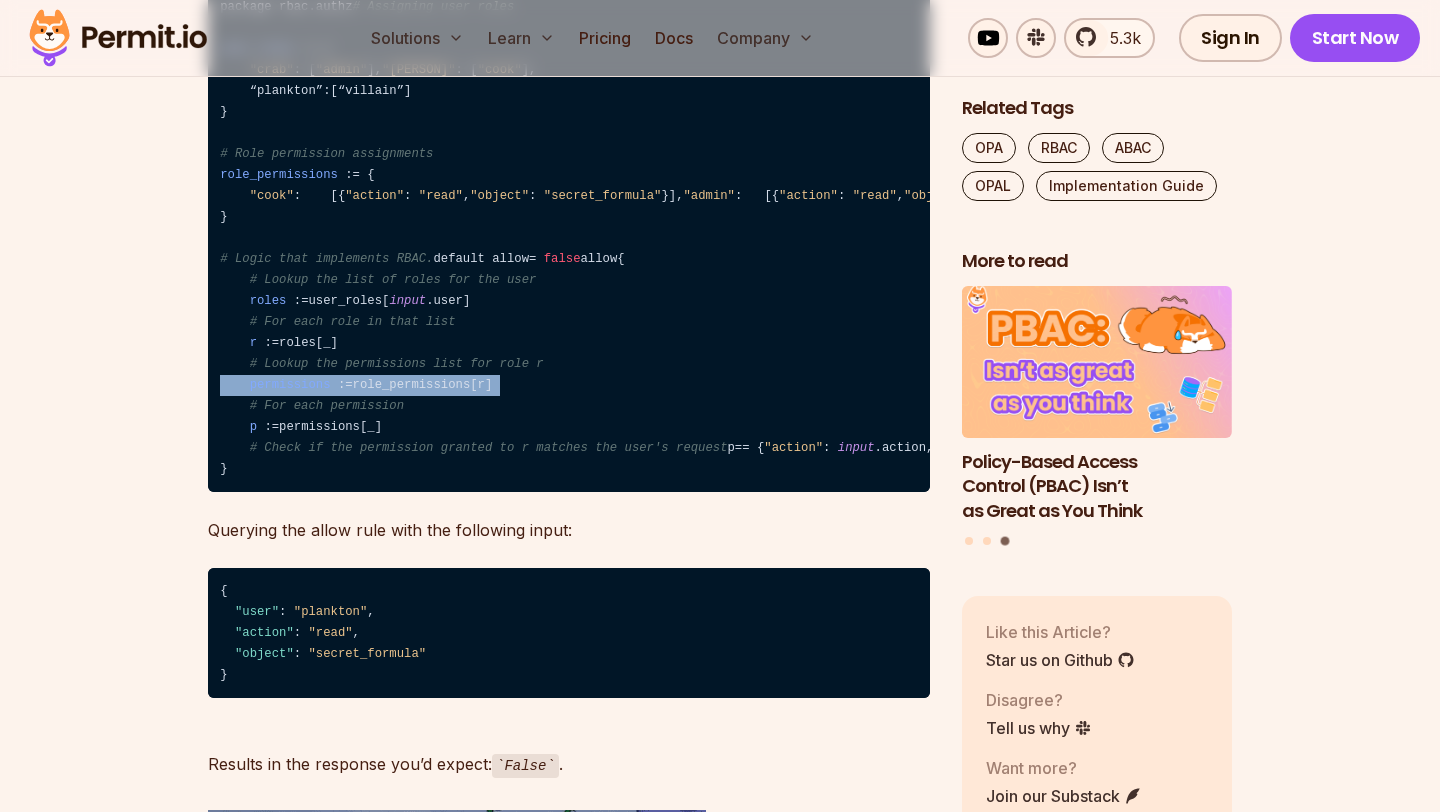 click on "package rbac.authz
# Assigning user roles
user_roles   : =   {
"crab" :   [ "admin" ] ,
"bob" :   [ "cook" ] ,
“plankton” : [ “villain” ]
}
# Role permission assignments
role_permissions   : =   {
"cook" :      [ { "action" :   "read" ,   "object" :   "secret_formula" } ] ,
"admin" :     [ { "action" :   "read" ,   "object" :   "secret_formula" } ,
{ "action" :   "write" ,  "object" :   "secret_formula" } ] ,
"villain" :   [ { "action" :   "want" ,   "object" :   "secret_formula" } ]
}
# Logic that implements RBAC.
default allow  =   false
allow  {
# Lookup the list of roles for the user
roles   : =  user_roles [ input .user ]
# For each role in that list
r   : =  roles [ _ ]
# Lookup the permissions list for role r
permissions   : =  role_permissions [ r ]
# For each permission
p   : =  permissions [ _ ]
# Check if the permission granted to r matches the user's request
p  = =" at bounding box center (569, 239) 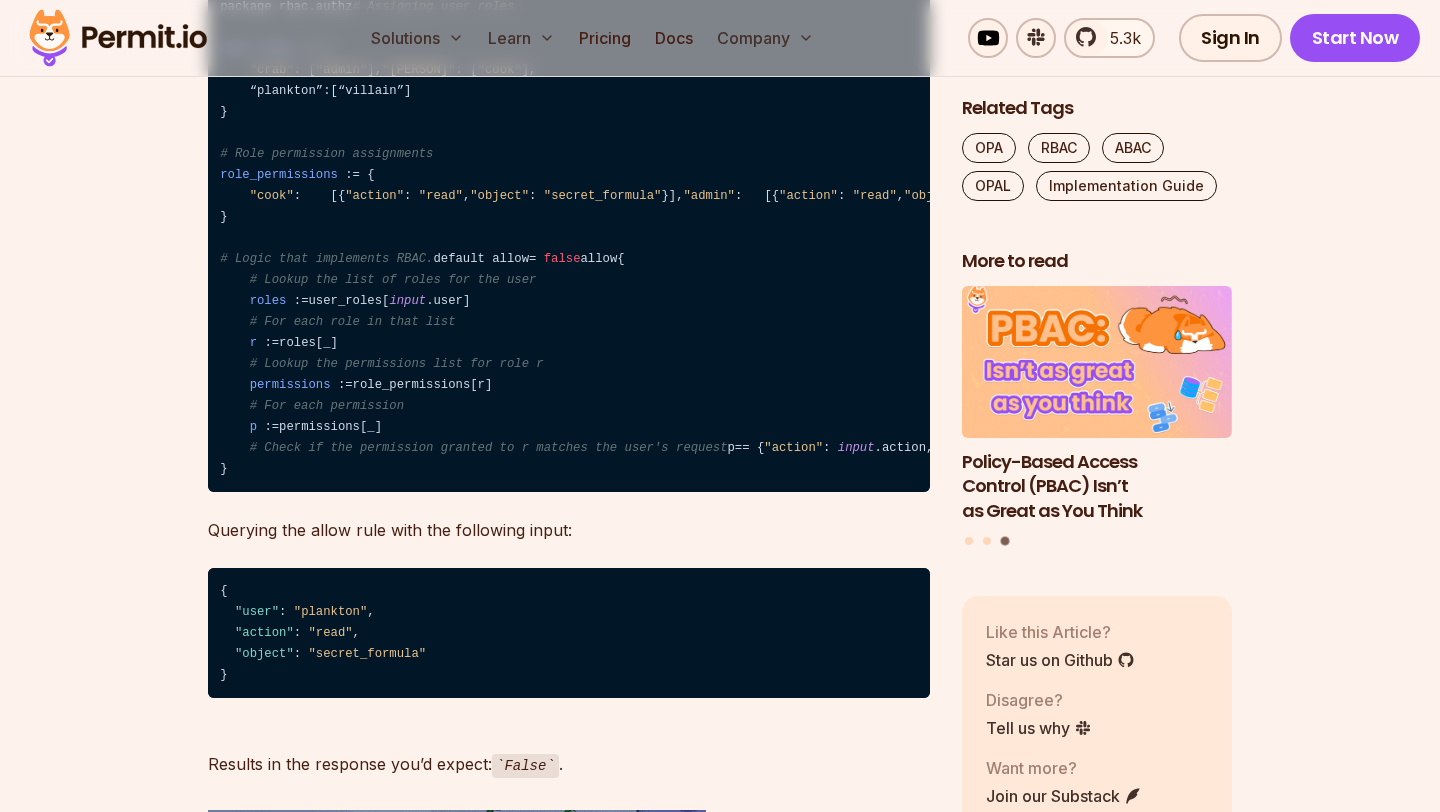 click on "package rbac.authz
# Assigning user roles
user_roles   : =   {
"crab" :   [ "admin" ] ,
"bob" :   [ "cook" ] ,
“plankton” : [ “villain” ]
}
# Role permission assignments
role_permissions   : =   {
"cook" :      [ { "action" :   "read" ,   "object" :   "secret_formula" } ] ,
"admin" :     [ { "action" :   "read" ,   "object" :   "secret_formula" } ,
{ "action" :   "write" ,  "object" :   "secret_formula" } ] ,
"villain" :   [ { "action" :   "want" ,   "object" :   "secret_formula" } ]
}
# Logic that implements RBAC.
default allow  =   false
allow  {
# Lookup the list of roles for the user
roles   : =  user_roles [ input .user ]
# For each role in that list
r   : =  roles [ _ ]
# Lookup the permissions list for role r
permissions   : =  role_permissions [ r ]
# For each permission
p   : =  permissions [ _ ]
# Check if the permission granted to r matches the user's request
p  = =" at bounding box center (569, 239) 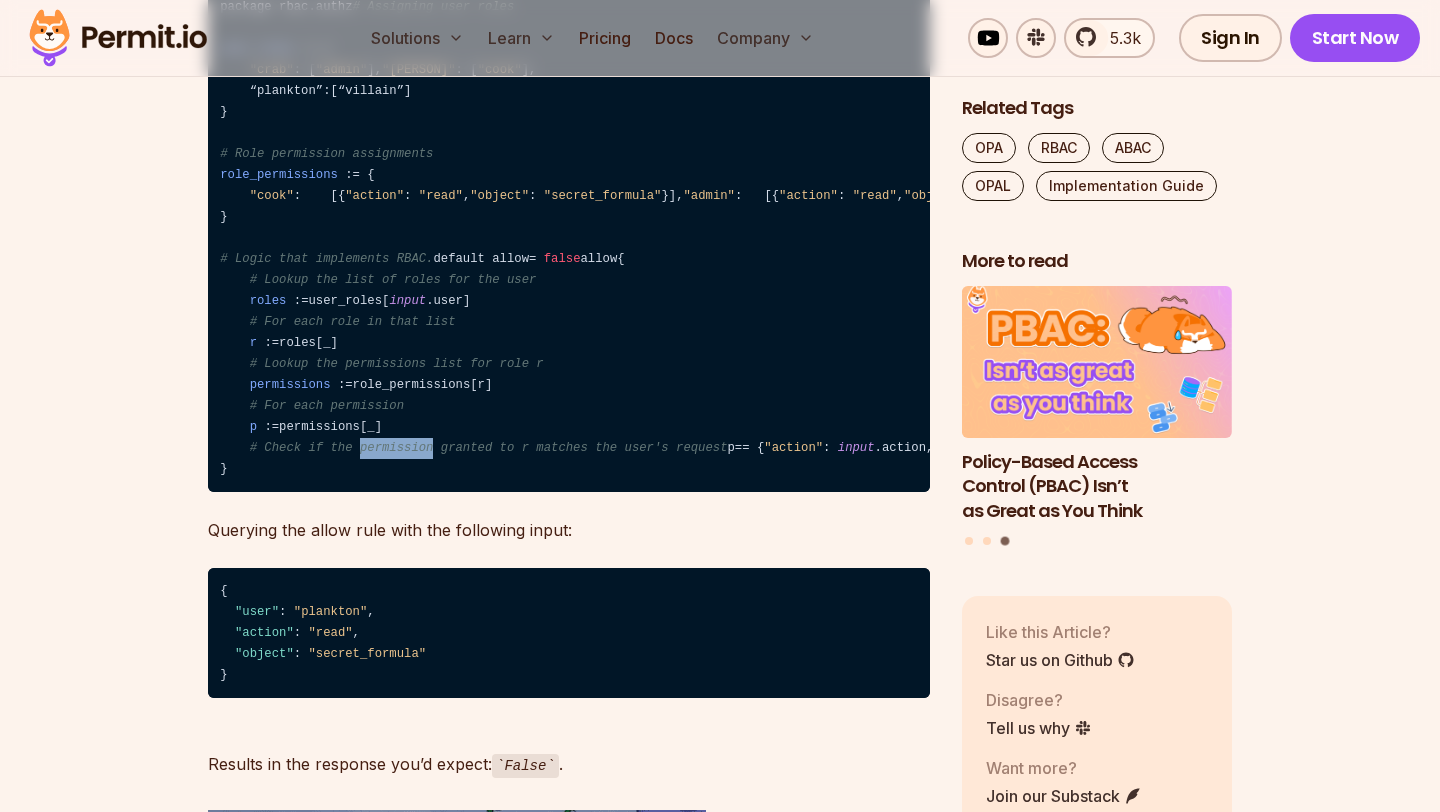 click on "package rbac.authz
# Assigning user roles
user_roles   : =   {
"crab" :   [ "admin" ] ,
"bob" :   [ "cook" ] ,
“plankton” : [ “villain” ]
}
# Role permission assignments
role_permissions   : =   {
"cook" :      [ { "action" :   "read" ,   "object" :   "secret_formula" } ] ,
"admin" :     [ { "action" :   "read" ,   "object" :   "secret_formula" } ,
{ "action" :   "write" ,  "object" :   "secret_formula" } ] ,
"villain" :   [ { "action" :   "want" ,   "object" :   "secret_formula" } ]
}
# Logic that implements RBAC.
default allow  =   false
allow  {
# Lookup the list of roles for the user
roles   : =  user_roles [ input .user ]
# For each role in that list
r   : =  roles [ _ ]
# Lookup the permissions list for role r
permissions   : =  role_permissions [ r ]
# For each permission
p   : =  permissions [ _ ]
# Check if the permission granted to r matches the user's request
p  = =" at bounding box center [569, 239] 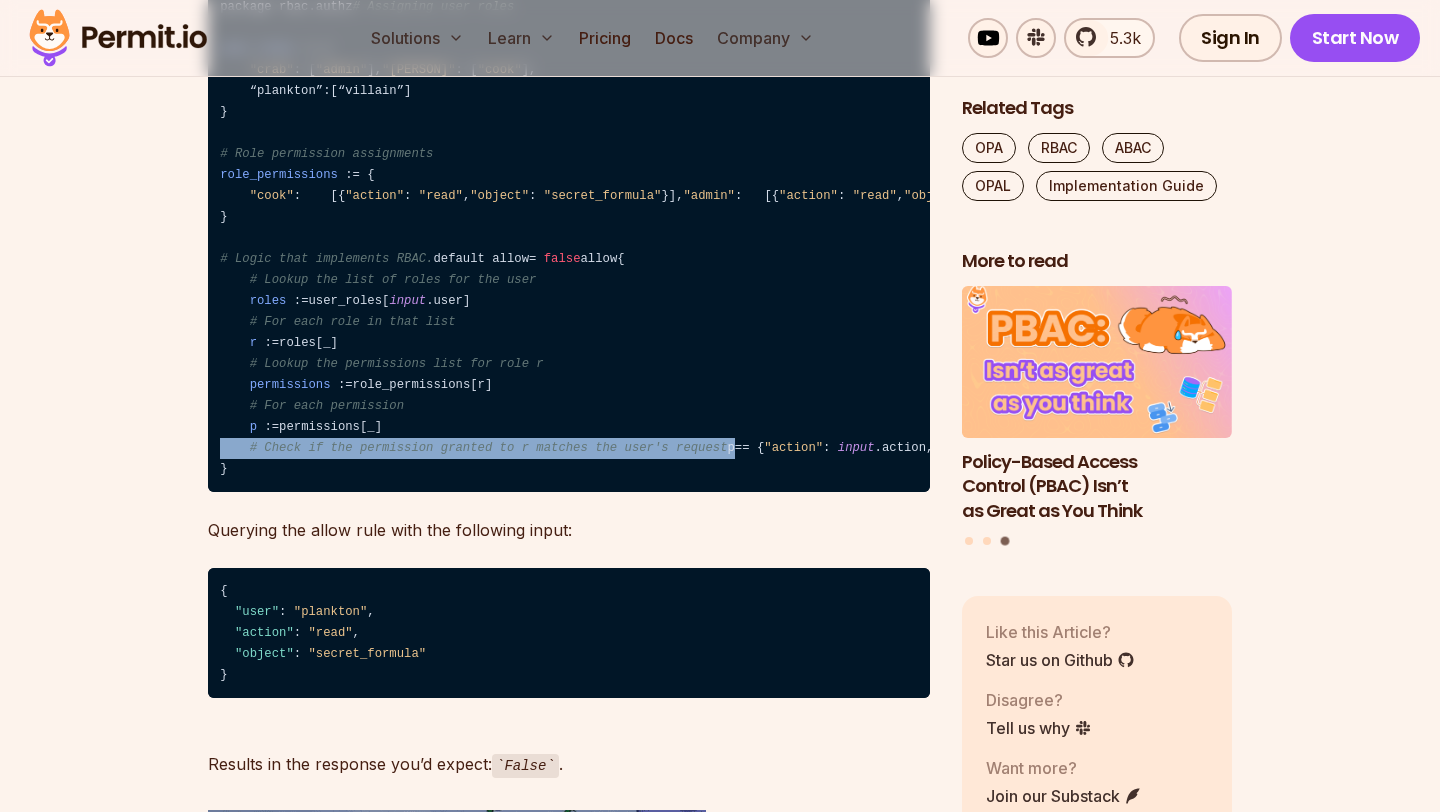 drag, startPoint x: 416, startPoint y: 597, endPoint x: 441, endPoint y: 596, distance: 25.019993 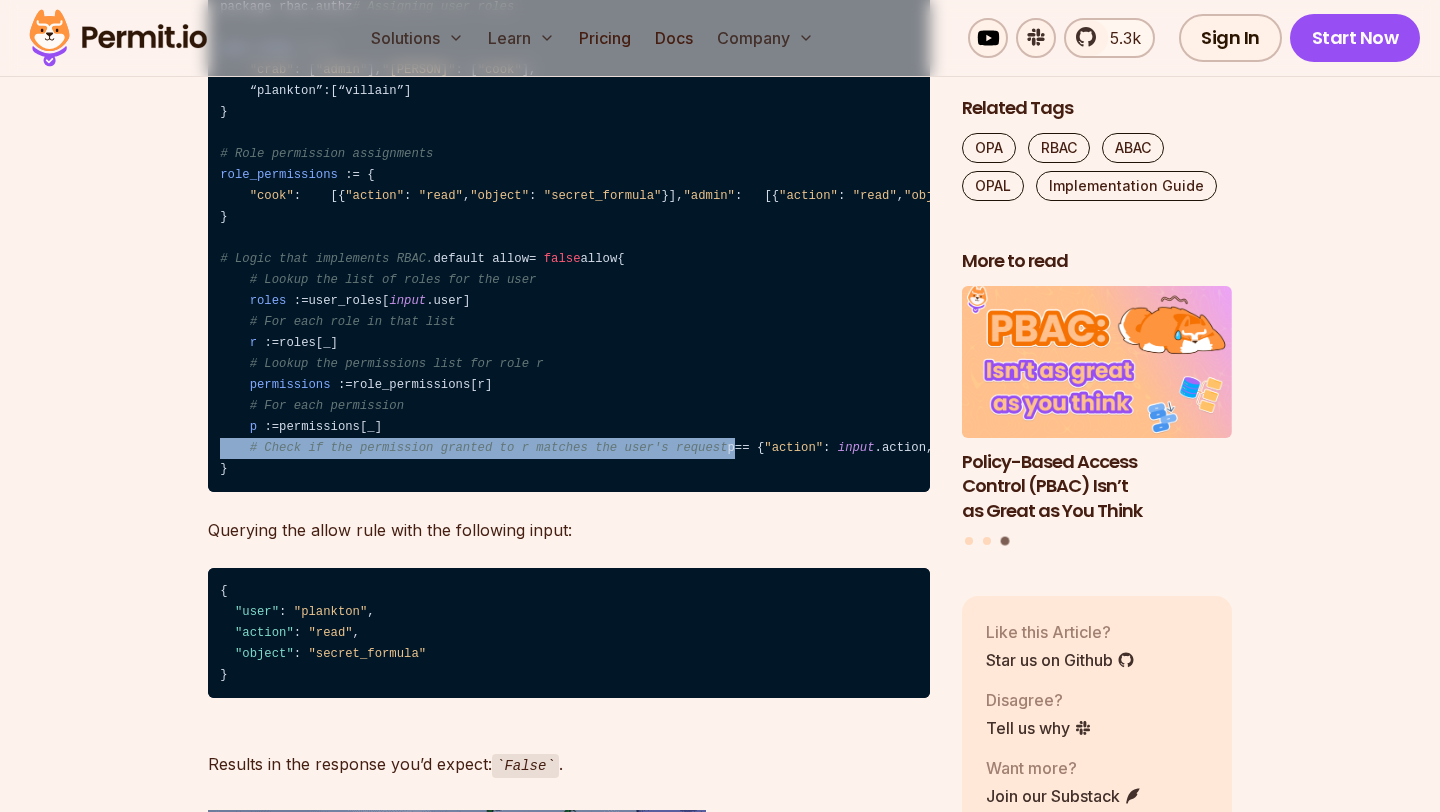 click on "package rbac.authz
# Assigning user roles
user_roles   : =   {
"crab" :   [ "admin" ] ,
"bob" :   [ "cook" ] ,
“plankton” : [ “villain” ]
}
# Role permission assignments
role_permissions   : =   {
"cook" :      [ { "action" :   "read" ,   "object" :   "secret_formula" } ] ,
"admin" :     [ { "action" :   "read" ,   "object" :   "secret_formula" } ,
{ "action" :   "write" ,  "object" :   "secret_formula" } ] ,
"villain" :   [ { "action" :   "want" ,   "object" :   "secret_formula" } ]
}
# Logic that implements RBAC.
default allow  =   false
allow  {
# Lookup the list of roles for the user
roles   : =  user_roles [ input .user ]
# For each role in that list
r   : =  roles [ _ ]
# Lookup the permissions list for role r
permissions   : =  role_permissions [ r ]
# For each permission
p   : =  permissions [ _ ]
# Check if the permission granted to r matches the user's request
p  = =" at bounding box center (569, 239) 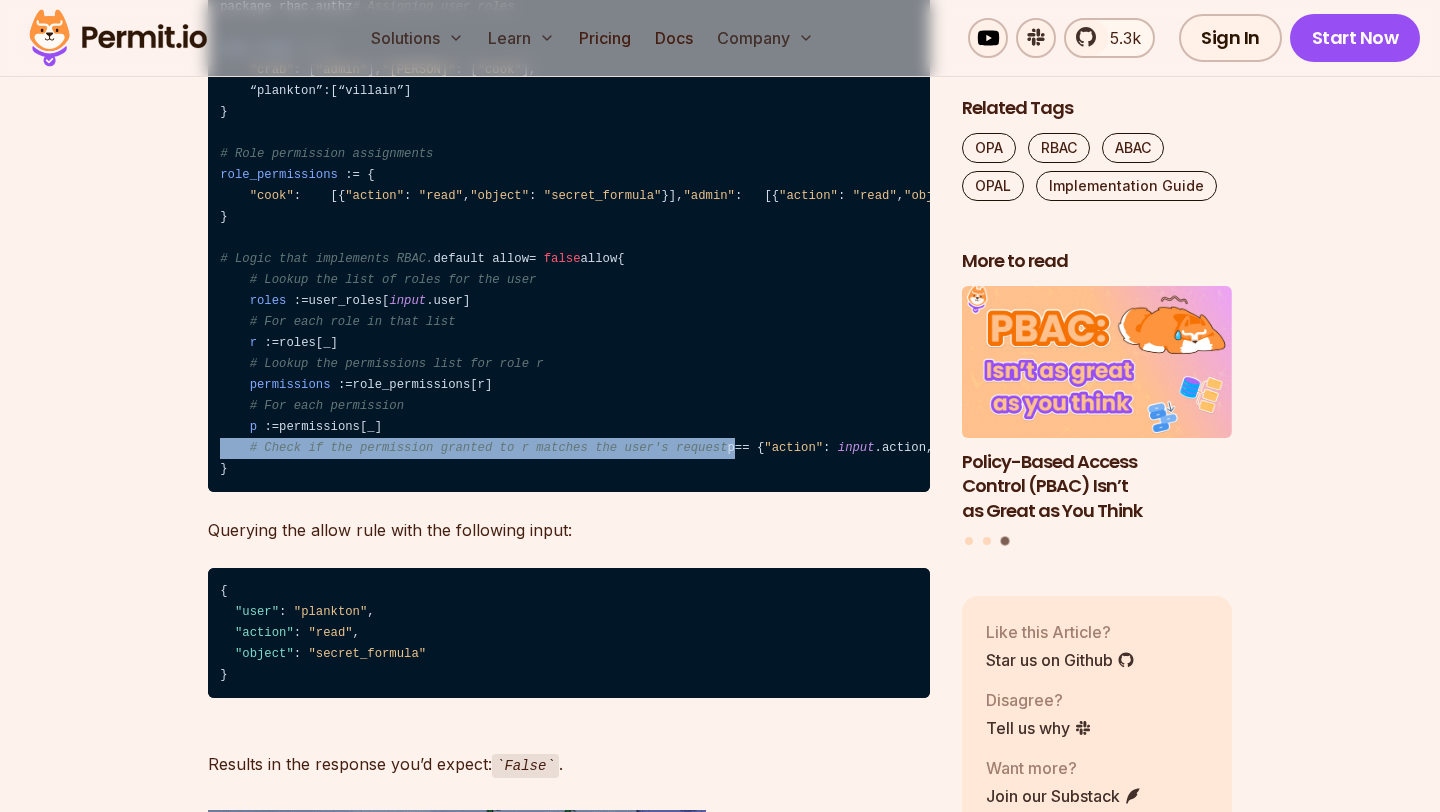 click on "package rbac.authz
# Assigning user roles
user_roles   : =   {
"crab" :   [ "admin" ] ,
"bob" :   [ "cook" ] ,
“plankton” : [ “villain” ]
}
# Role permission assignments
role_permissions   : =   {
"cook" :      [ { "action" :   "read" ,   "object" :   "secret_formula" } ] ,
"admin" :     [ { "action" :   "read" ,   "object" :   "secret_formula" } ,
{ "action" :   "write" ,  "object" :   "secret_formula" } ] ,
"villain" :   [ { "action" :   "want" ,   "object" :   "secret_formula" } ]
}
# Logic that implements RBAC.
default allow  =   false
allow  {
# Lookup the list of roles for the user
roles   : =  user_roles [ input .user ]
# For each role in that list
r   : =  roles [ _ ]
# Lookup the permissions list for role r
permissions   : =  role_permissions [ r ]
# For each permission
p   : =  permissions [ _ ]
# Check if the permission granted to r matches the user's request
p  = =" at bounding box center [569, 239] 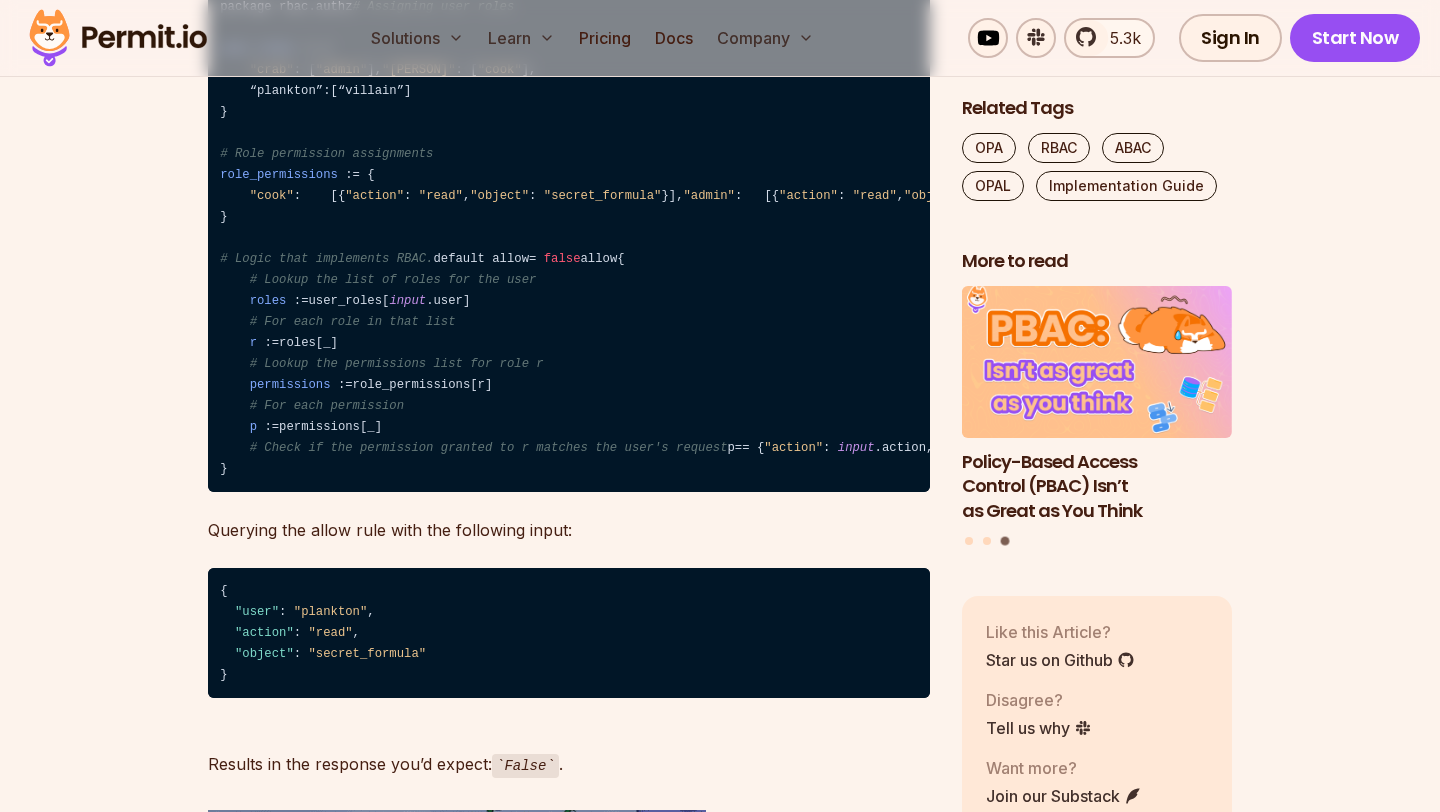 click on "package rbac.authz
# Assigning user roles
user_roles   : =   {
"crab" :   [ "admin" ] ,
"bob" :   [ "cook" ] ,
“plankton” : [ “villain” ]
}
# Role permission assignments
role_permissions   : =   {
"cook" :      [ { "action" :   "read" ,   "object" :   "secret_formula" } ] ,
"admin" :     [ { "action" :   "read" ,   "object" :   "secret_formula" } ,
{ "action" :   "write" ,  "object" :   "secret_formula" } ] ,
"villain" :   [ { "action" :   "want" ,   "object" :   "secret_formula" } ]
}
# Logic that implements RBAC.
default allow  =   false
allow  {
# Lookup the list of roles for the user
roles   : =  user_roles [ input .user ]
# For each role in that list
r   : =  roles [ _ ]
# Lookup the permissions list for role r
permissions   : =  role_permissions [ r ]
# For each permission
p   : =  permissions [ _ ]
# Check if the permission granted to r matches the user's request
p  = =" at bounding box center (569, 239) 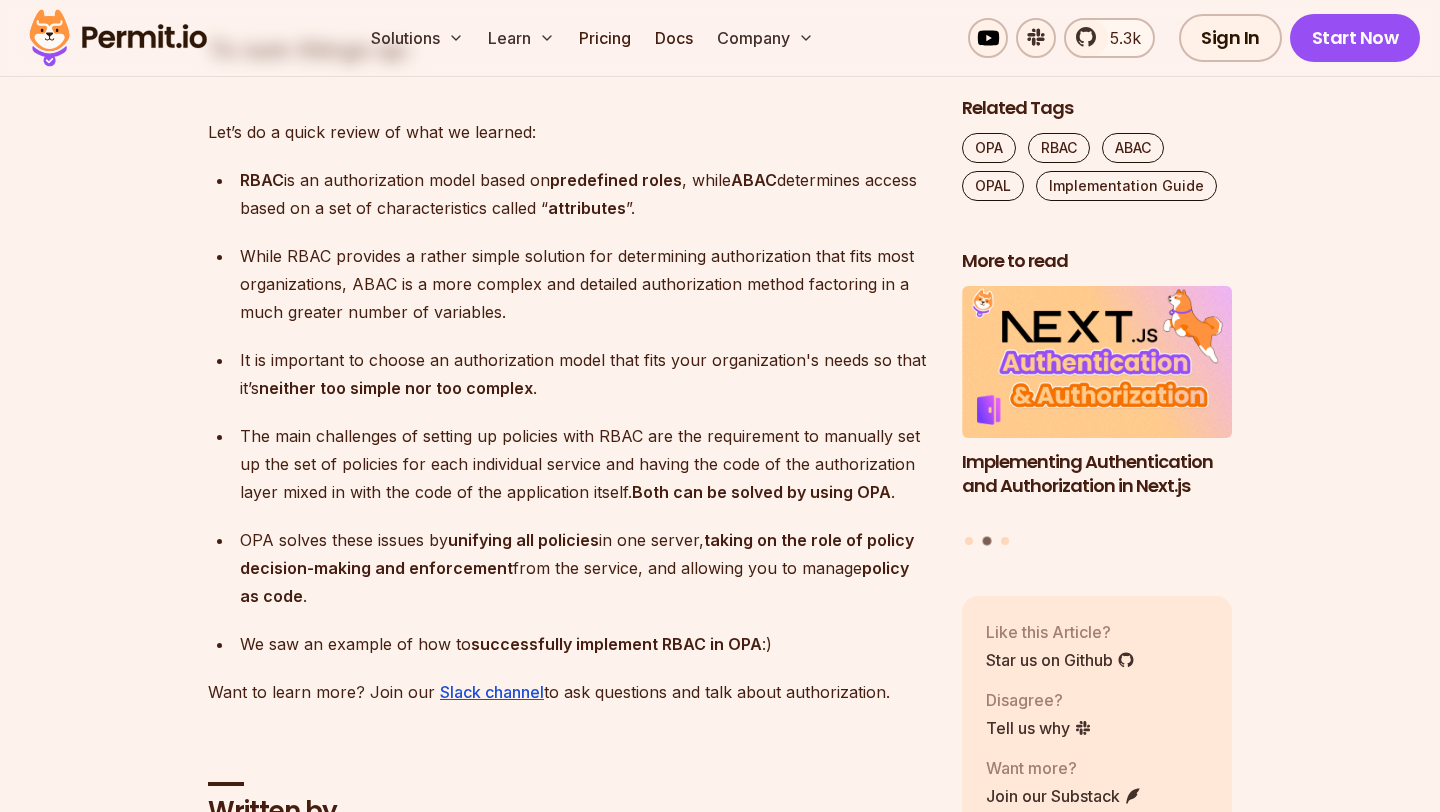 scroll, scrollTop: 8081, scrollLeft: 0, axis: vertical 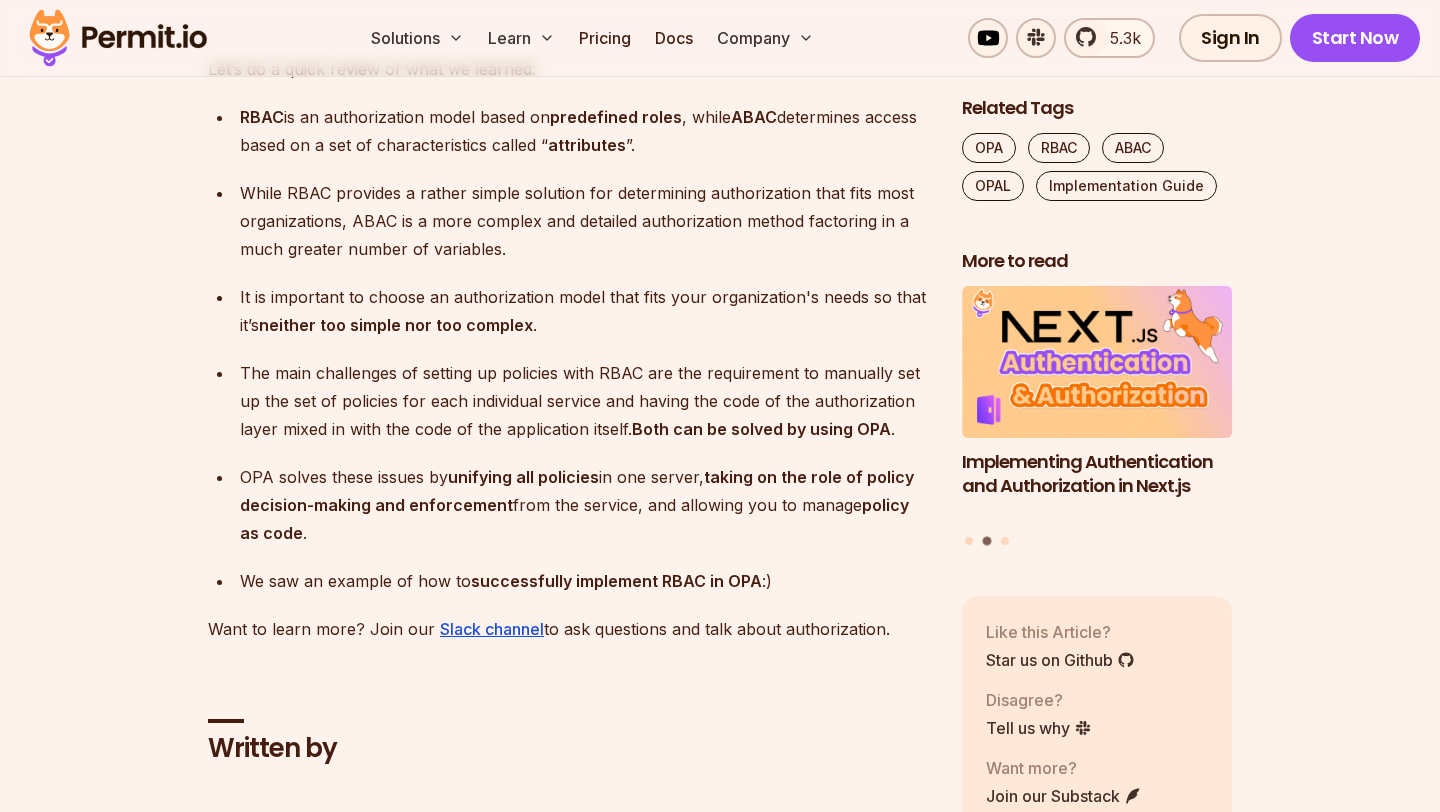 drag, startPoint x: 359, startPoint y: 137, endPoint x: 706, endPoint y: 330, distance: 397.0617 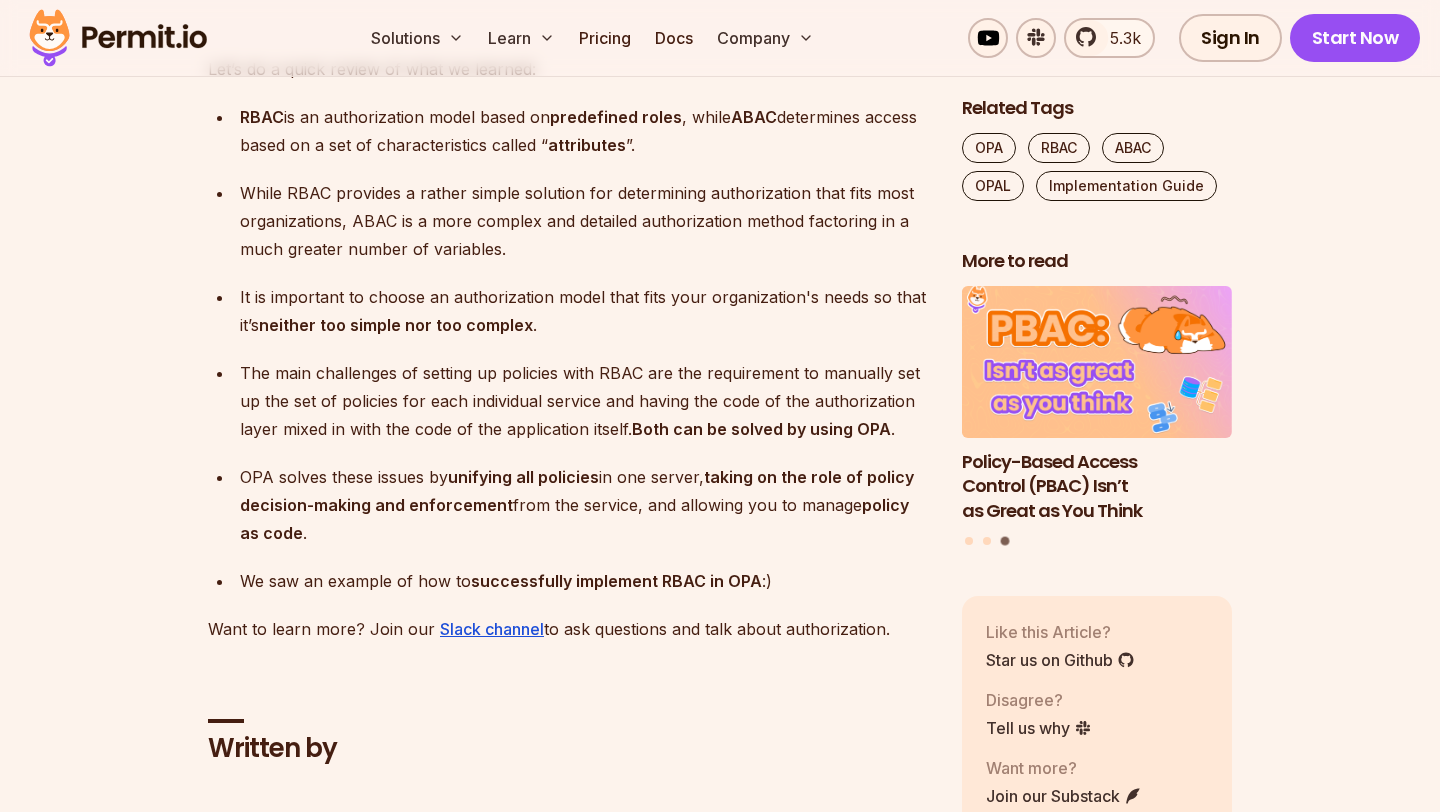 drag, startPoint x: 589, startPoint y: 333, endPoint x: 573, endPoint y: 439, distance: 107.200745 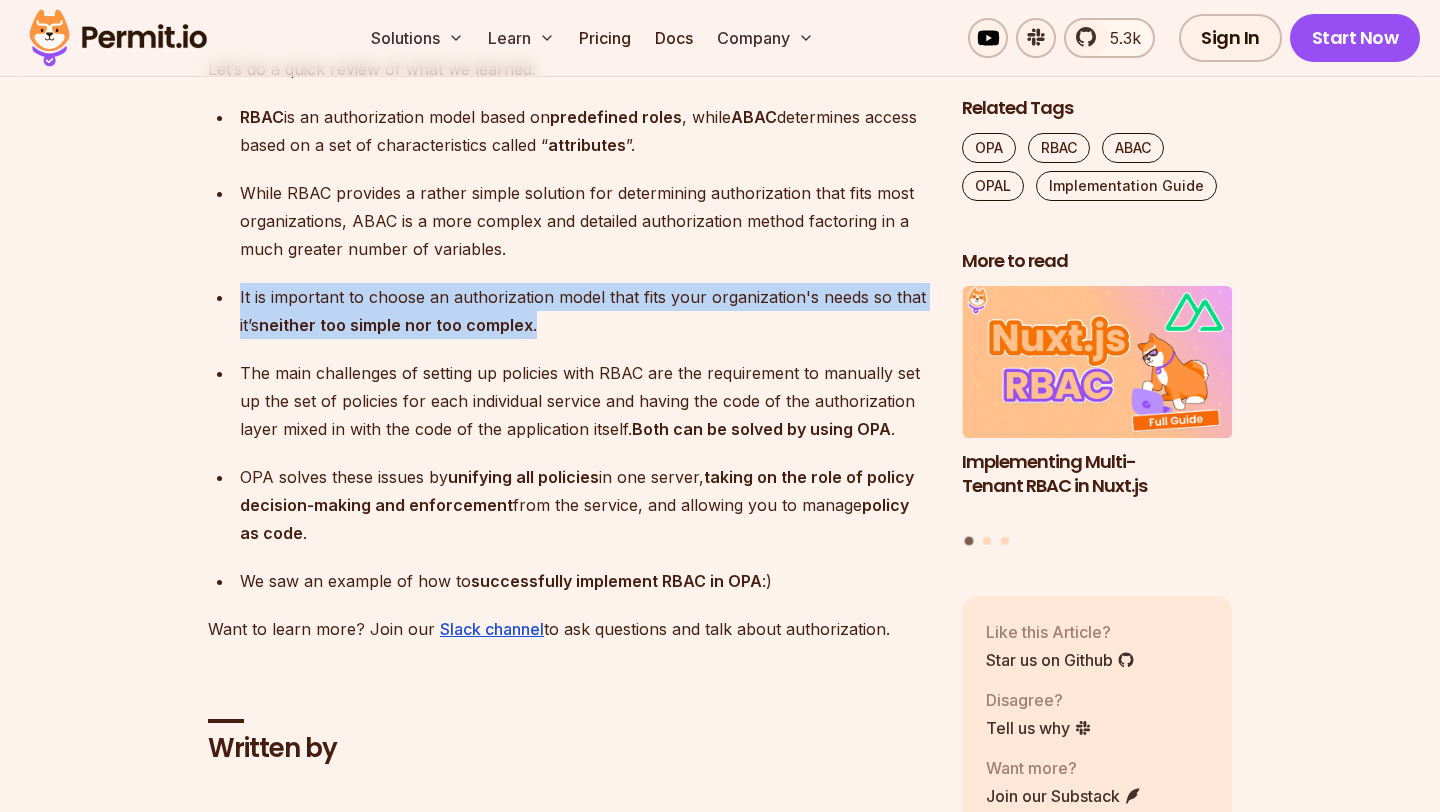 drag, startPoint x: 354, startPoint y: 414, endPoint x: 580, endPoint y: 502, distance: 242.52835 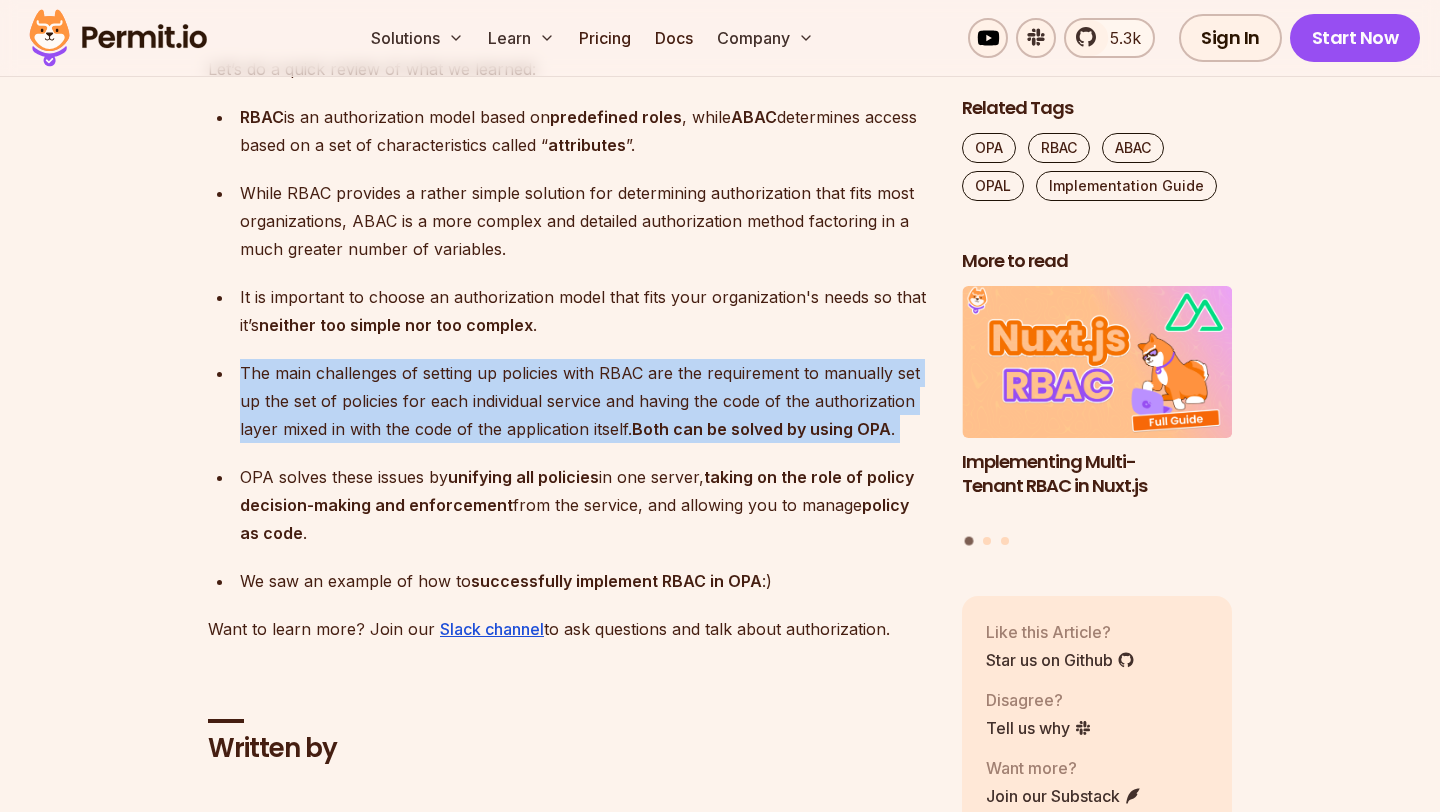 drag, startPoint x: 536, startPoint y: 505, endPoint x: 556, endPoint y: 628, distance: 124.61541 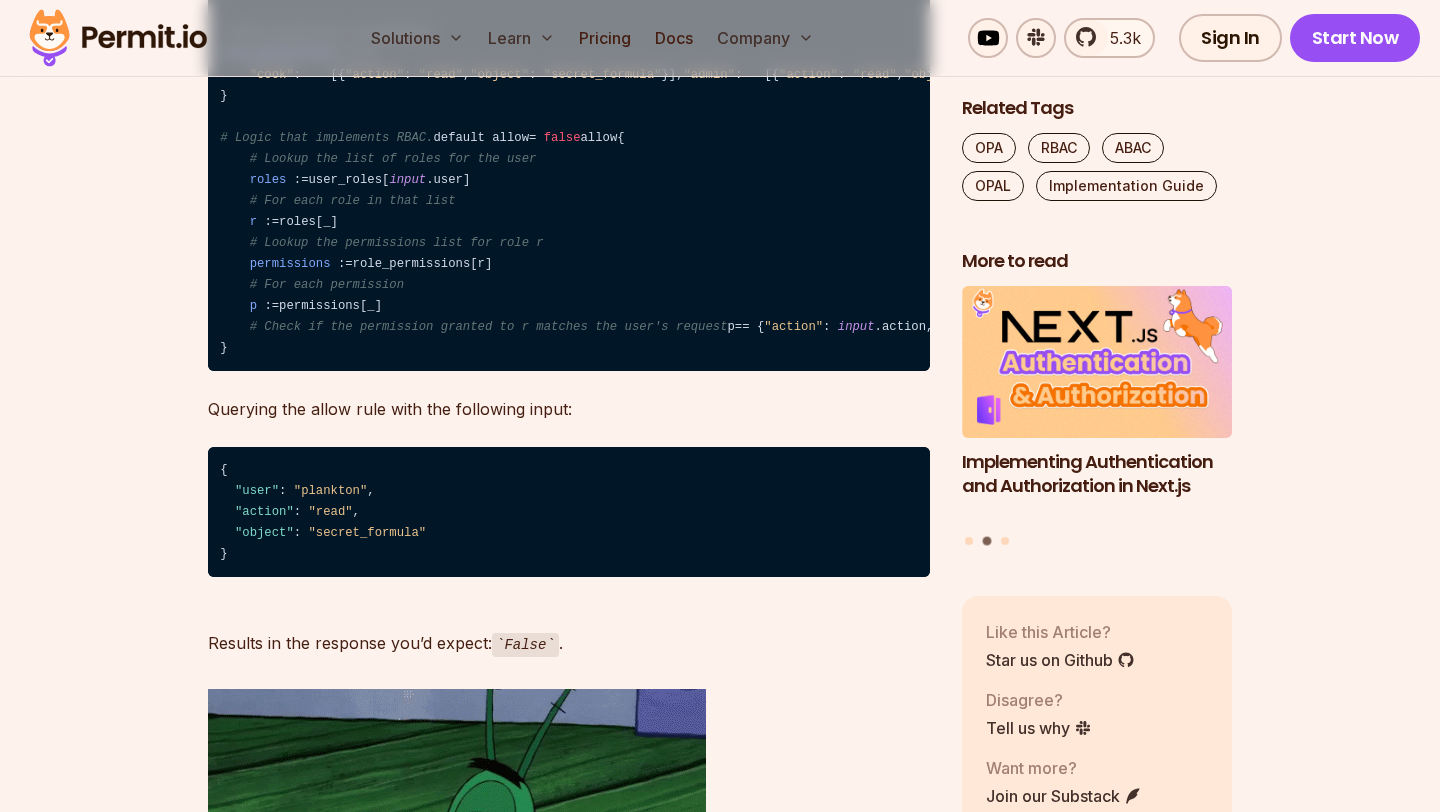 scroll, scrollTop: 6954, scrollLeft: 0, axis: vertical 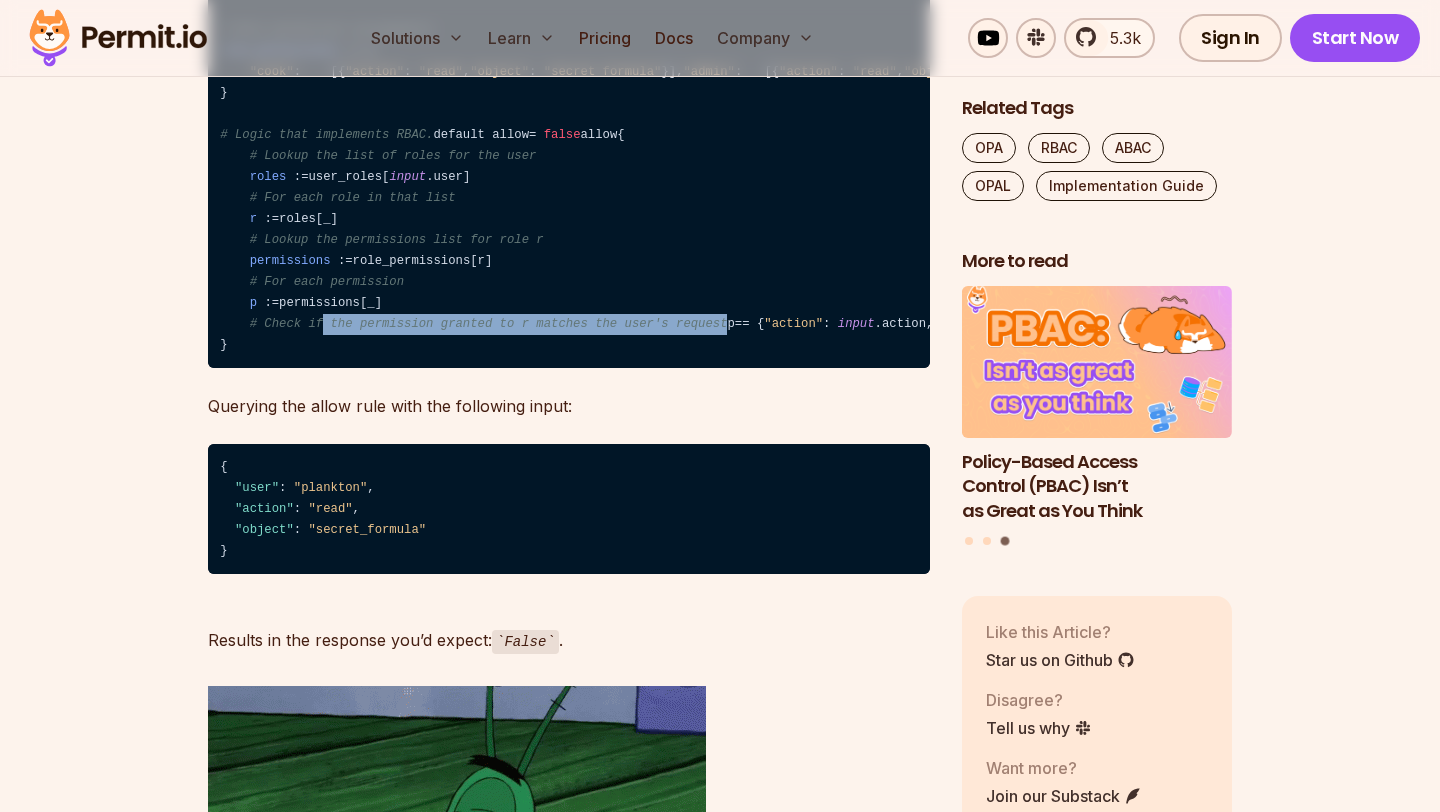 drag, startPoint x: 323, startPoint y: 480, endPoint x: 745, endPoint y: 477, distance: 422.01065 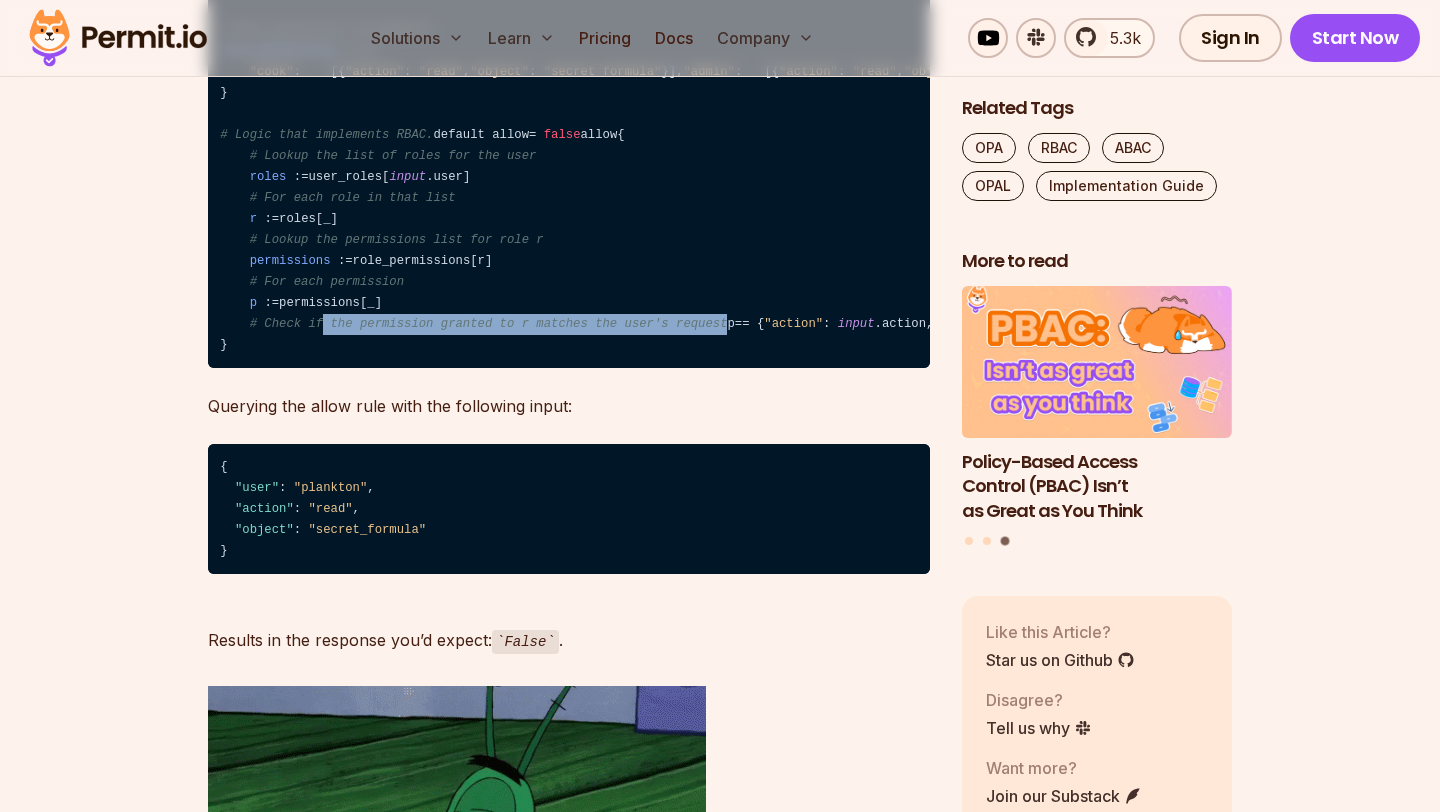 click on "package rbac.authz
# Assigning user roles
user_roles   : =   {
"crab" :   [ "admin" ] ,
"bob" :   [ "cook" ] ,
“plankton” : [ “villain” ]
}
# Role permission assignments
role_permissions   : =   {
"cook" :      [ { "action" :   "read" ,   "object" :   "secret_formula" } ] ,
"admin" :     [ { "action" :   "read" ,   "object" :   "secret_formula" } ,
{ "action" :   "write" ,  "object" :   "secret_formula" } ] ,
"villain" :   [ { "action" :   "want" ,   "object" :   "secret_formula" } ]
}
# Logic that implements RBAC.
default allow  =   false
allow  {
# Lookup the list of roles for the user
roles   : =  user_roles [ input .user ]
# For each role in that list
r   : =  roles [ _ ]
# Lookup the permissions list for role r
permissions   : =  role_permissions [ r ]
# For each permission
p   : =  permissions [ _ ]
# Check if the permission granted to r matches the user's request
p  = =" at bounding box center [569, 115] 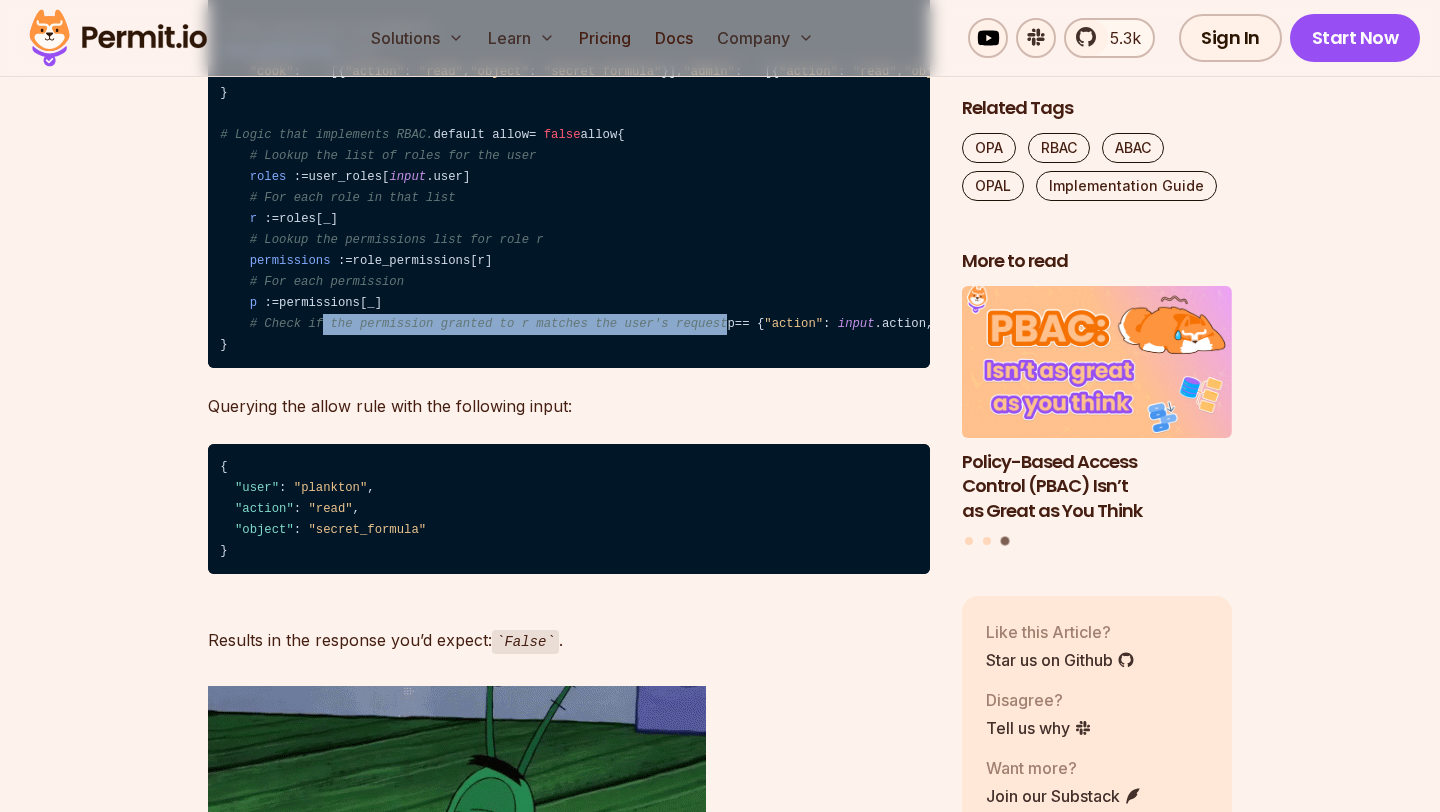 click on "package rbac.authz
# Assigning user roles
user_roles   : =   {
"crab" :   [ "admin" ] ,
"bob" :   [ "cook" ] ,
“plankton” : [ “villain” ]
}
# Role permission assignments
role_permissions   : =   {
"cook" :      [ { "action" :   "read" ,   "object" :   "secret_formula" } ] ,
"admin" :     [ { "action" :   "read" ,   "object" :   "secret_formula" } ,
{ "action" :   "write" ,  "object" :   "secret_formula" } ] ,
"villain" :   [ { "action" :   "want" ,   "object" :   "secret_formula" } ]
}
# Logic that implements RBAC.
default allow  =   false
allow  {
# Lookup the list of roles for the user
roles   : =  user_roles [ input .user ]
# For each role in that list
r   : =  roles [ _ ]
# Lookup the permissions list for role r
permissions   : =  role_permissions [ r ]
# For each permission
p   : =  permissions [ _ ]
# Check if the permission granted to r matches the user's request
p  = =" at bounding box center [569, 115] 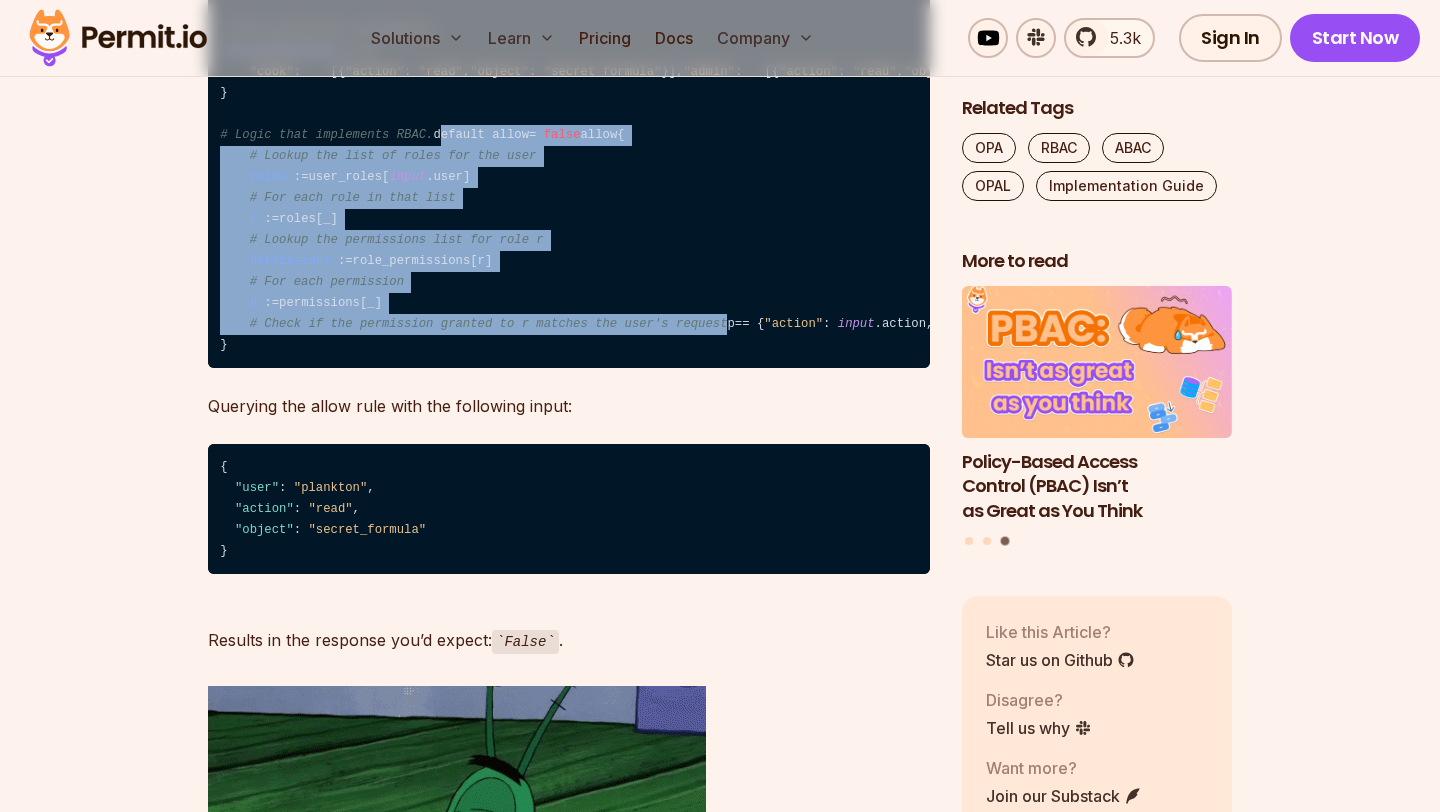 drag, startPoint x: 746, startPoint y: 477, endPoint x: 179, endPoint y: 277, distance: 601.23956 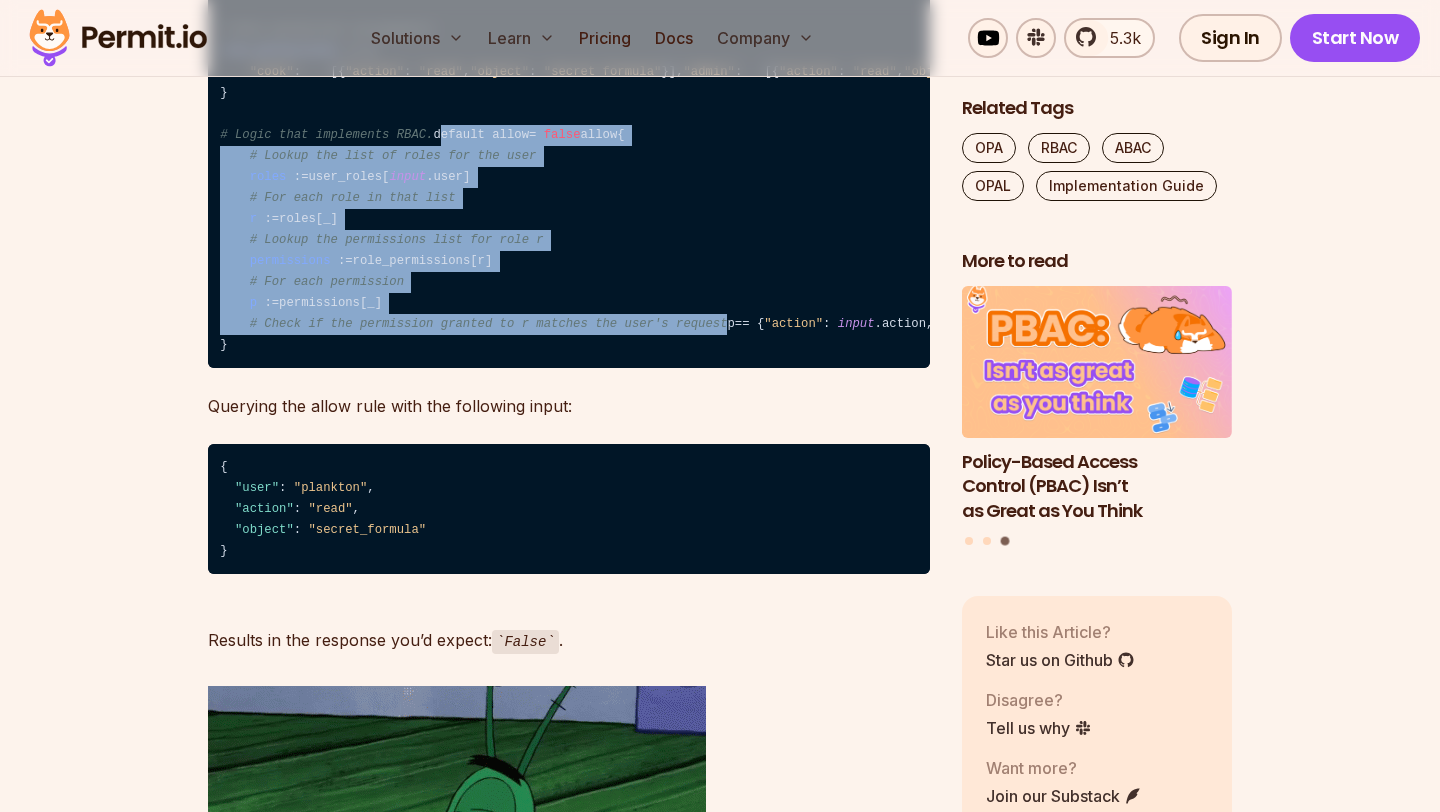 click on "Table of Contents Building authorization can be a complicated endeavor. There are different models for building authorization and different ways of implementing them. At the end of the day, only one thing matters - we want the  right person  to have the  right access  to the  right thing .  For this purpose, we want to review a couple of  authorization models  (RBAC and ABAC), and then explain how (and why) you should implement them using  Open Policy Agent (OPA)  - which allows you to create a separate microservice for authorization, decoupling our policy from our code. So why RBAC and ABAC? RBAC and ABAC are the two most basic and commonly used authorization models, and they provide the baseline for most other complex and specific ones. Let’s start by getting to know them a little better: What is RBAC? Role-based access control (RBAC), is an authorization model used to determine access control based on  predefined roles The combination of  who  (What role are they assigned?) can do  what  policy" at bounding box center [720, -1785] 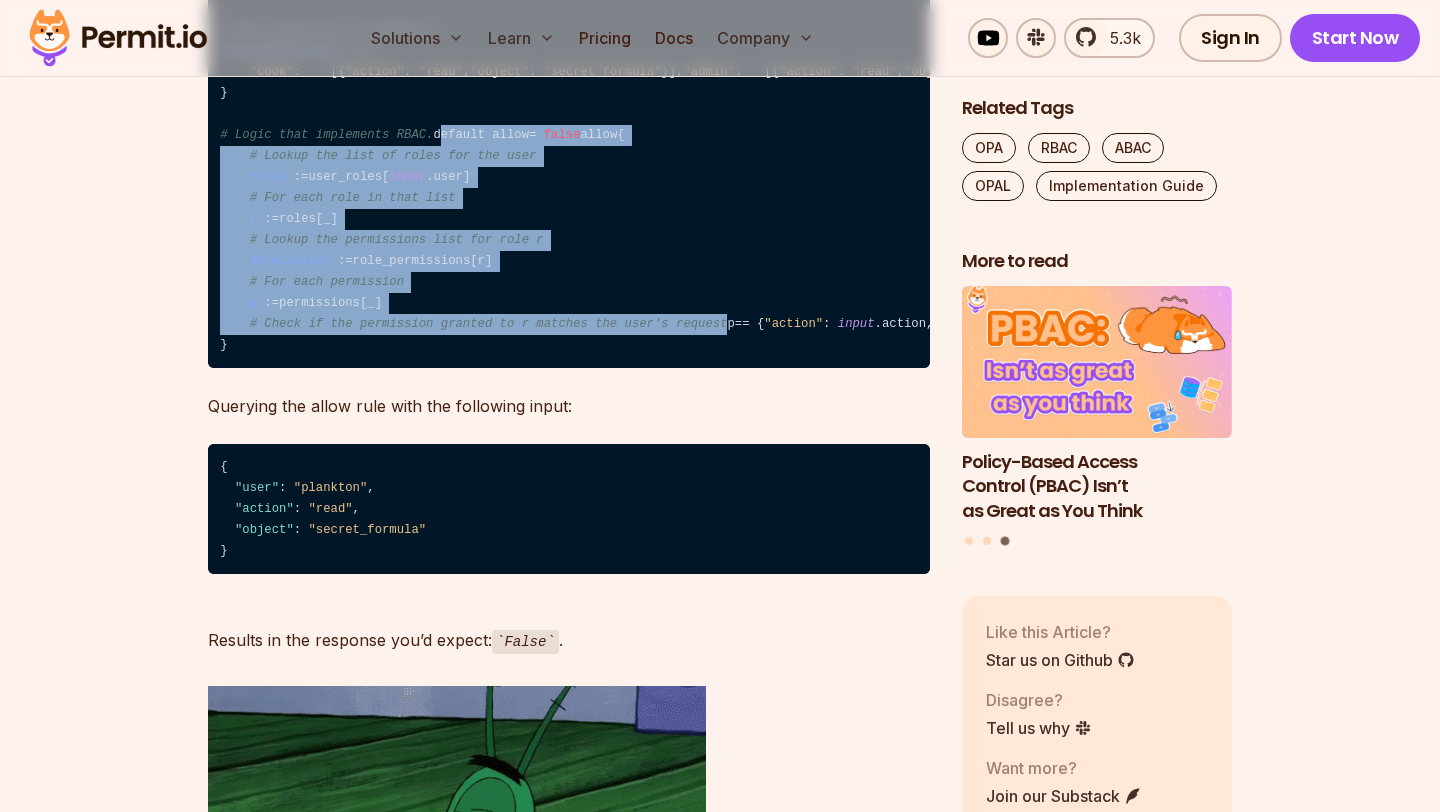 click on "Table of Contents Building authorization can be a complicated endeavor. There are different models for building authorization and different ways of implementing them. At the end of the day, only one thing matters - we want the  right person  to have the  right access  to the  right thing .  For this purpose, we want to review a couple of  authorization models  (RBAC and ABAC), and then explain how (and why) you should implement them using  Open Policy Agent (OPA)  - which allows you to create a separate microservice for authorization, decoupling our policy from our code. So why RBAC and ABAC? RBAC and ABAC are the two most basic and commonly used authorization models, and they provide the baseline for most other complex and specific ones. Let’s start by getting to know them a little better: What is RBAC? Role-based access control (RBAC), is an authorization model used to determine access control based on  predefined roles The combination of  who  (What role are they assigned?) can do  what  policy" at bounding box center (720, -1785) 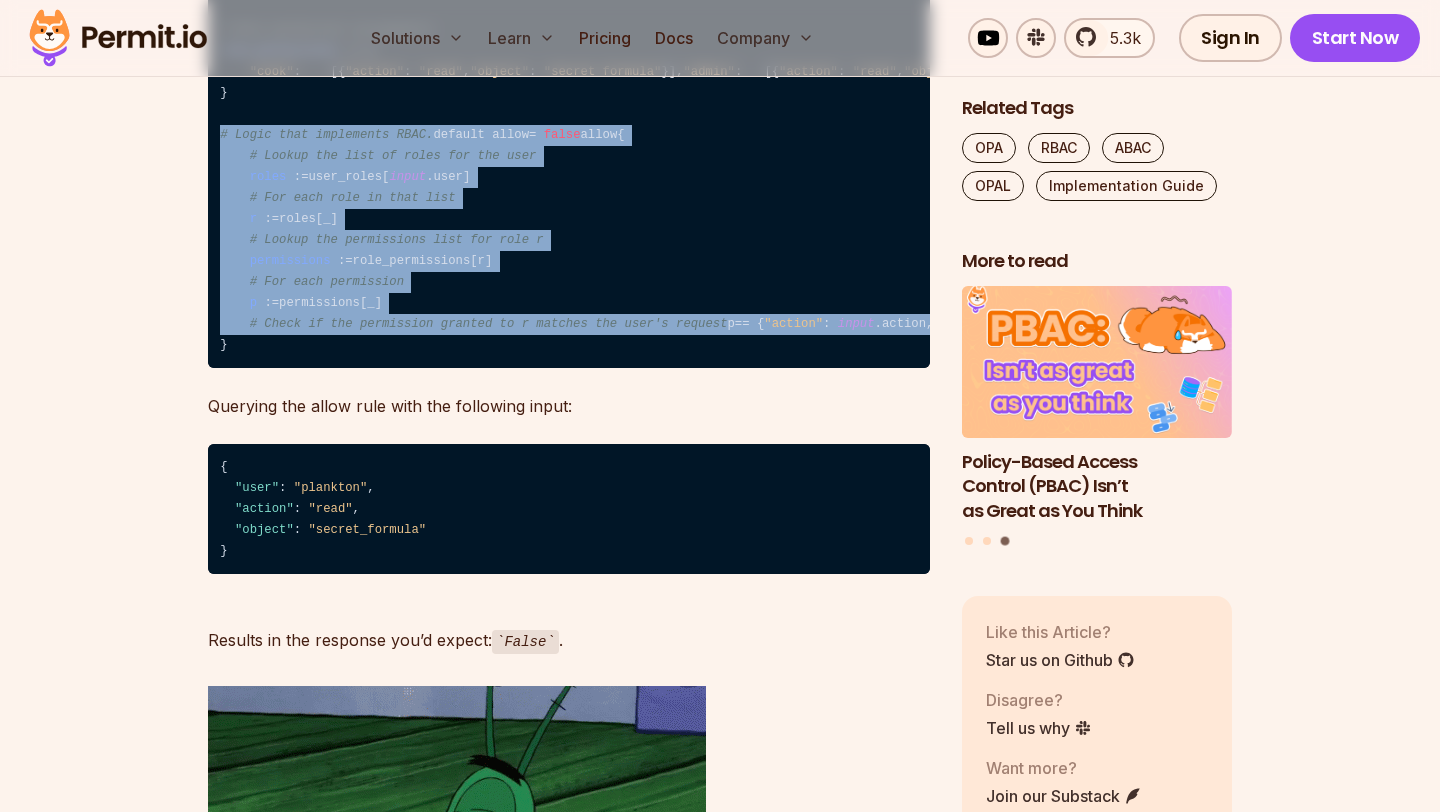 drag, startPoint x: 193, startPoint y: 250, endPoint x: 763, endPoint y: 501, distance: 622.817 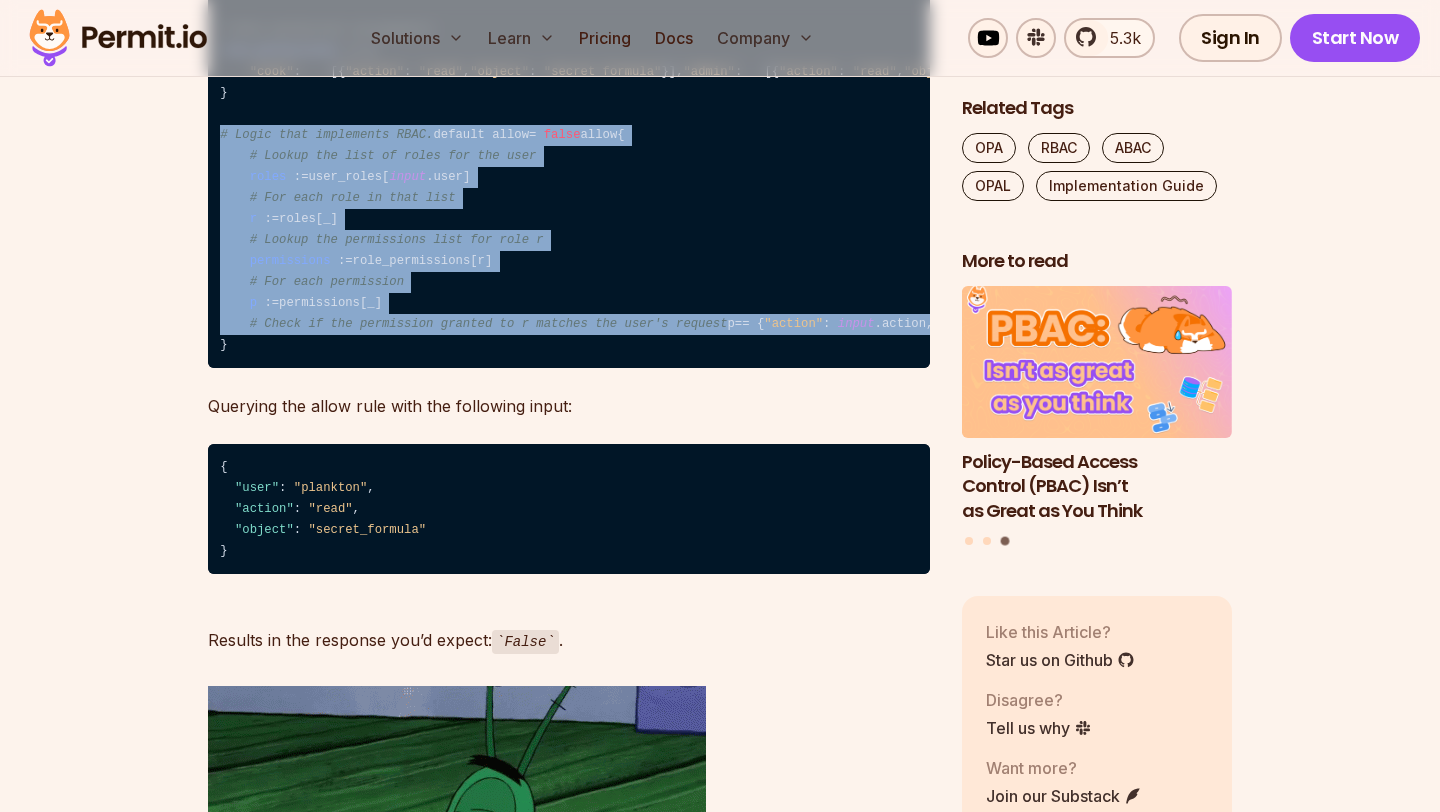click on "Table of Contents Building authorization can be a complicated endeavor. There are different models for building authorization and different ways of implementing them. At the end of the day, only one thing matters - we want the  right person  to have the  right access  to the  right thing .  For this purpose, we want to review a couple of  authorization models  (RBAC and ABAC), and then explain how (and why) you should implement them using  Open Policy Agent (OPA)  - which allows you to create a separate microservice for authorization, decoupling our policy from our code. So why RBAC and ABAC? RBAC and ABAC are the two most basic and commonly used authorization models, and they provide the baseline for most other complex and specific ones. Let’s start by getting to know them a little better: What is RBAC? Role-based access control (RBAC), is an authorization model used to determine access control based on  predefined roles The combination of  who  (What role are they assigned?) can do  what  policy" at bounding box center [720, -1785] 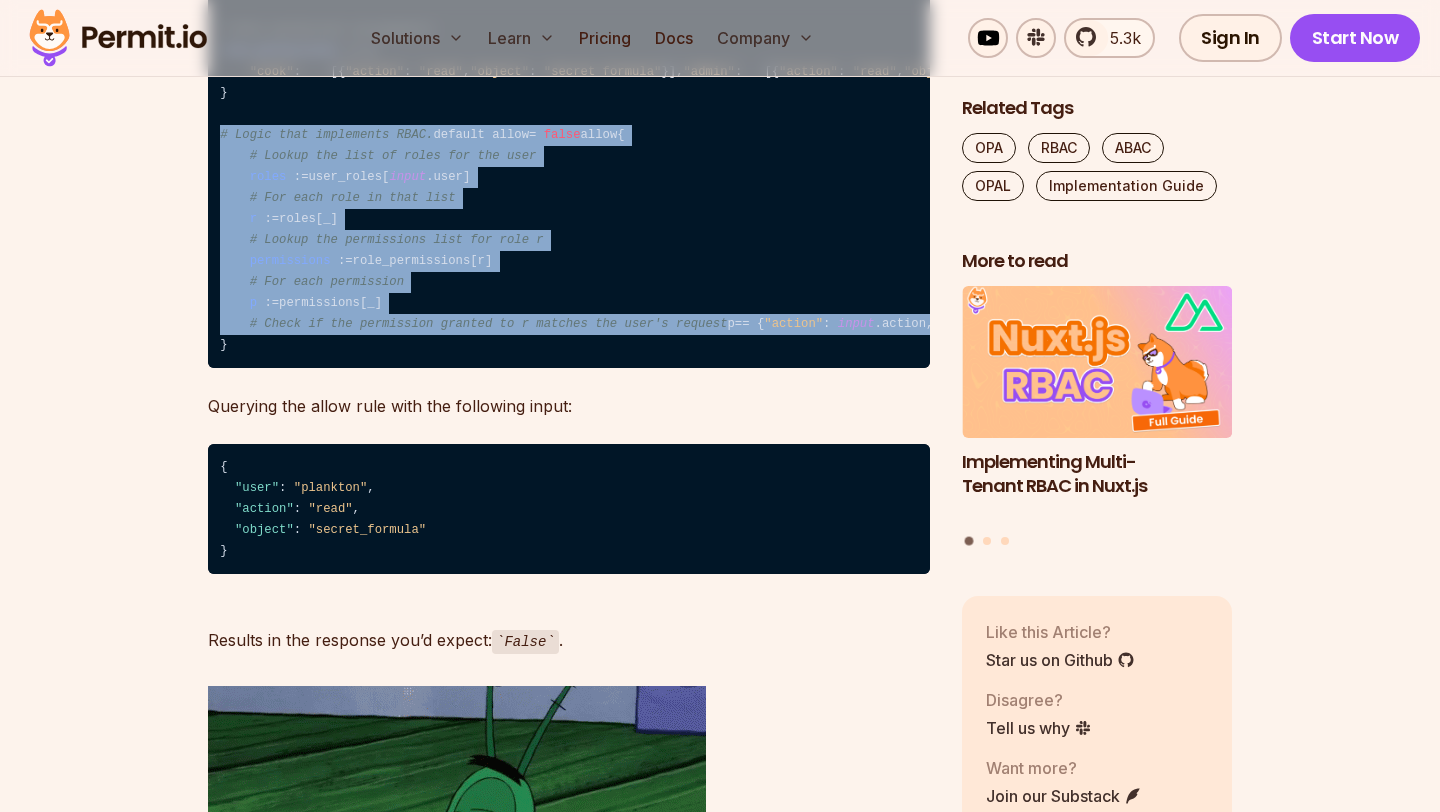 click on "package rbac.authz
# Assigning user roles
user_roles   : =   {
"crab" :   [ "admin" ] ,
"bob" :   [ "cook" ] ,
“plankton” : [ “villain” ]
}
# Role permission assignments
role_permissions   : =   {
"cook" :      [ { "action" :   "read" ,   "object" :   "secret_formula" } ] ,
"admin" :     [ { "action" :   "read" ,   "object" :   "secret_formula" } ,
{ "action" :   "write" ,  "object" :   "secret_formula" } ] ,
"villain" :   [ { "action" :   "want" ,   "object" :   "secret_formula" } ]
}
# Logic that implements RBAC.
default allow  =   false
allow  {
# Lookup the list of roles for the user
roles   : =  user_roles [ input .user ]
# For each role in that list
r   : =  roles [ _ ]
# Lookup the permissions list for role r
permissions   : =  role_permissions [ r ]
# For each permission
p   : =  permissions [ _ ]
# Check if the permission granted to r matches the user's request
p  = =" at bounding box center [569, 115] 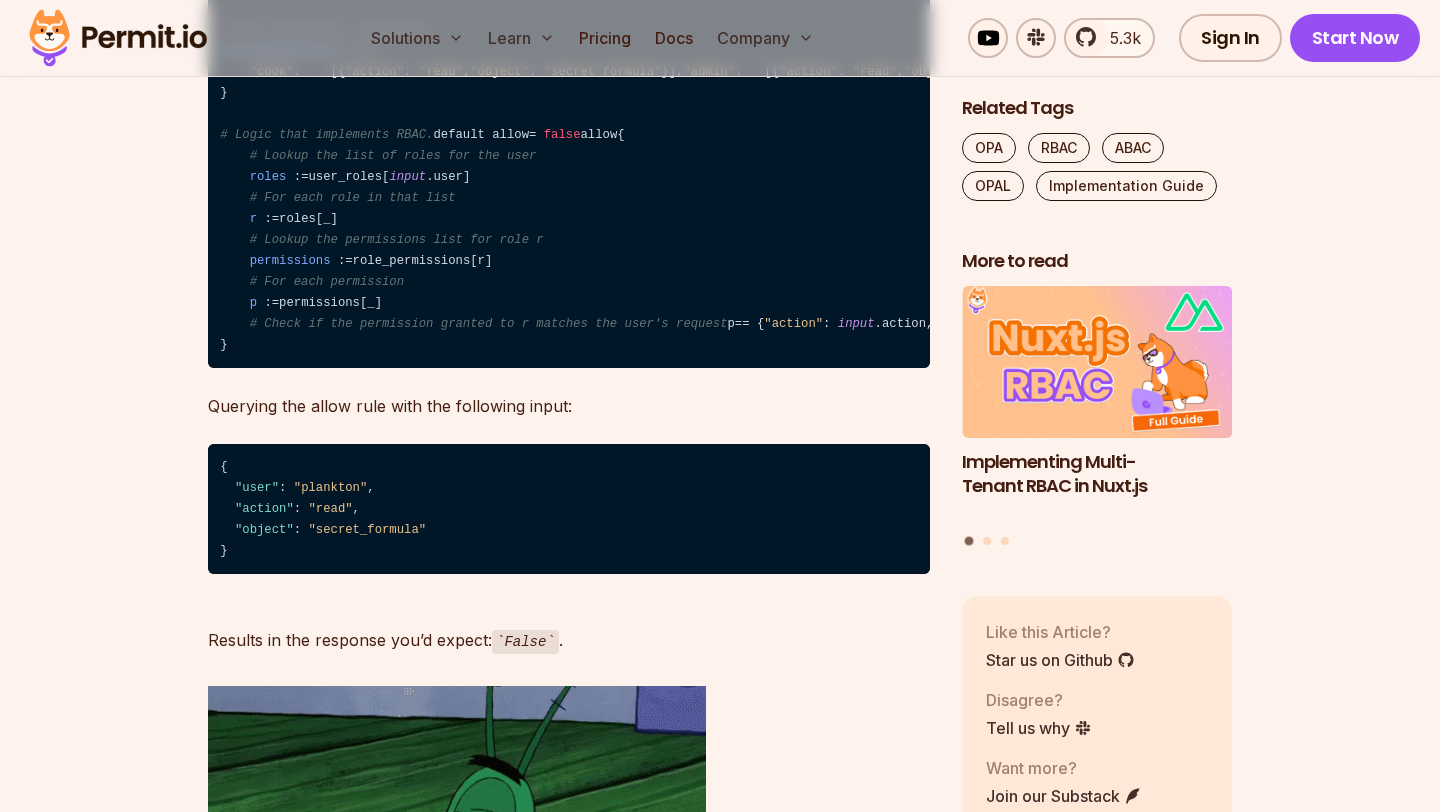 click on "package rbac.authz
# Assigning user roles
user_roles   : =   {
"crab" :   [ "admin" ] ,
"bob" :   [ "cook" ] ,
“plankton” : [ “villain” ]
}
# Role permission assignments
role_permissions   : =   {
"cook" :      [ { "action" :   "read" ,   "object" :   "secret_formula" } ] ,
"admin" :     [ { "action" :   "read" ,   "object" :   "secret_formula" } ,
{ "action" :   "write" ,  "object" :   "secret_formula" } ] ,
"villain" :   [ { "action" :   "want" ,   "object" :   "secret_formula" } ]
}
# Logic that implements RBAC.
default allow  =   false
allow  {
# Lookup the list of roles for the user
roles   : =  user_roles [ input .user ]
# For each role in that list
r   : =  roles [ _ ]
# Lookup the permissions list for role r
permissions   : =  role_permissions [ r ]
# For each permission
p   : =  permissions [ _ ]
# Check if the permission granted to r matches the user's request
p  = =" at bounding box center [569, 115] 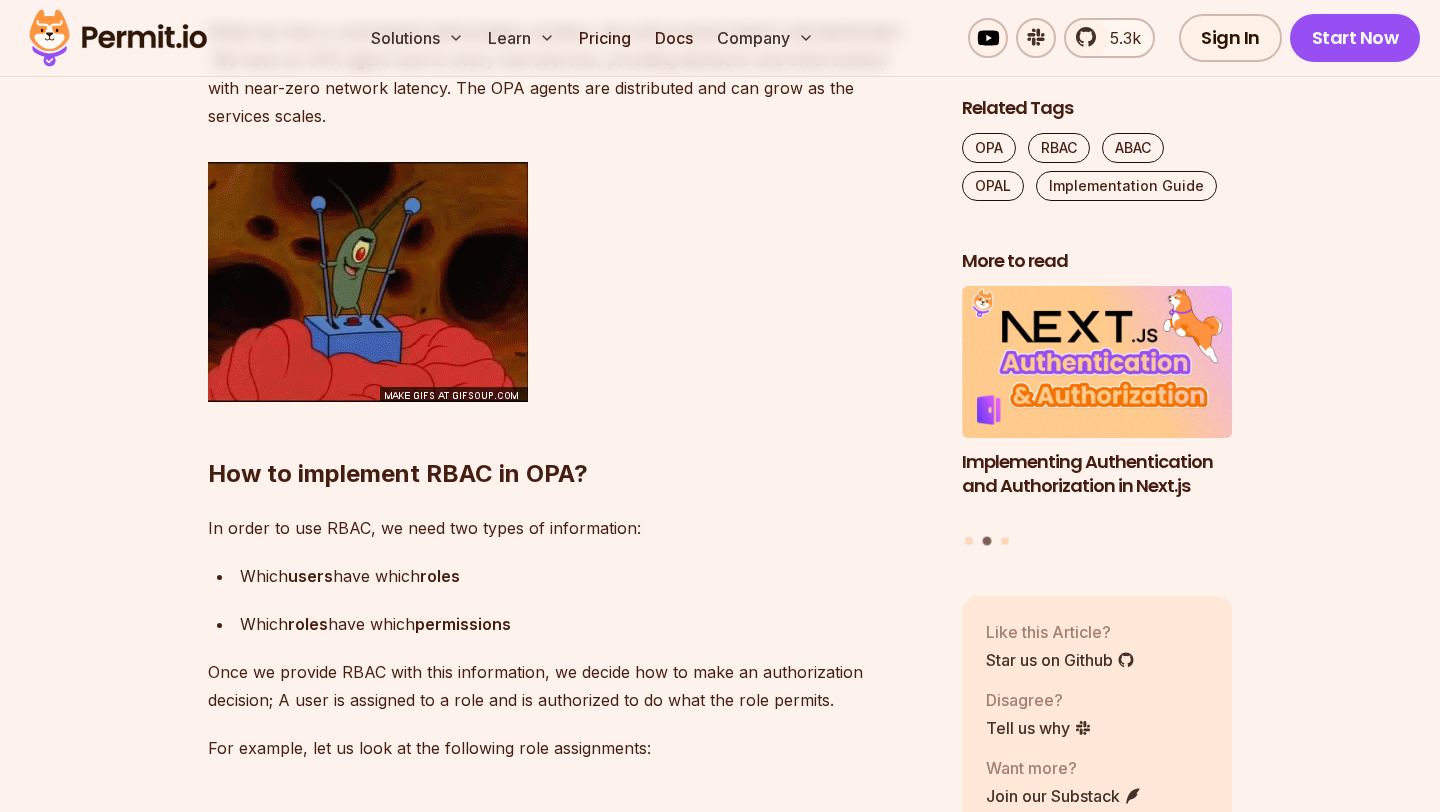 scroll, scrollTop: 4340, scrollLeft: 0, axis: vertical 